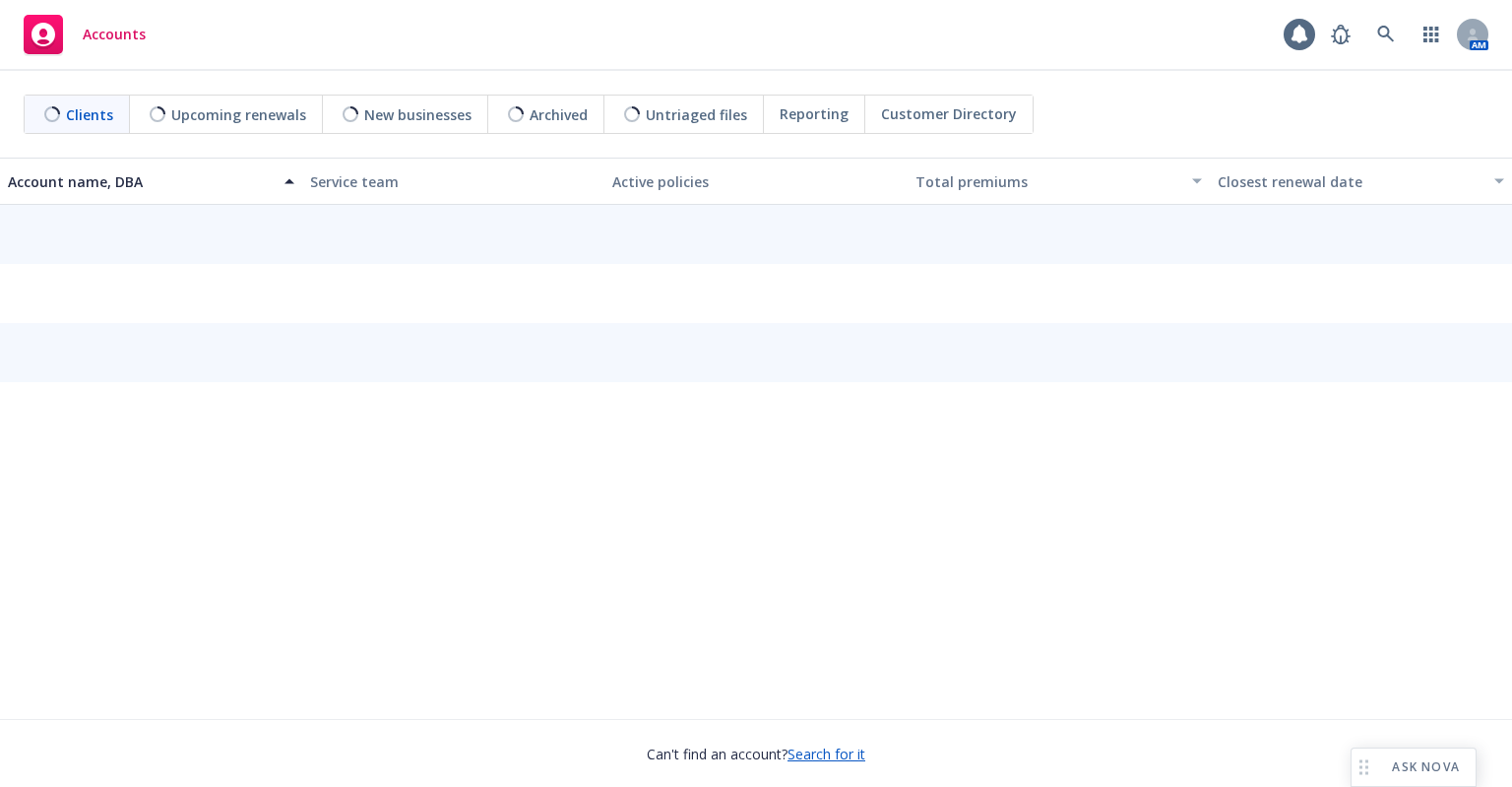 scroll, scrollTop: 0, scrollLeft: 0, axis: both 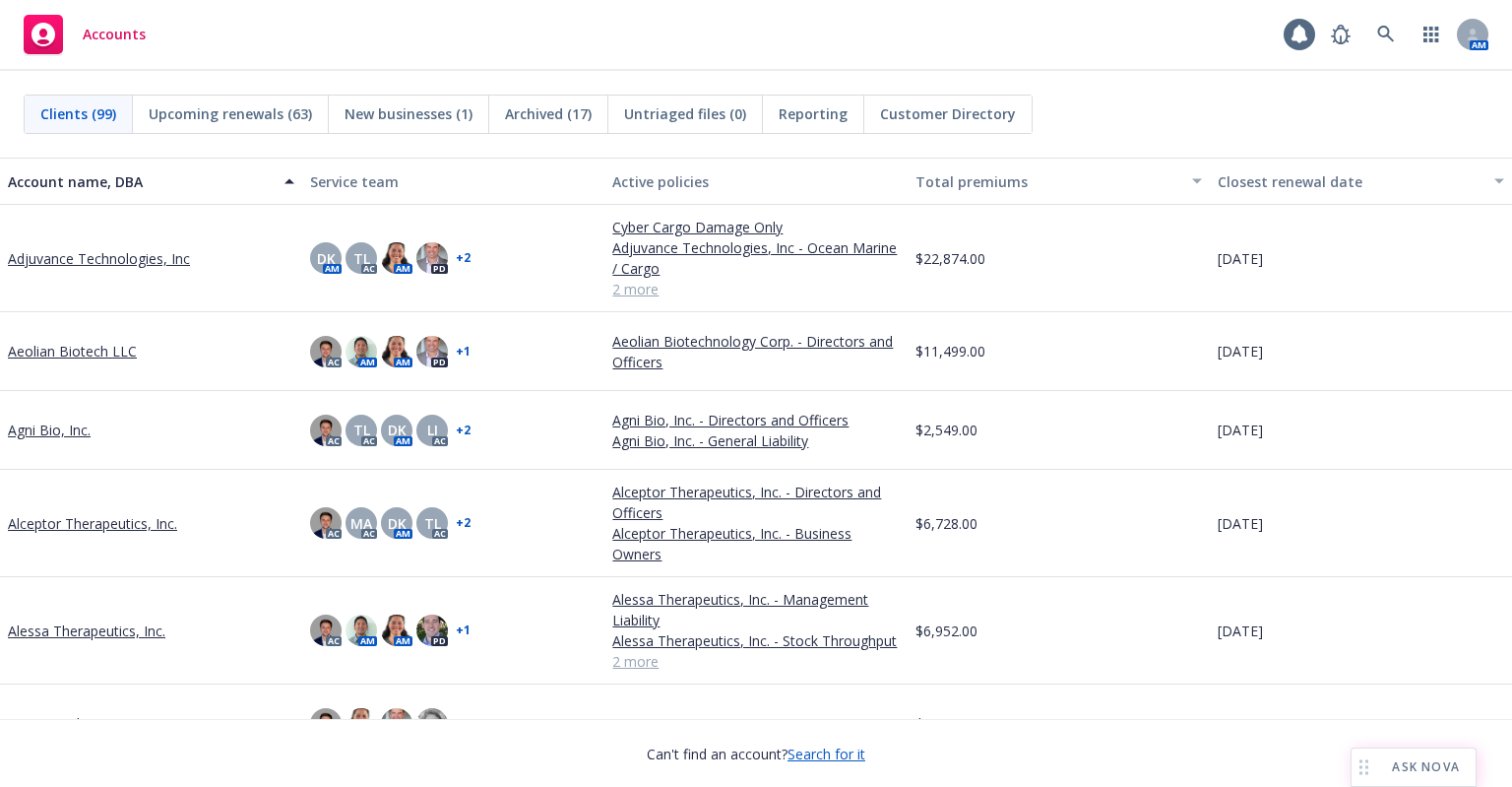 click on "ASK NOVA" at bounding box center (1425, 767) 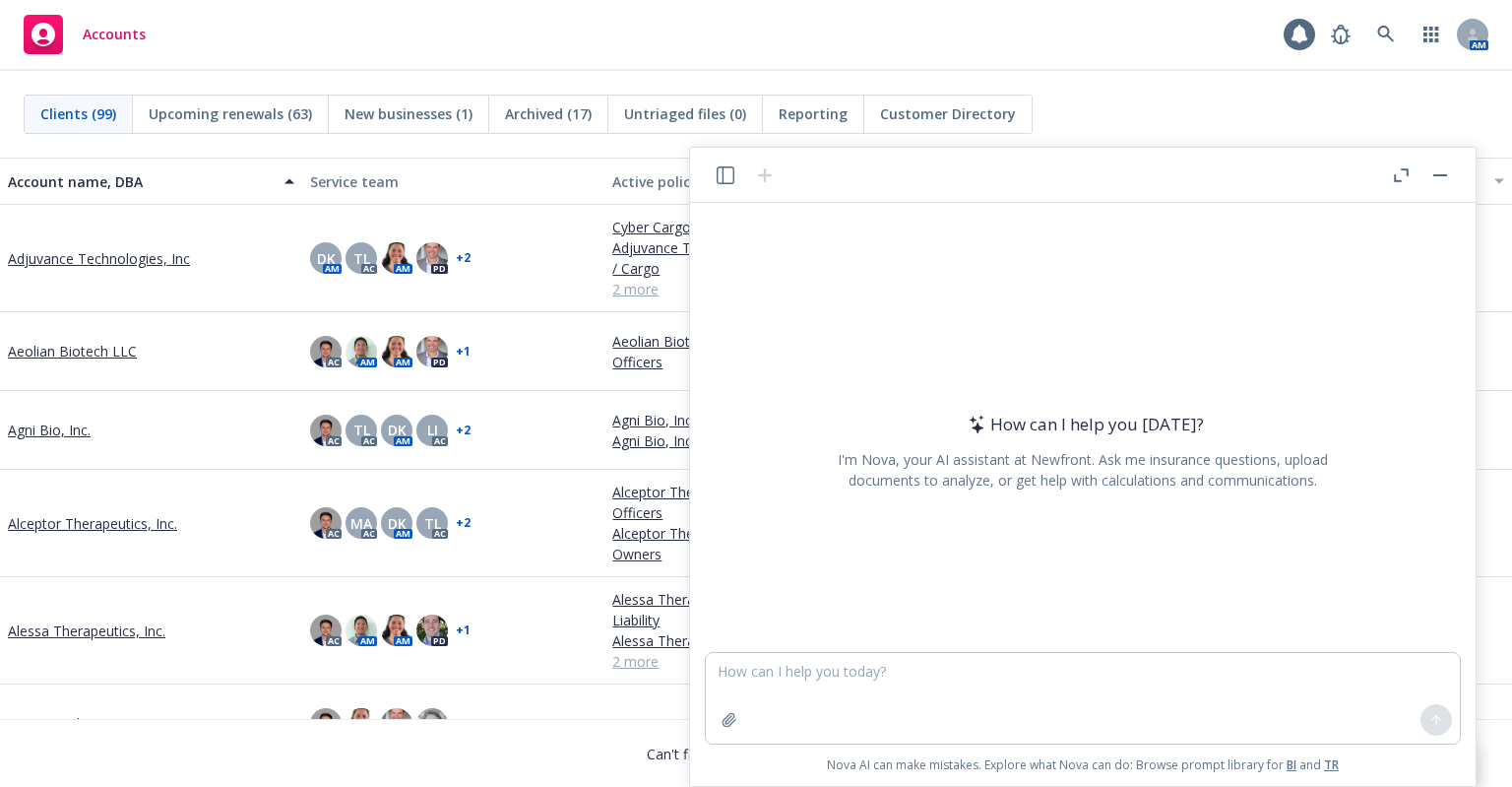 click at bounding box center [1083, 698] 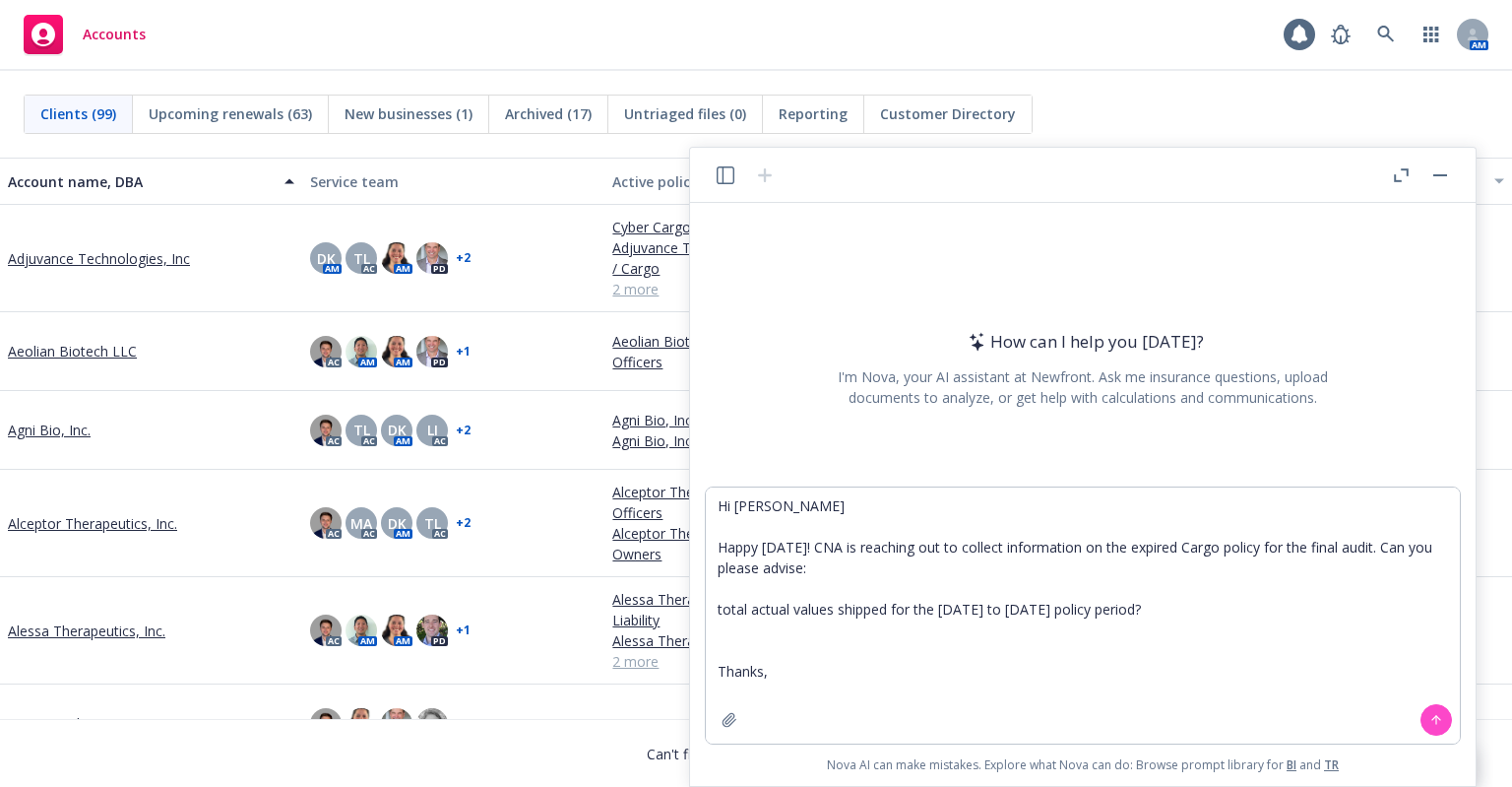 type on "Hi Elaine
Happy Friday! CNA is reaching out to collect information on the expired Cargo policy for the final audit. Can you please advise:
total actual values shipped for the 6/20/2024 to 6/20/2025 policy period?
Thanks," 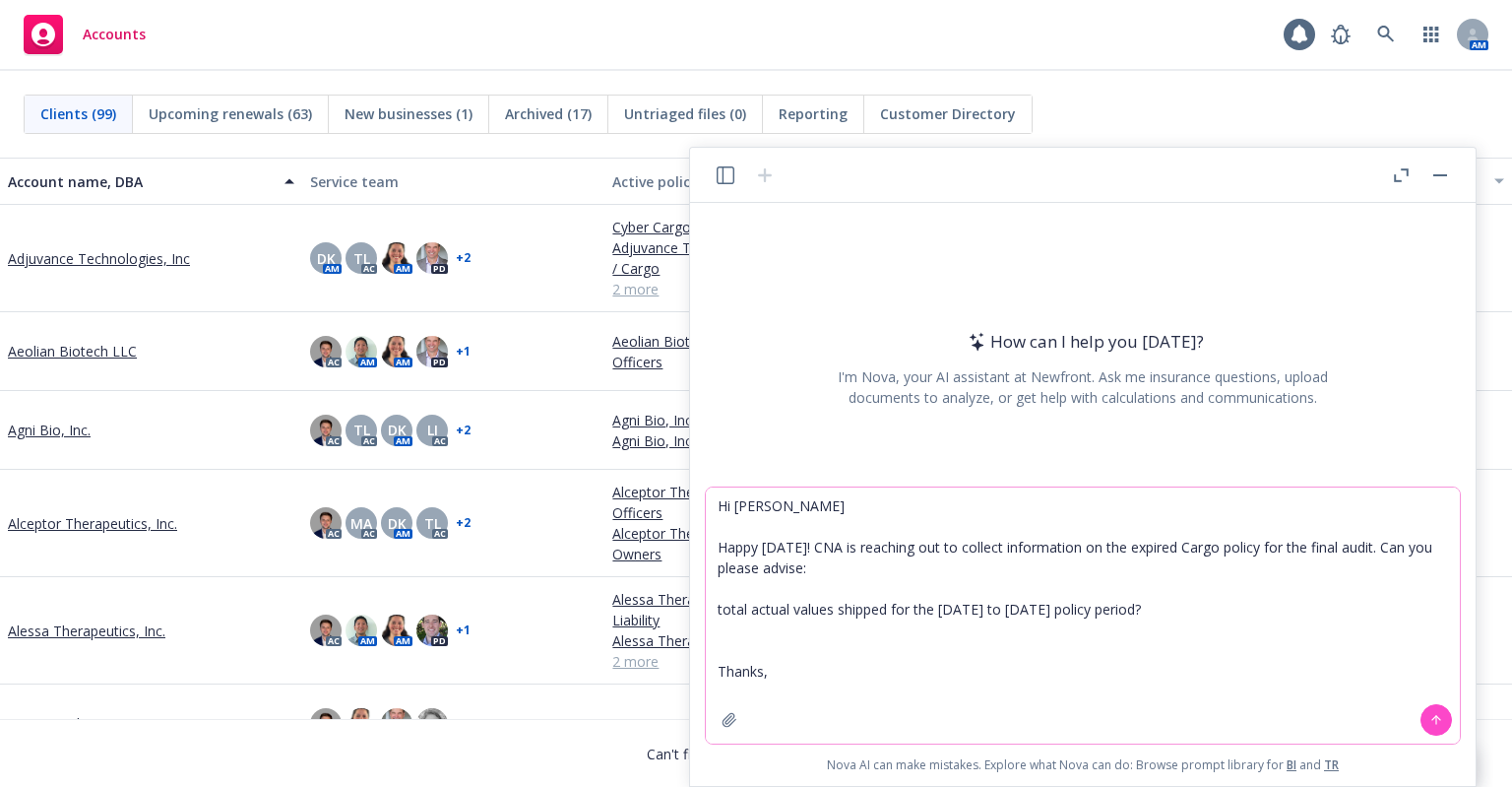 click 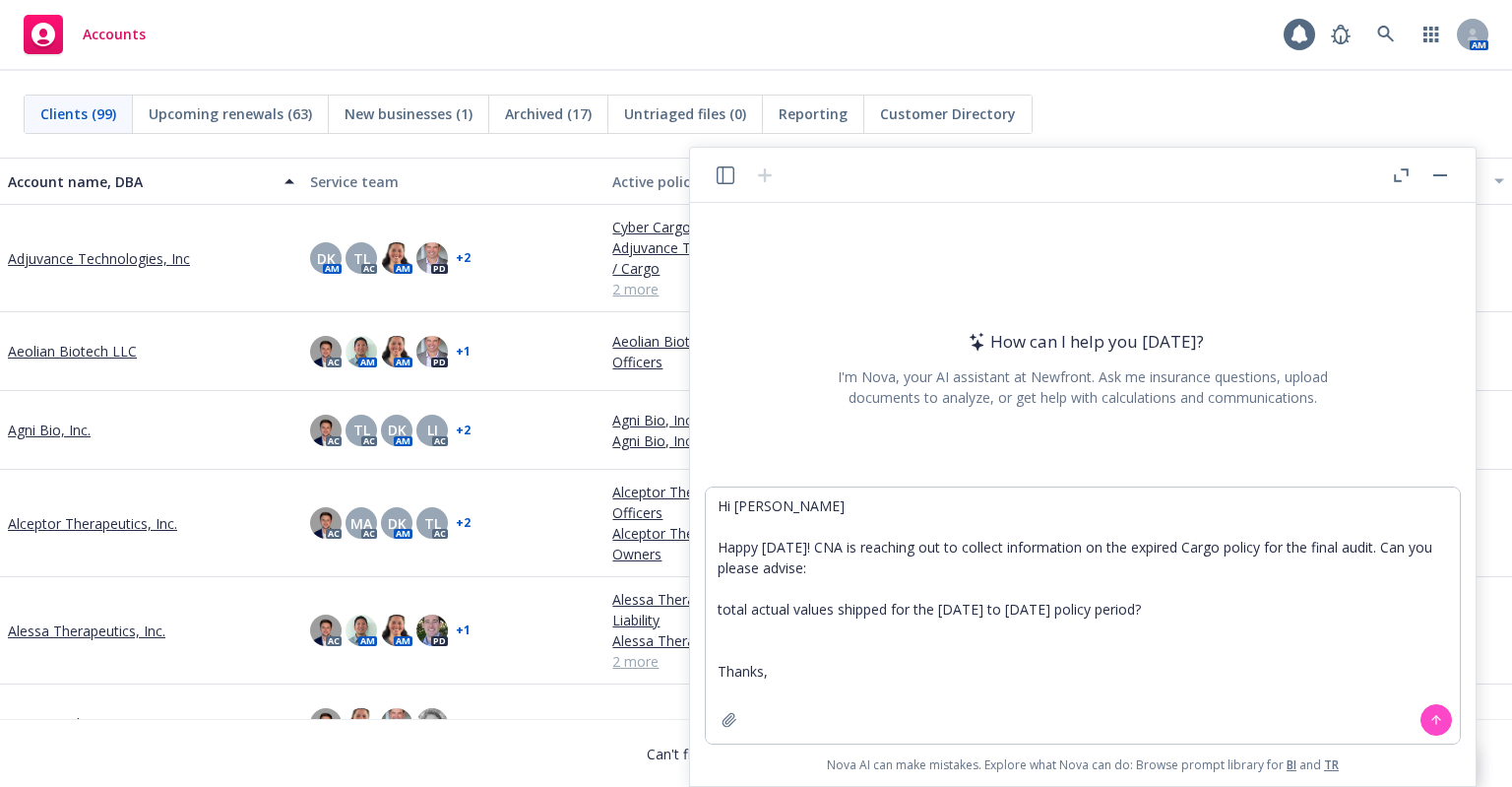 type 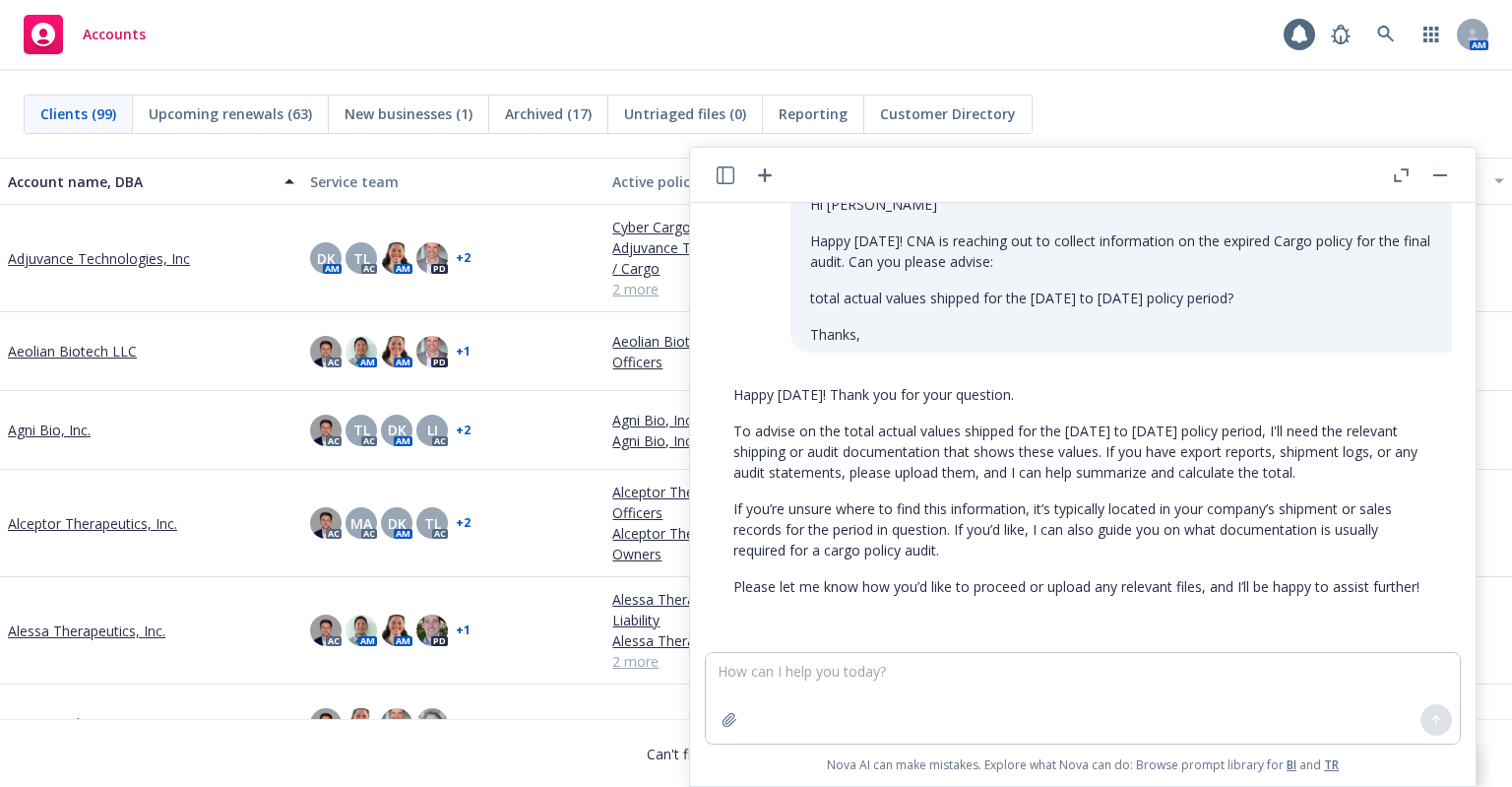 scroll, scrollTop: 51, scrollLeft: 0, axis: vertical 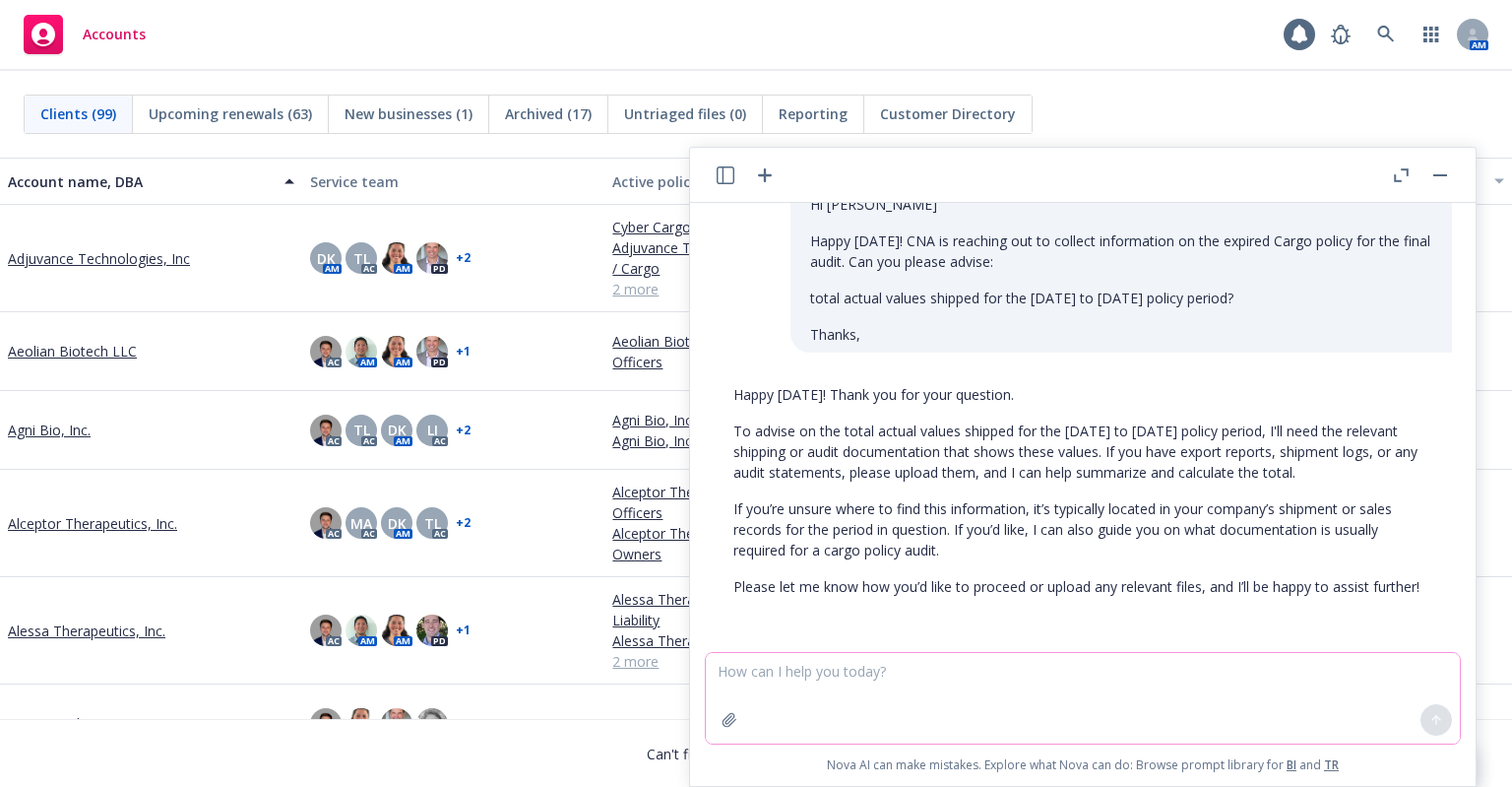 click at bounding box center [1083, 698] 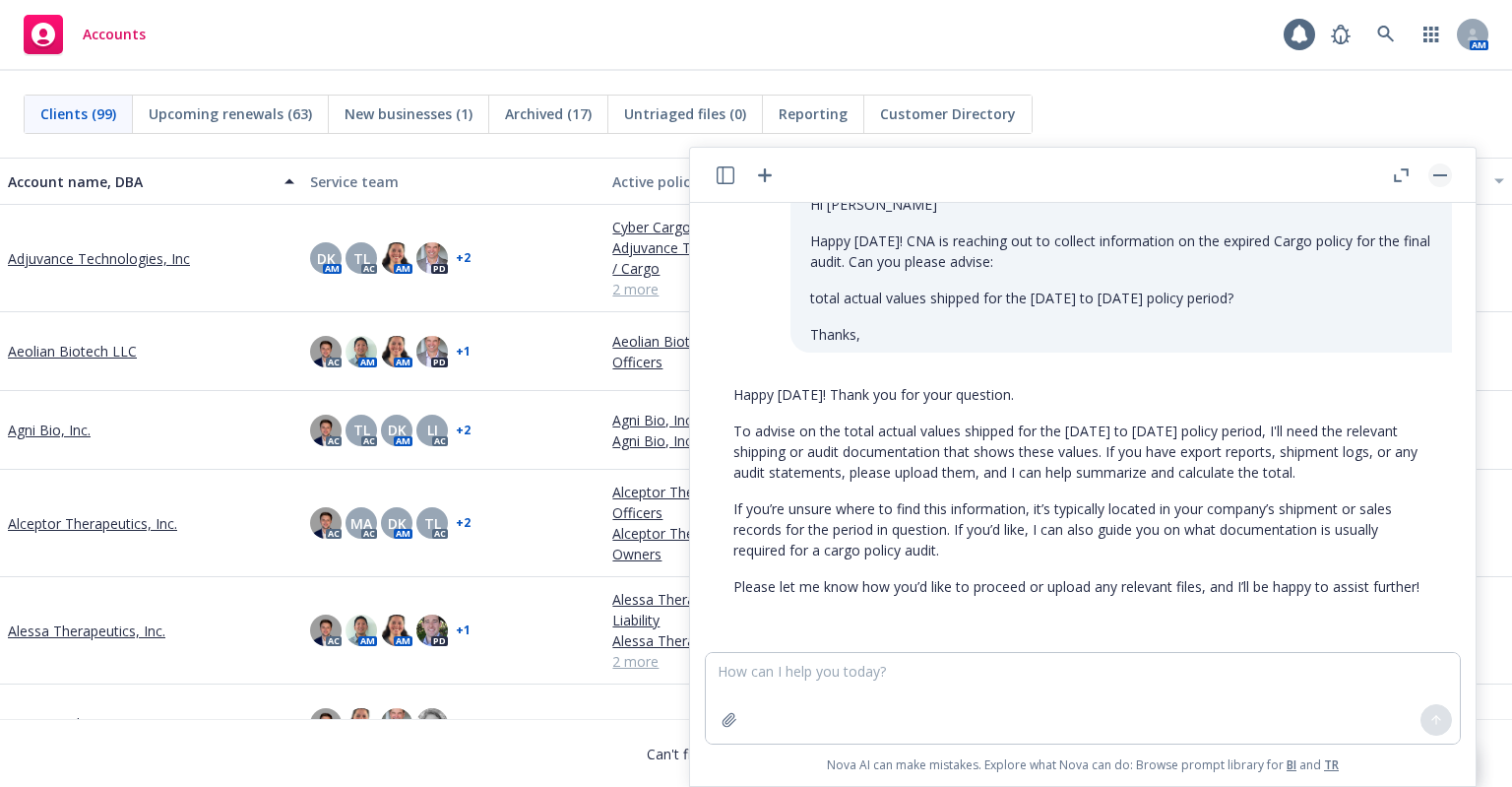 click at bounding box center (1440, 175) 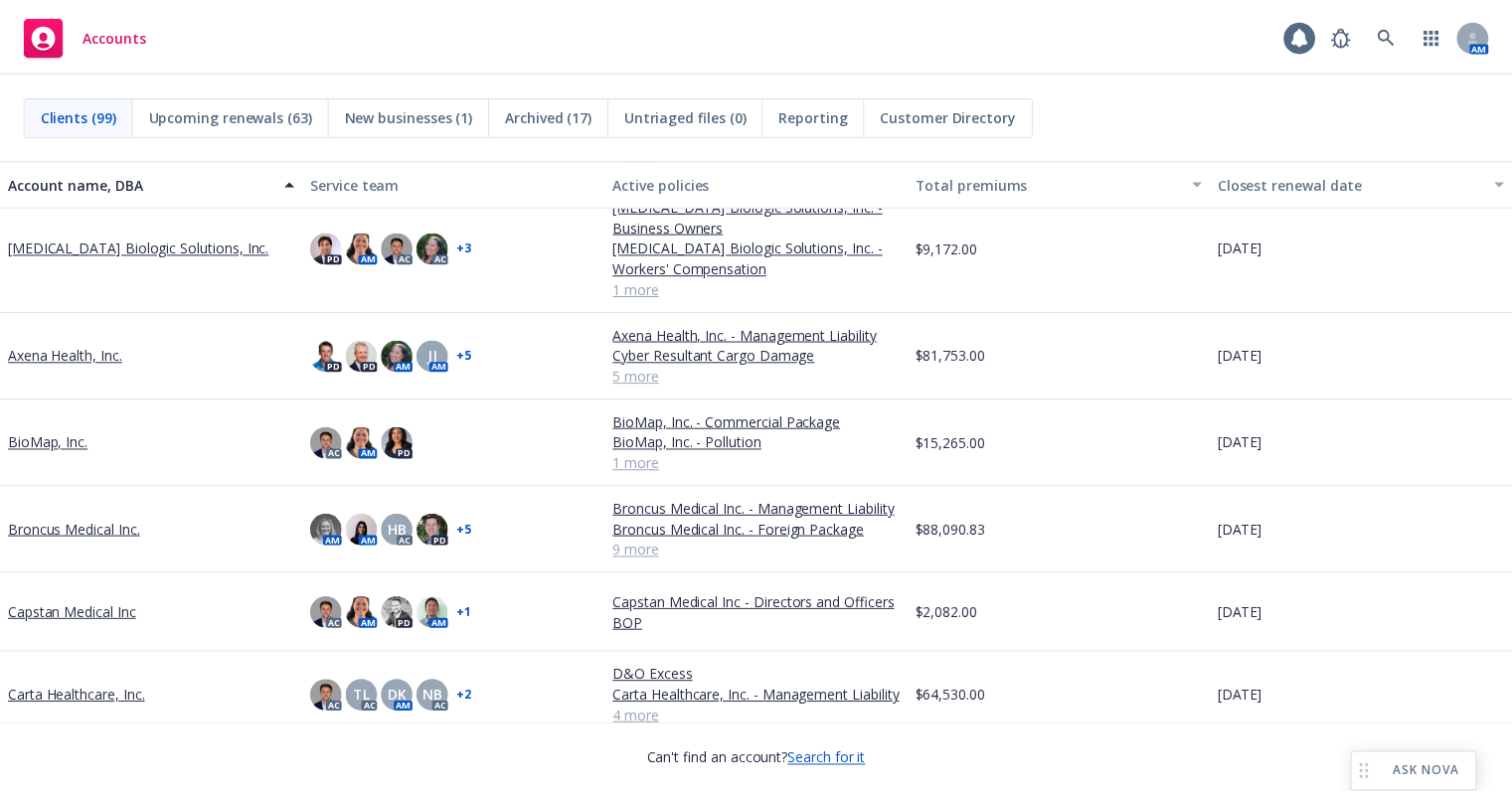 scroll, scrollTop: 994, scrollLeft: 0, axis: vertical 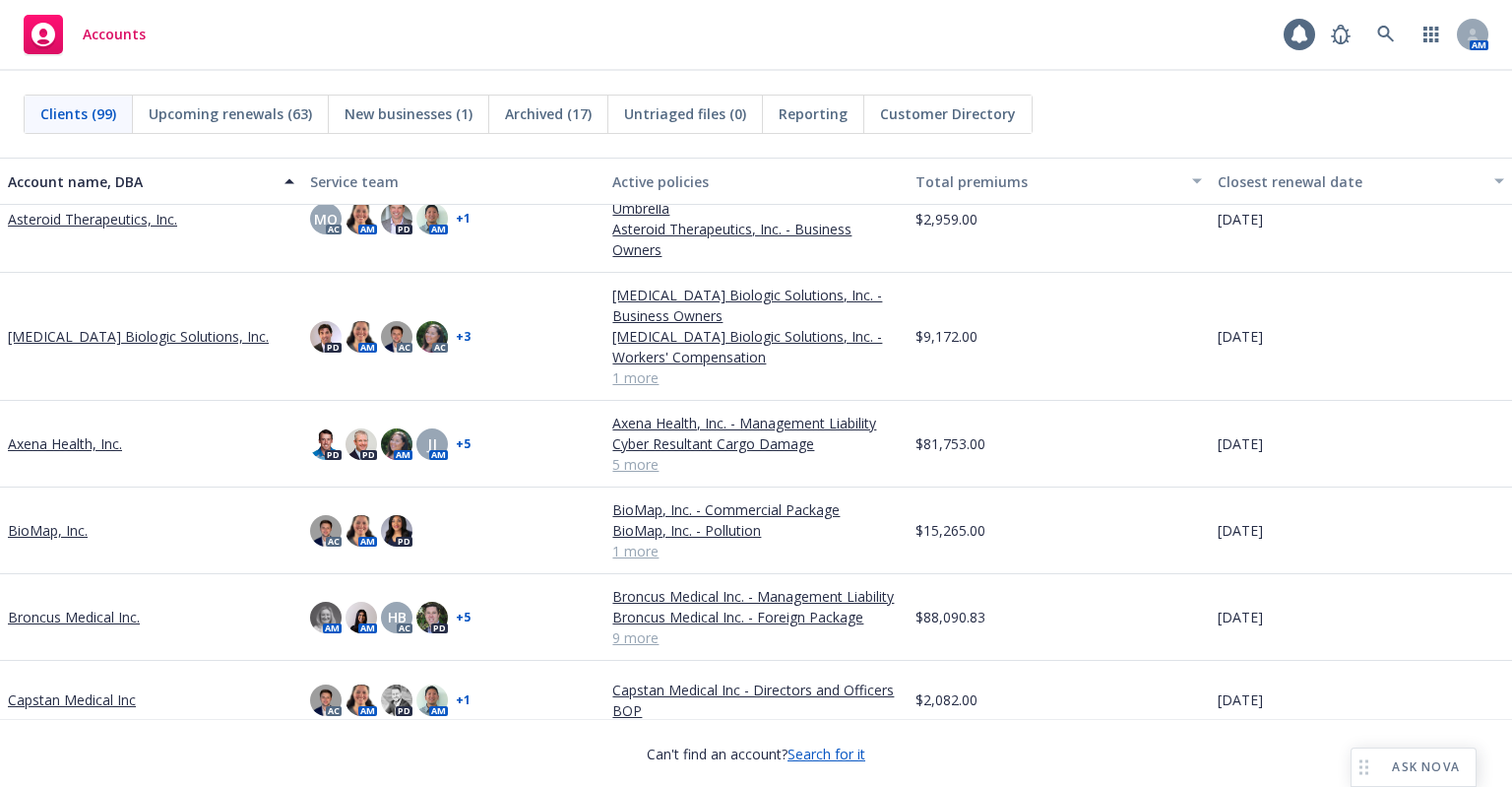 click on "Broncus Medical Inc." at bounding box center [74, 617] 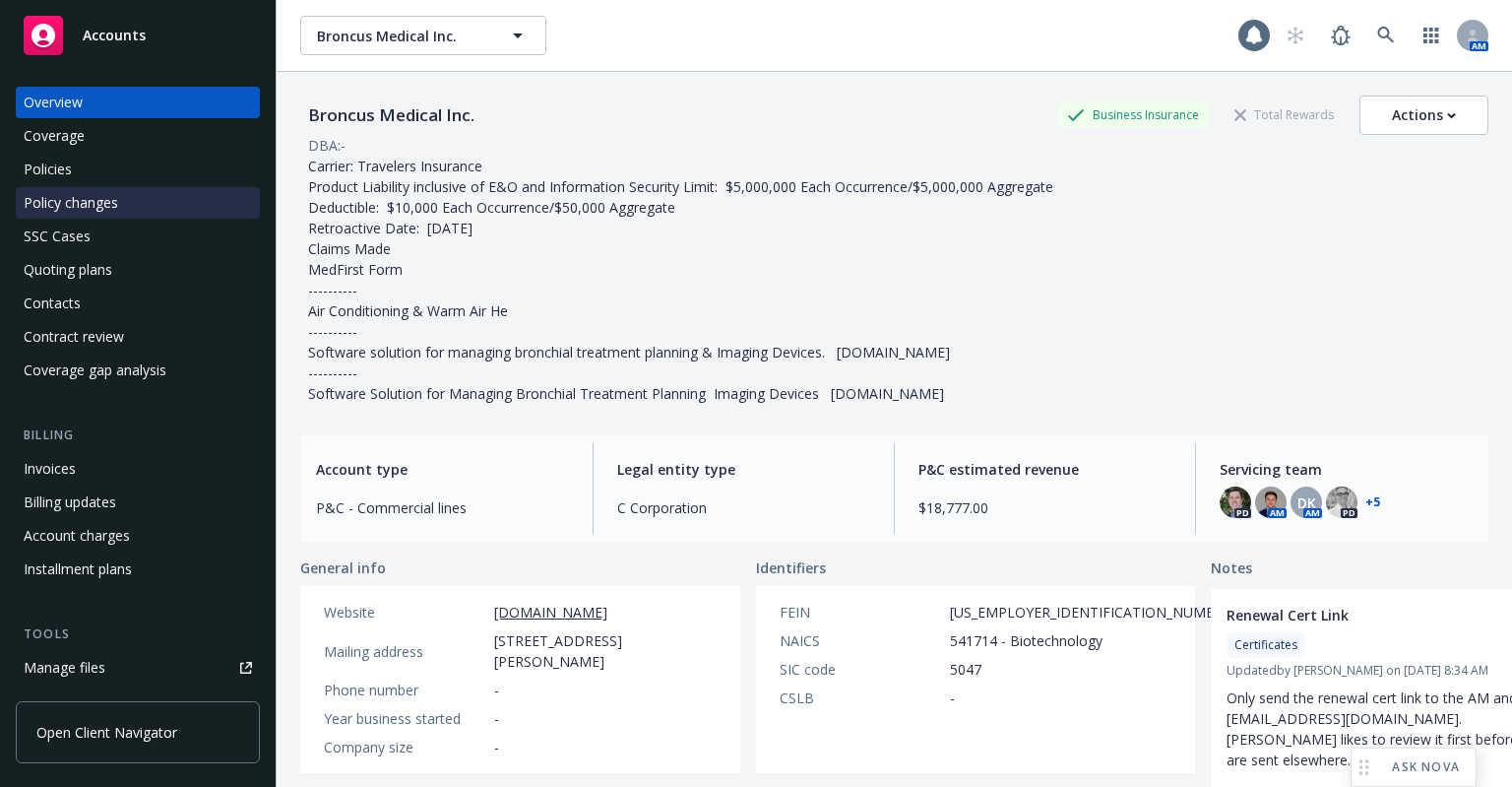 click on "Policy changes" at bounding box center [71, 203] 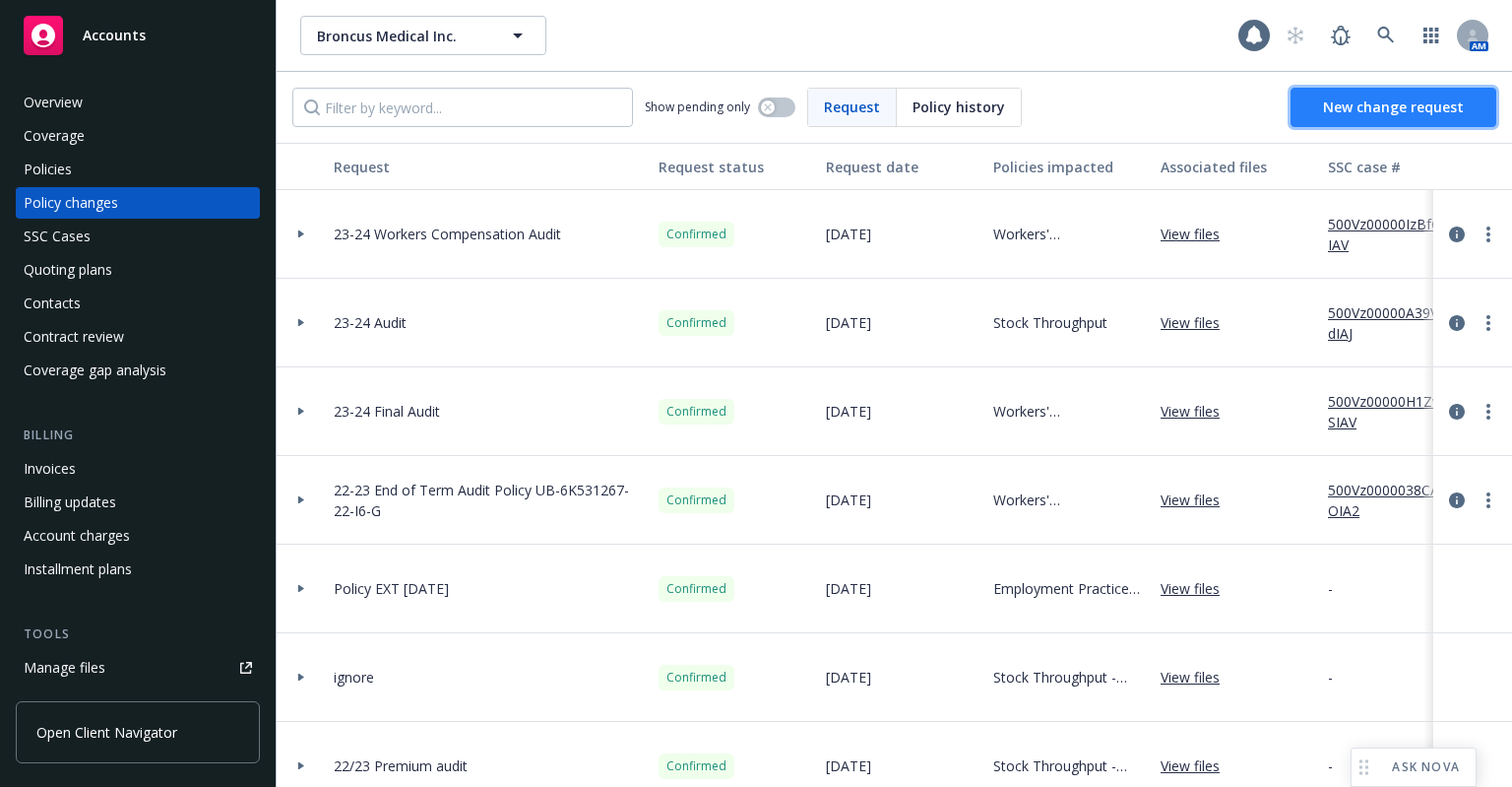 click on "New change request" at bounding box center [1393, 106] 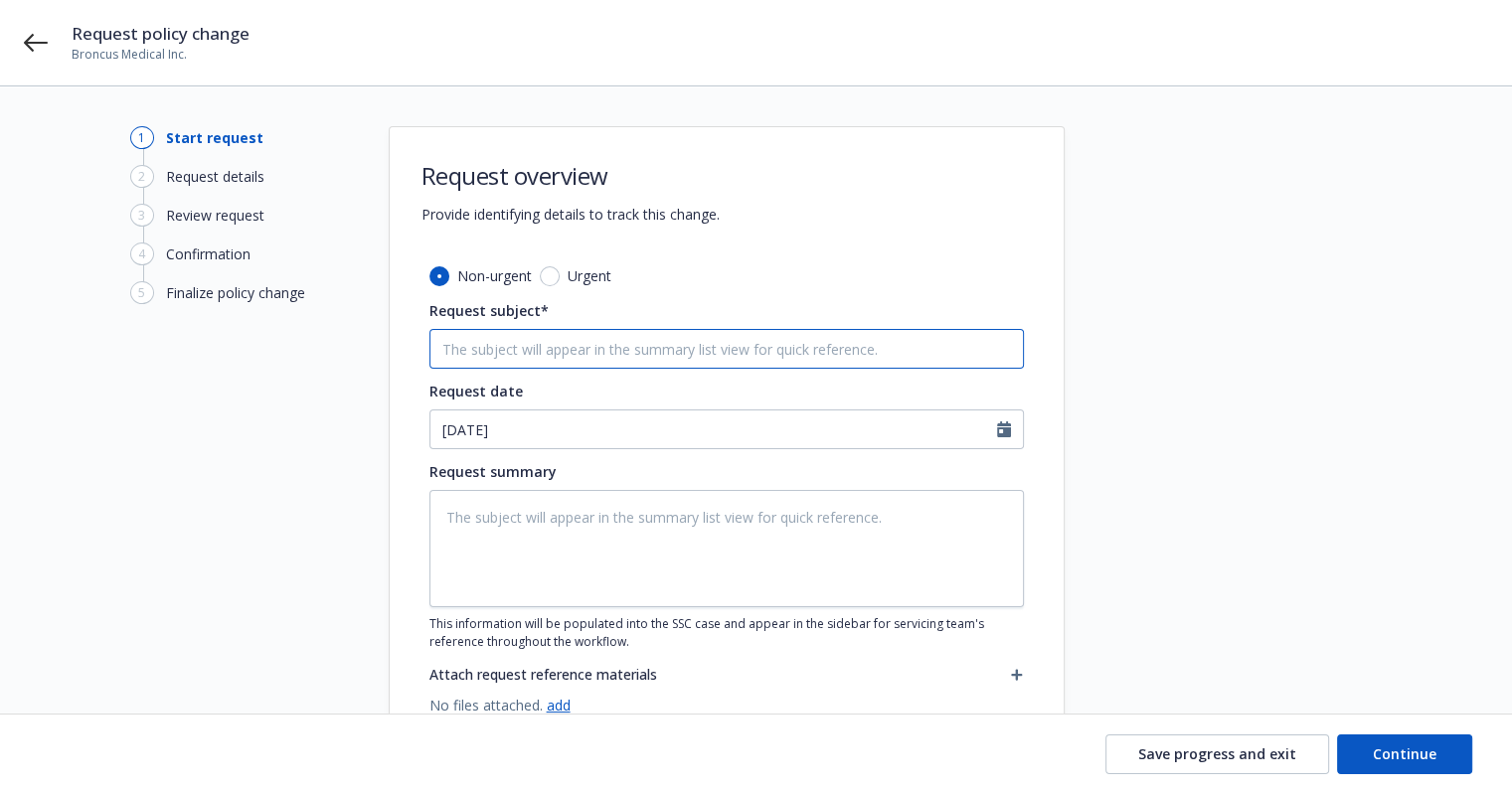 click on "Request subject*" at bounding box center [727, 349] 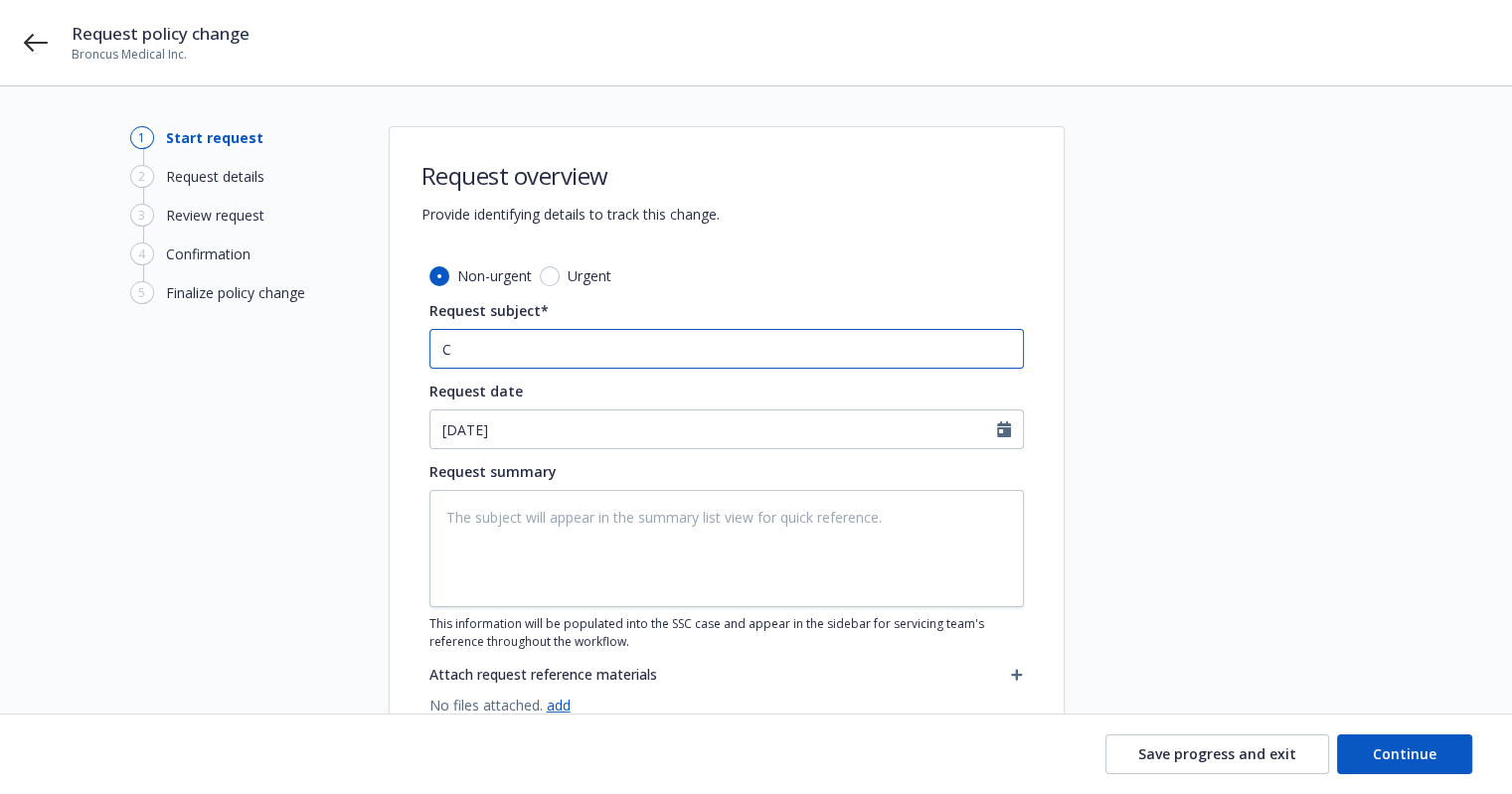 type on "x" 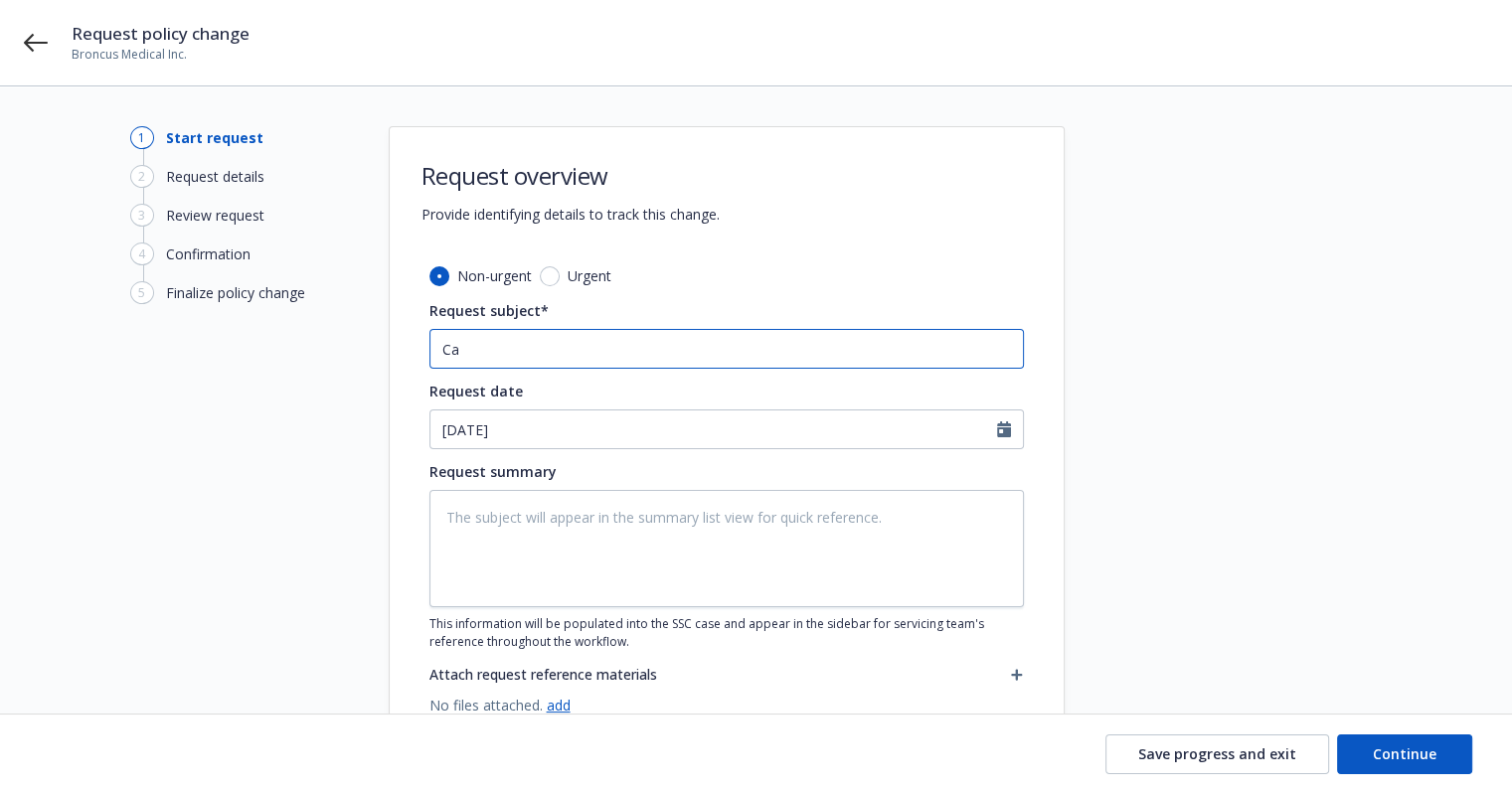 type on "Car" 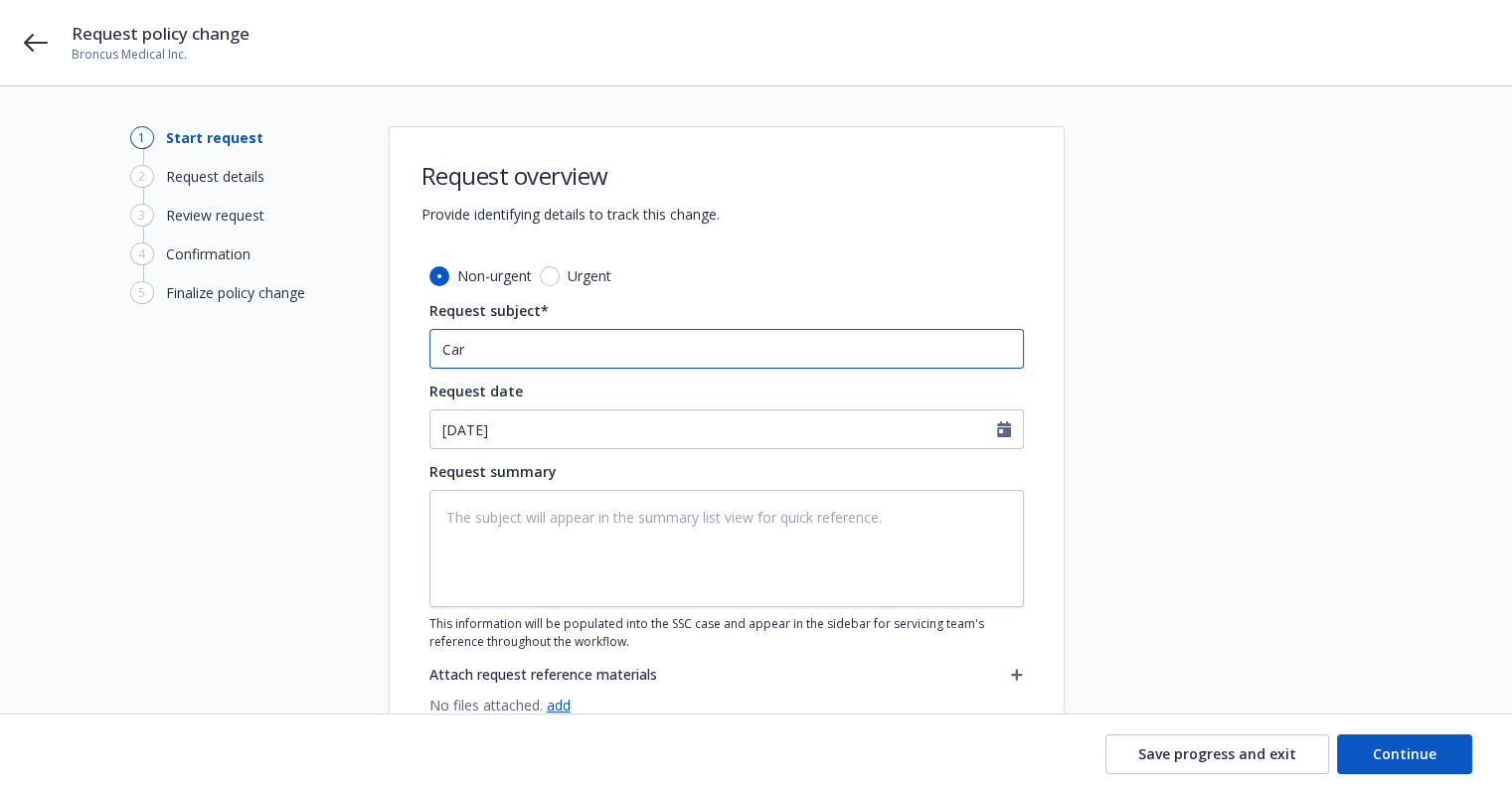 type on "x" 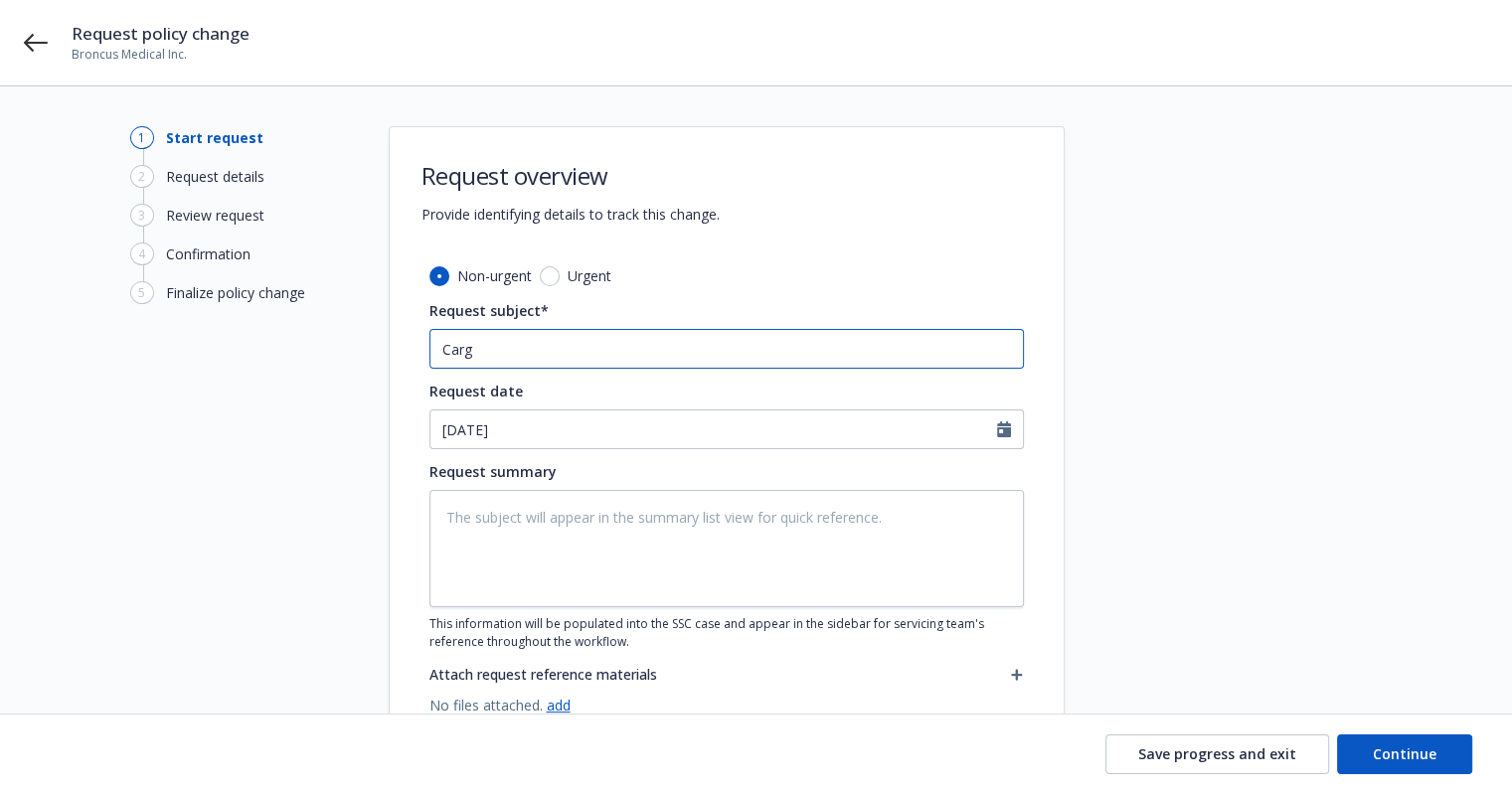 type on "x" 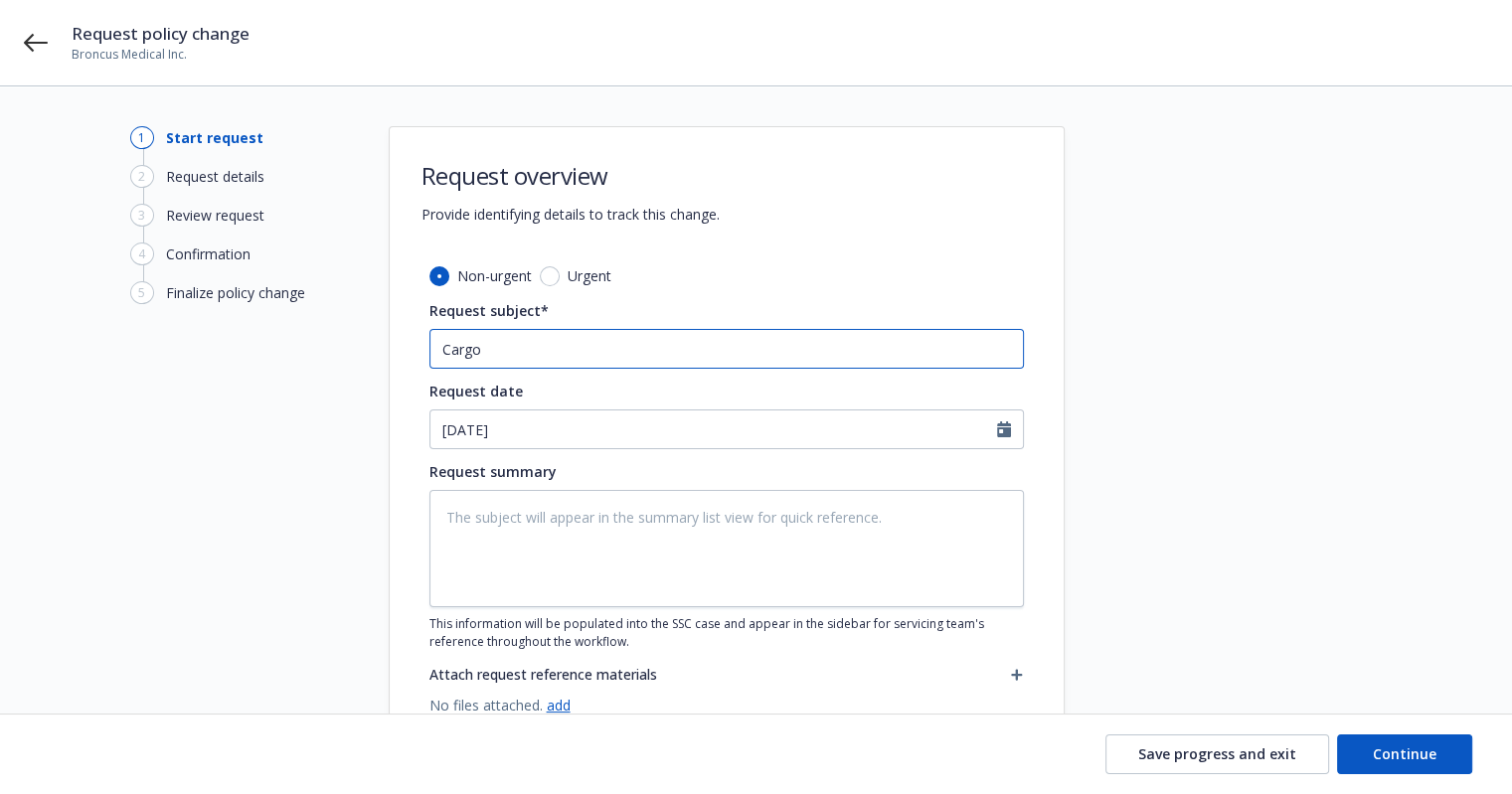 type on "x" 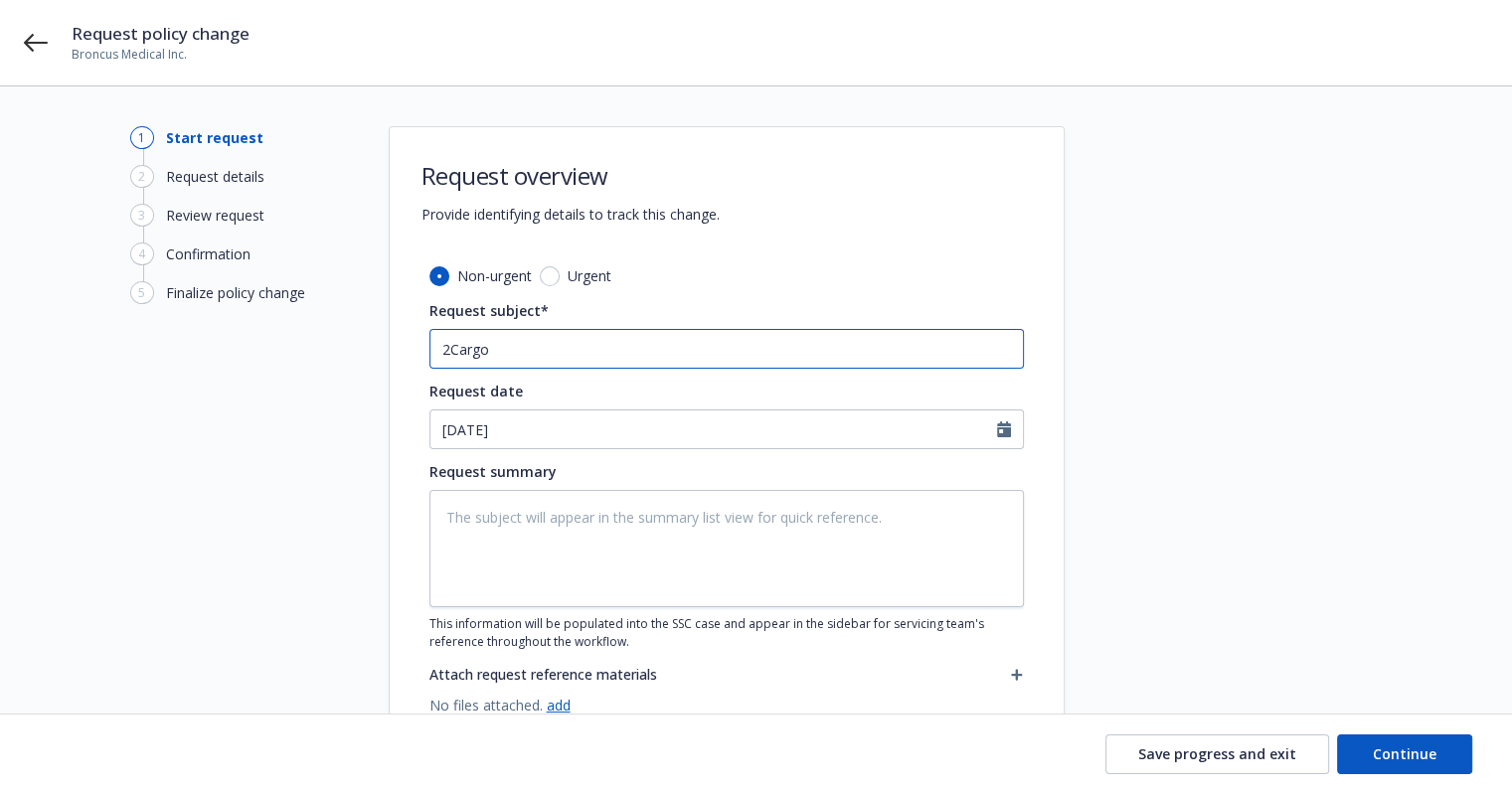 type on "24Cargo" 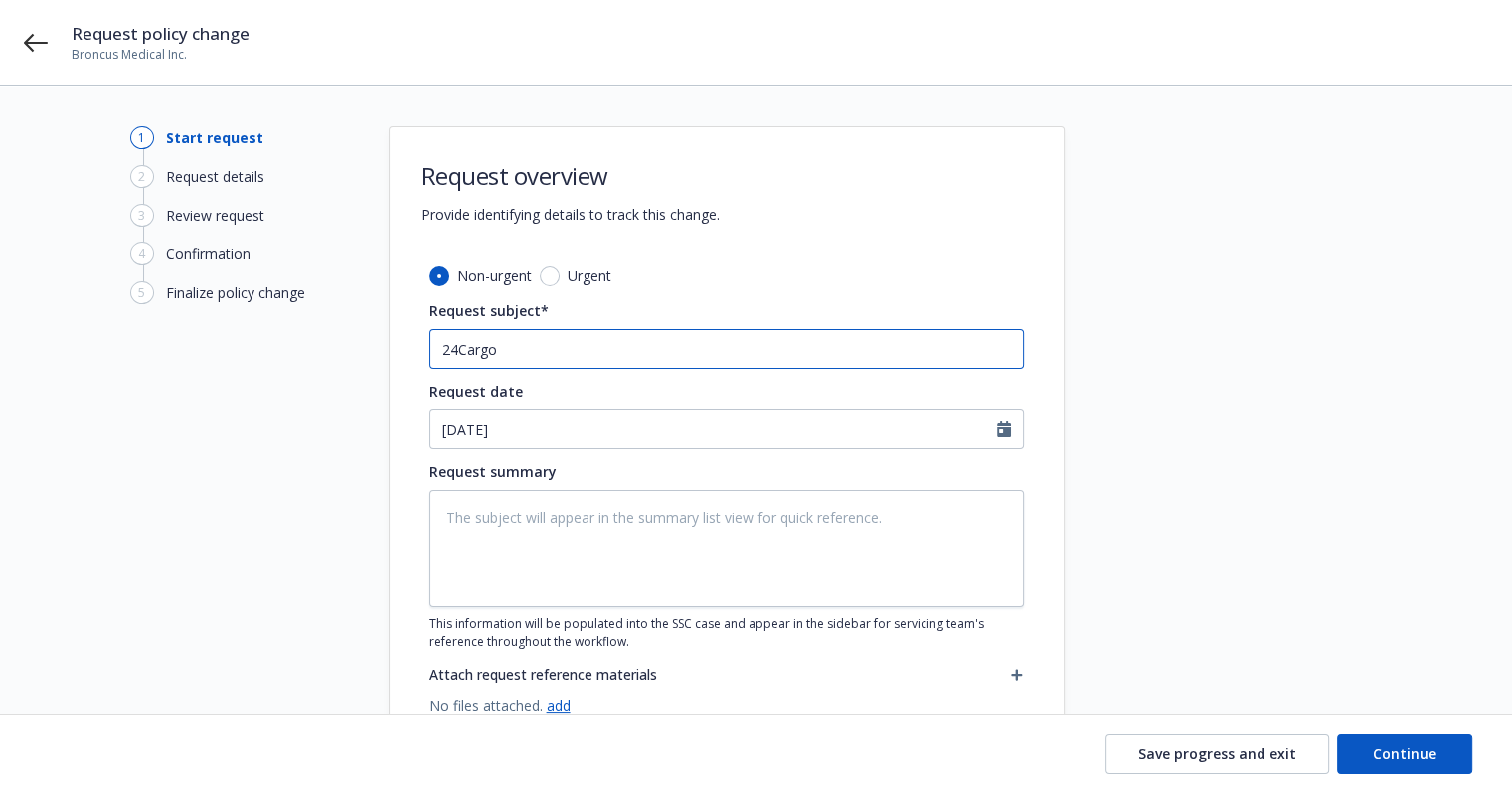 type on "x" 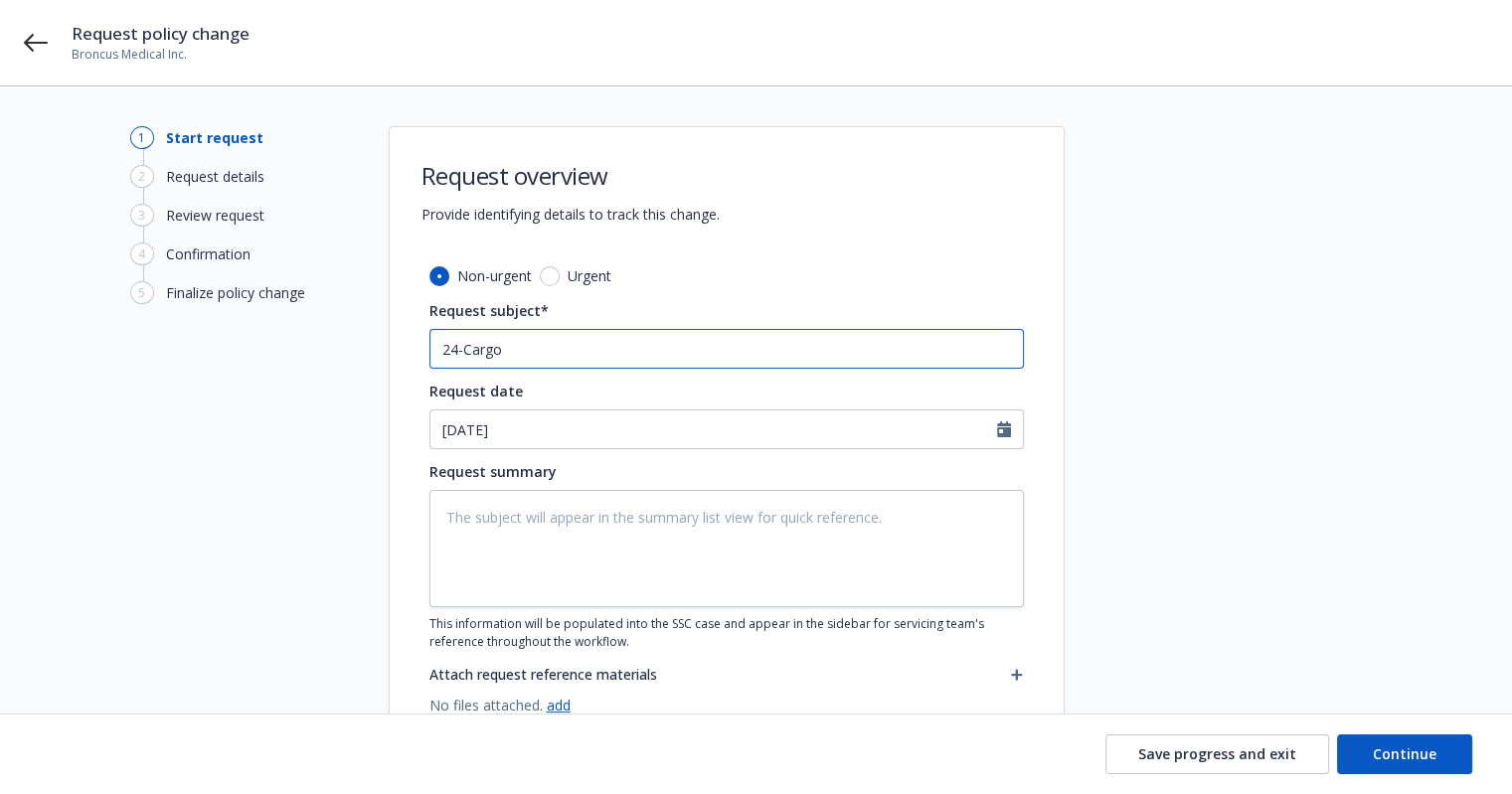 type on "x" 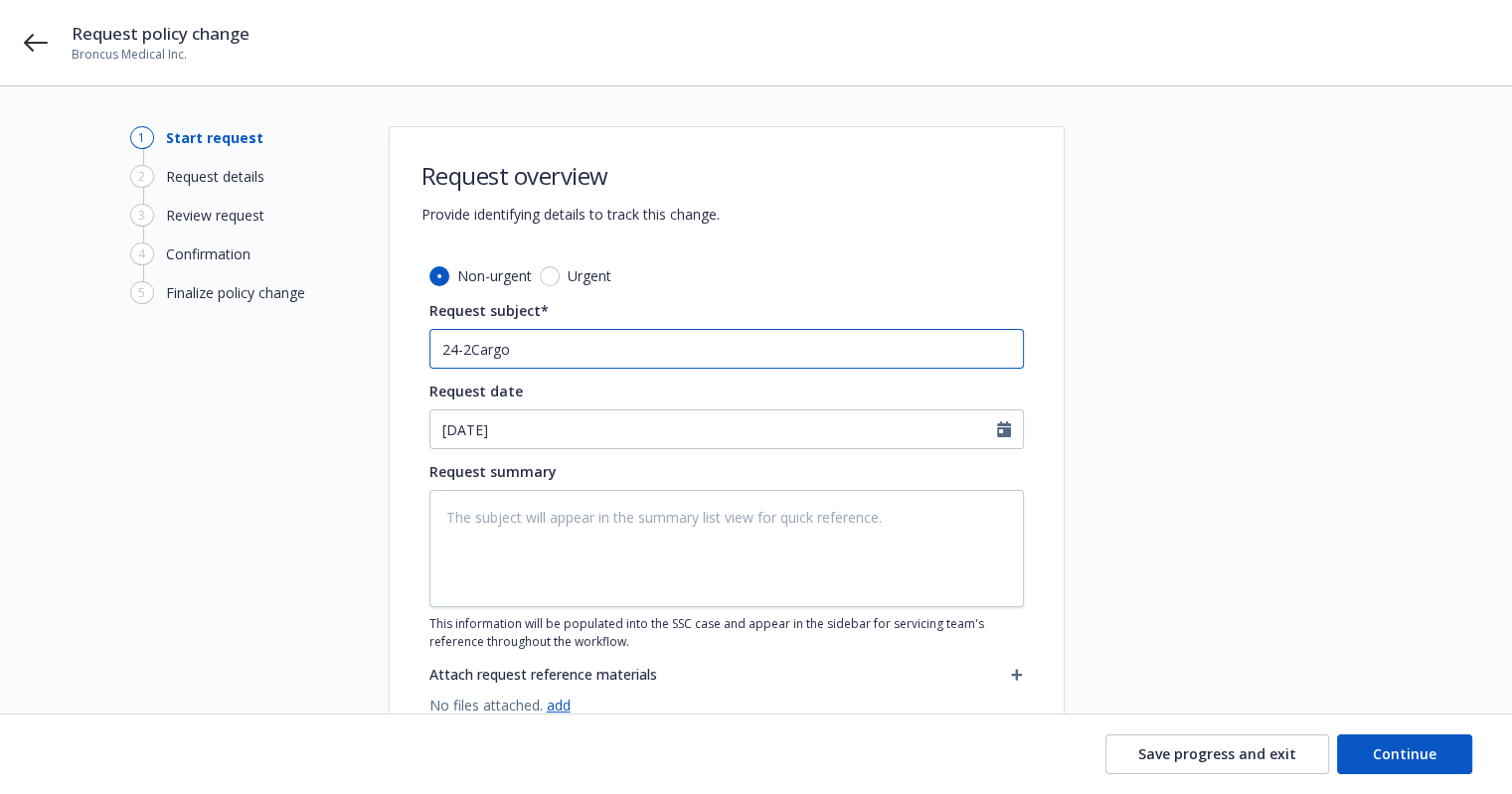 type on "x" 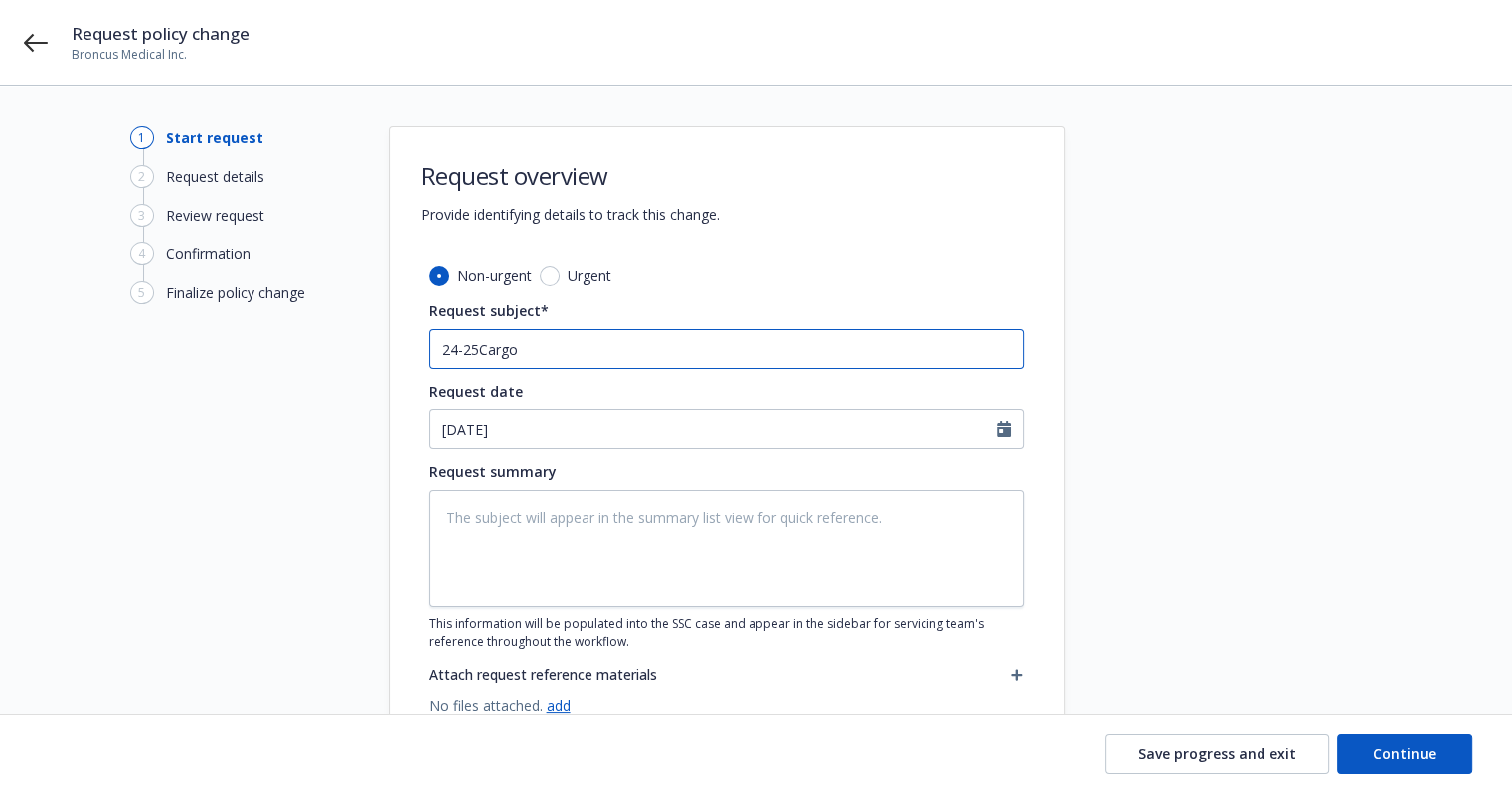 type on "x" 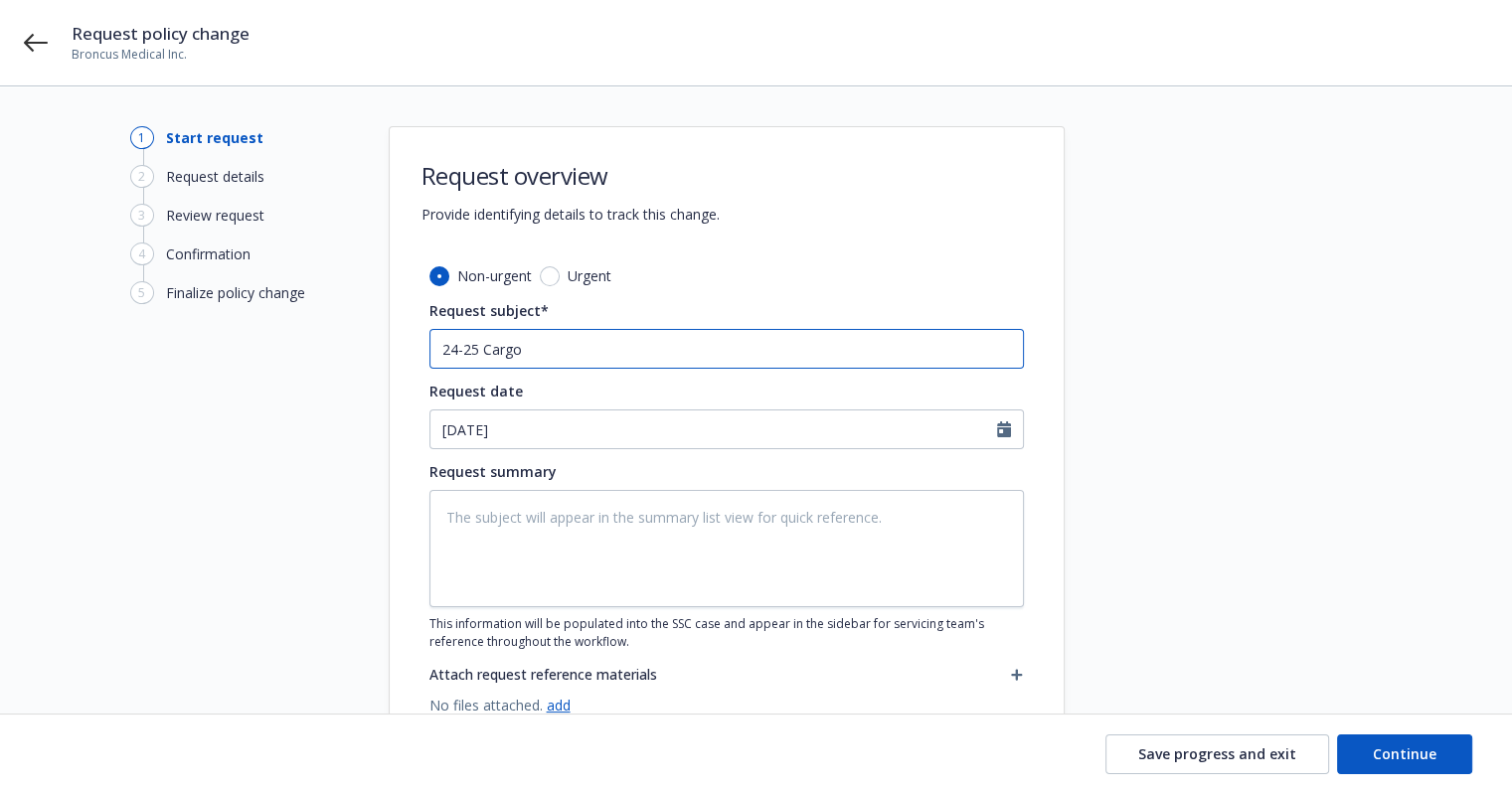 type on "x" 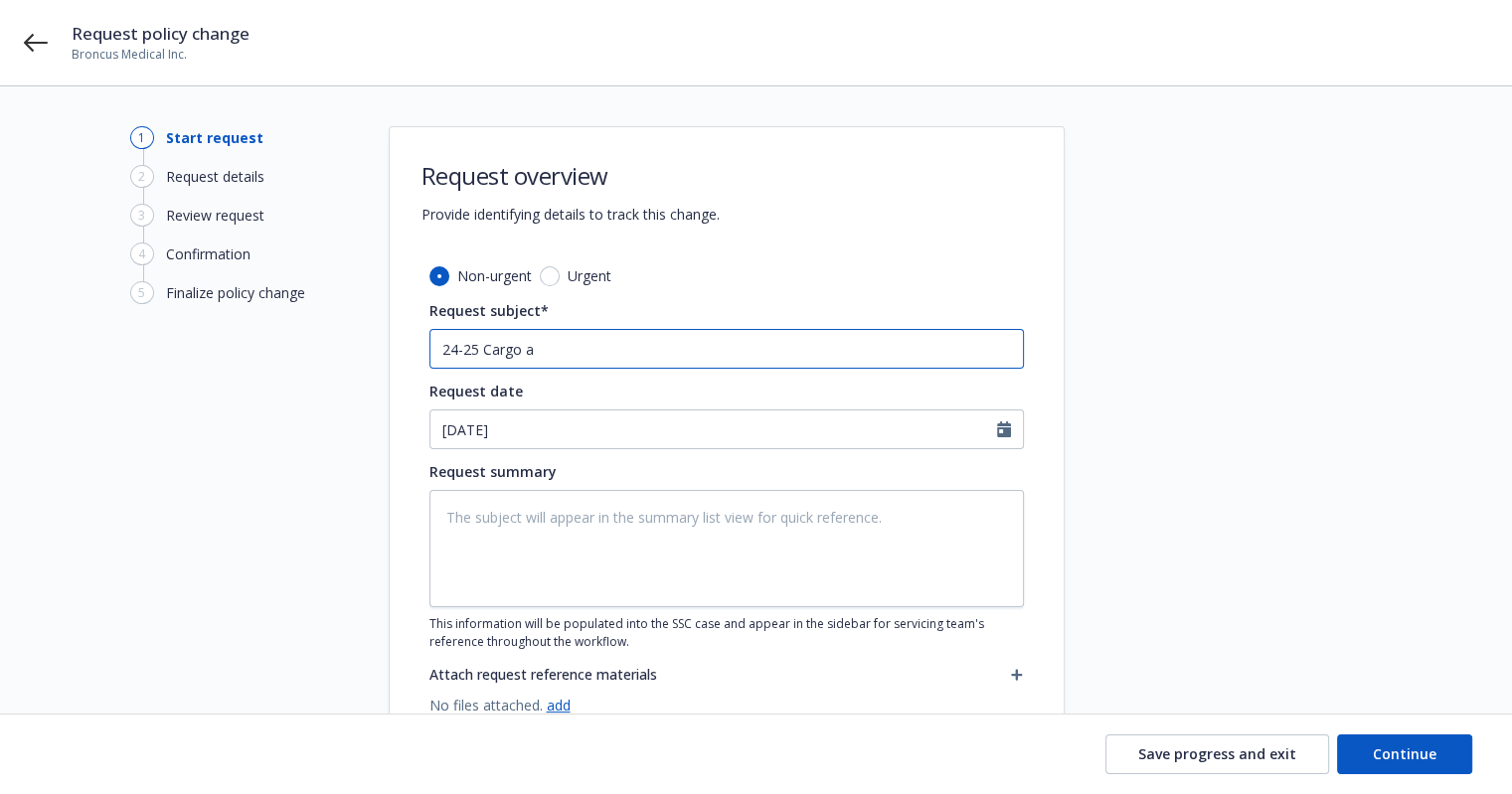 type on "24-25 Cargo au" 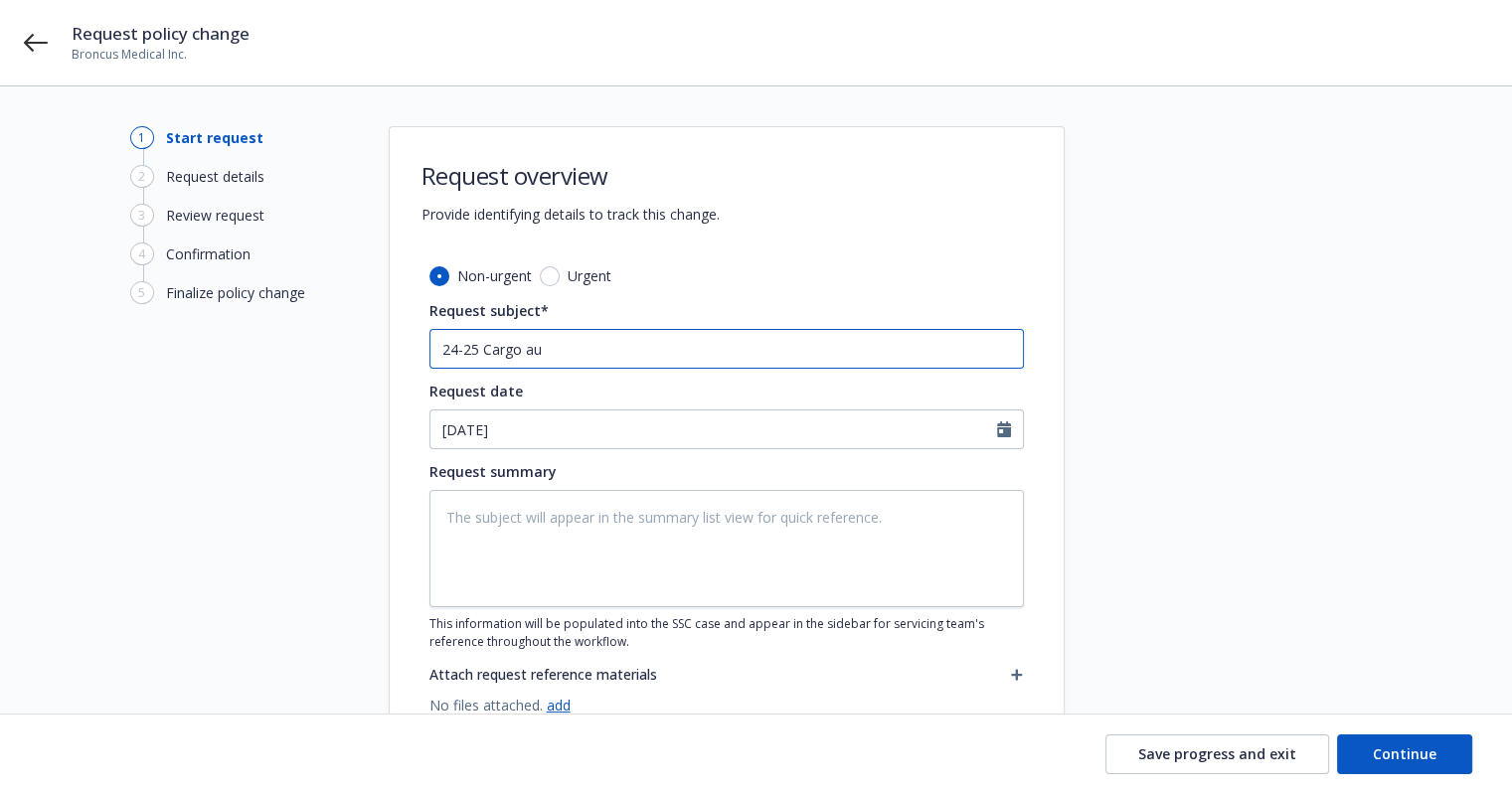 type on "x" 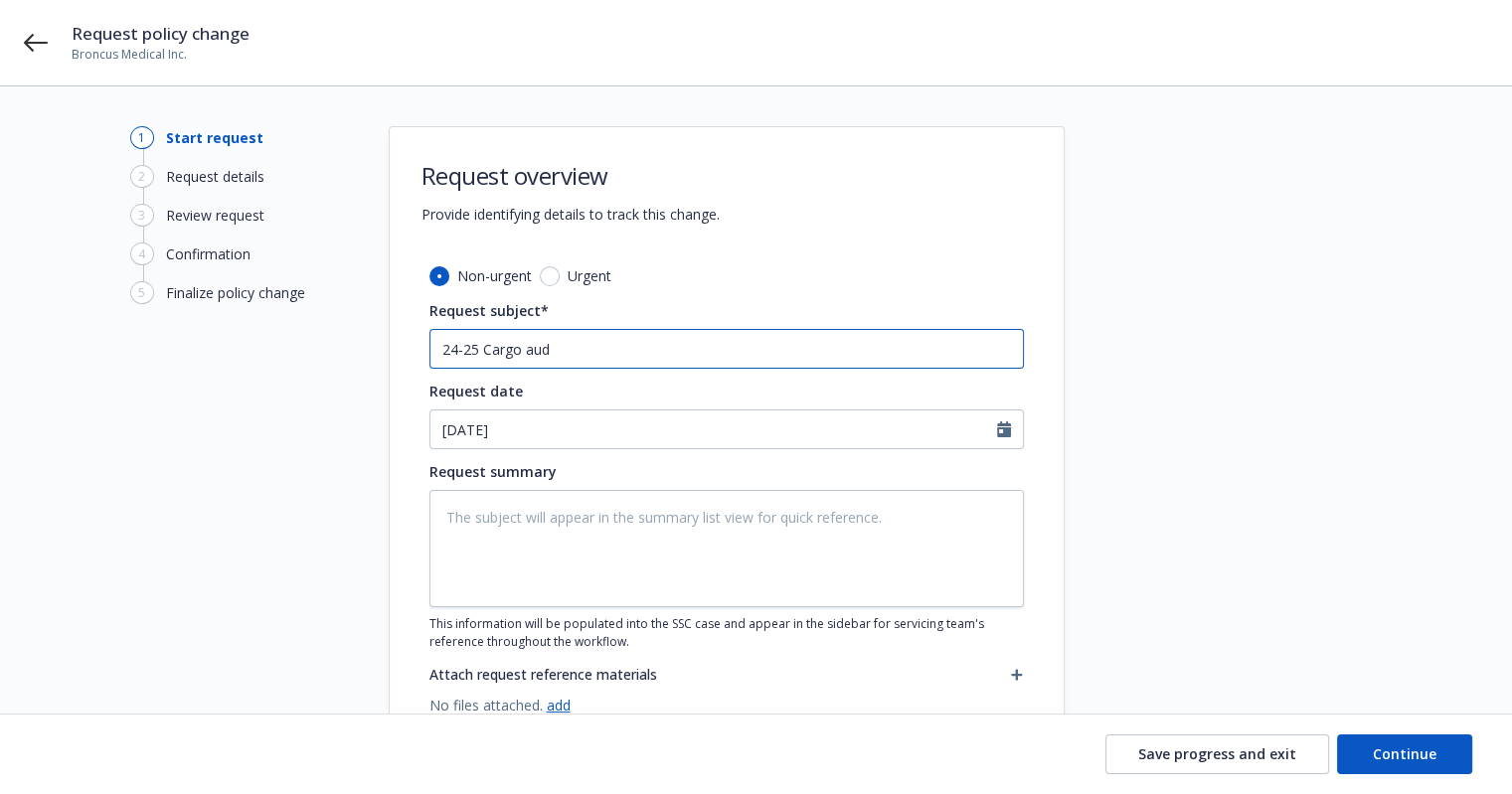 type on "24-25 Cargo audi" 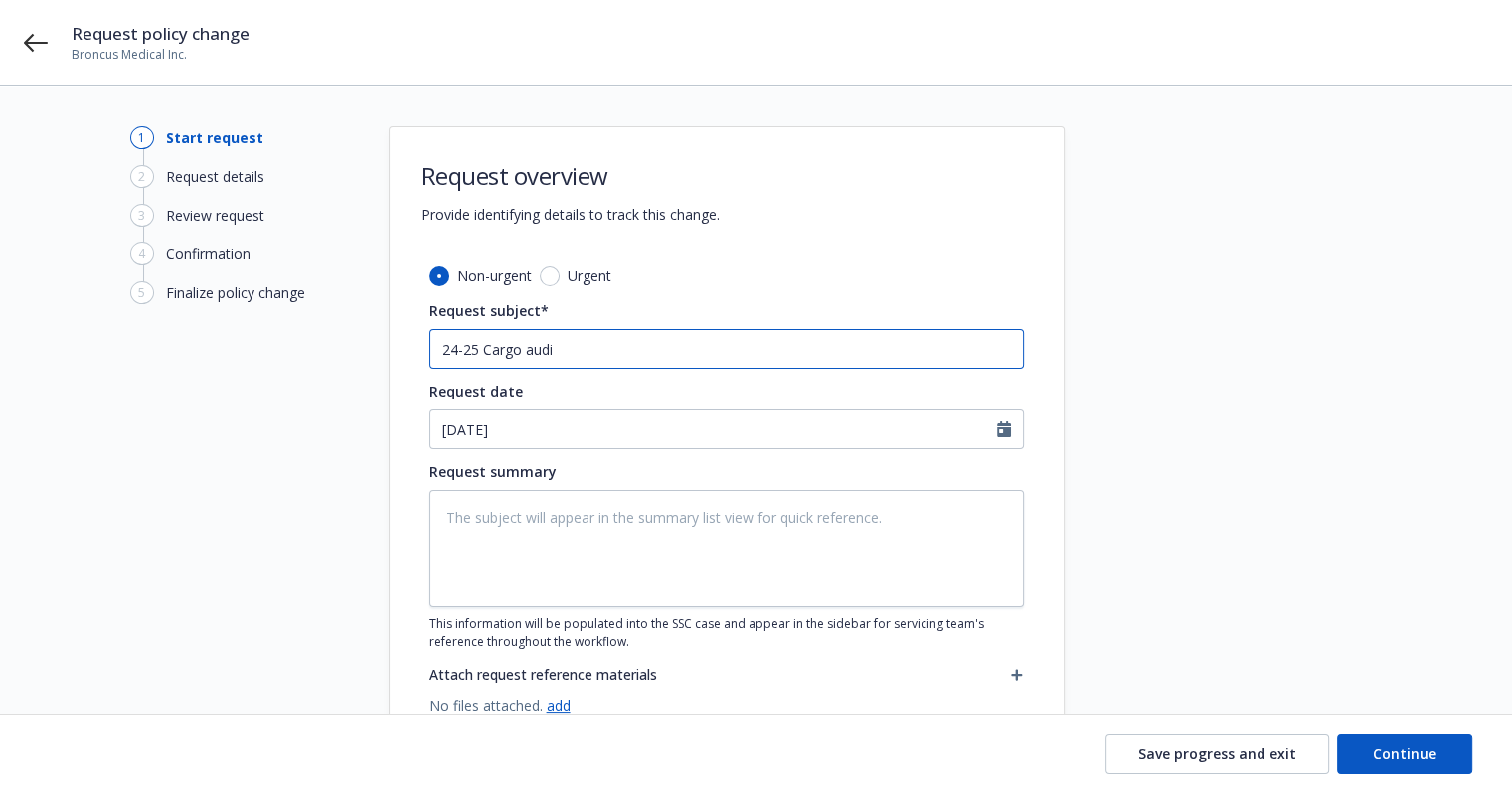 type on "x" 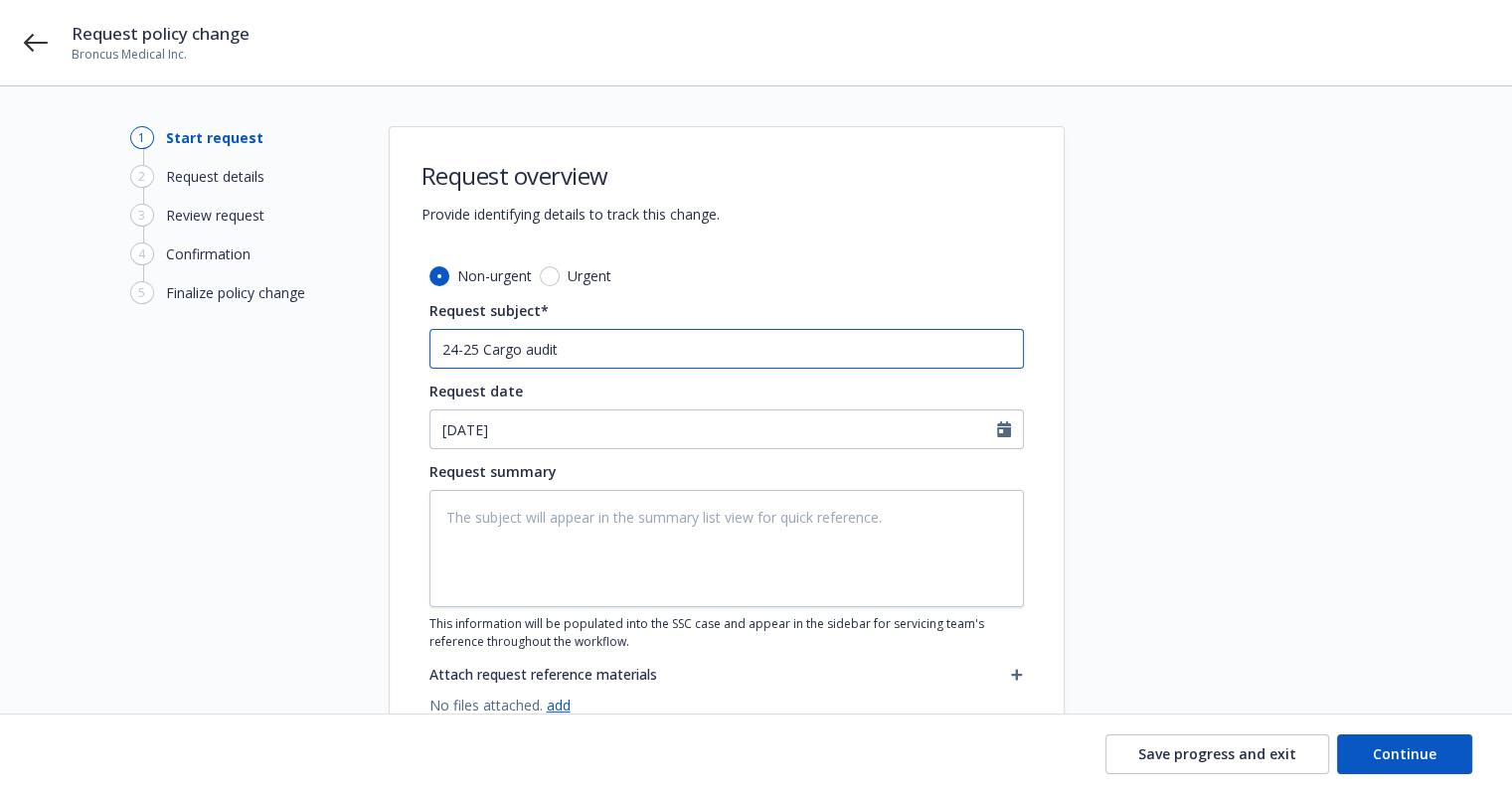 type on "24-25 Cargo audit" 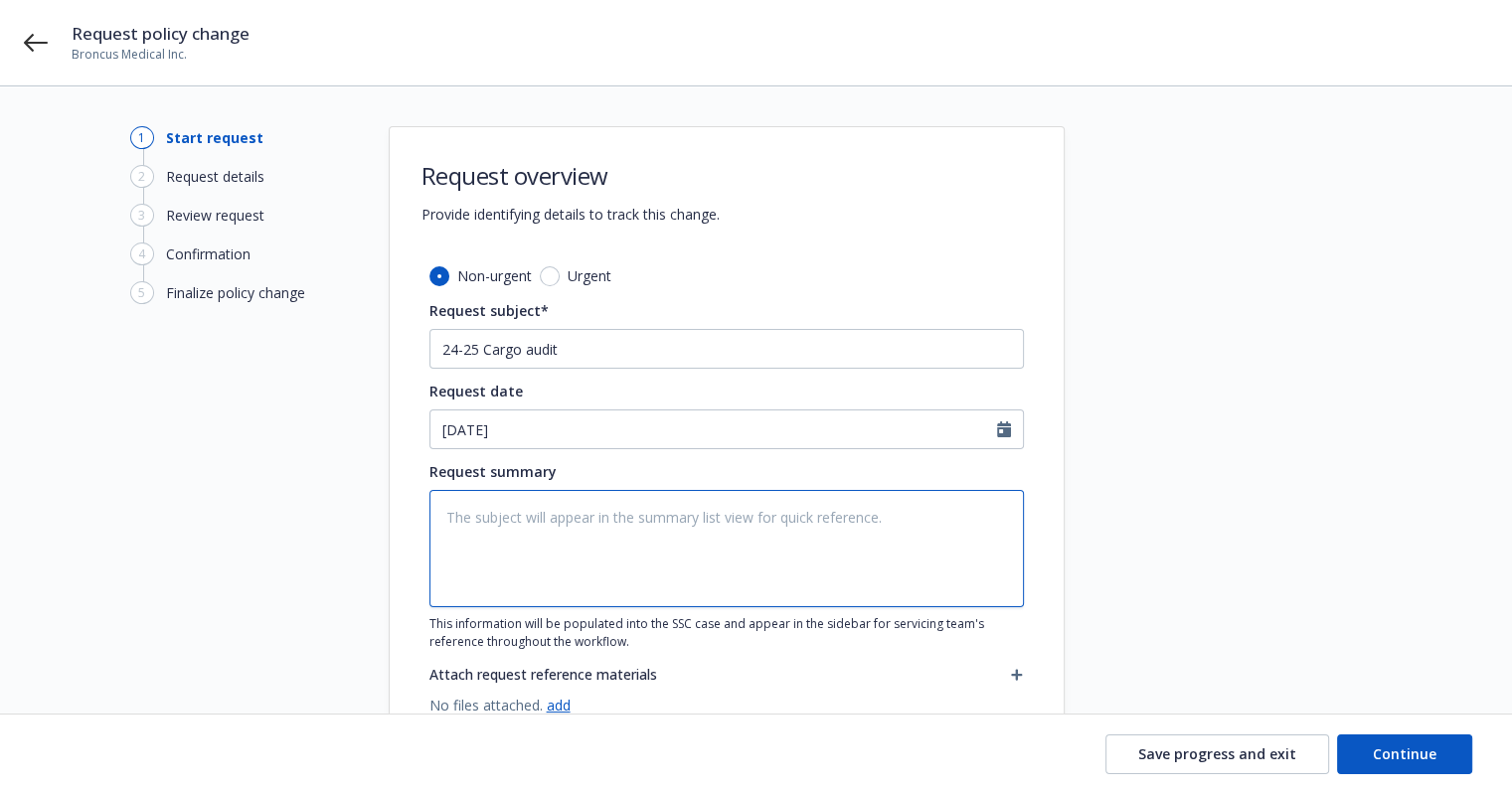 click at bounding box center [727, 549] 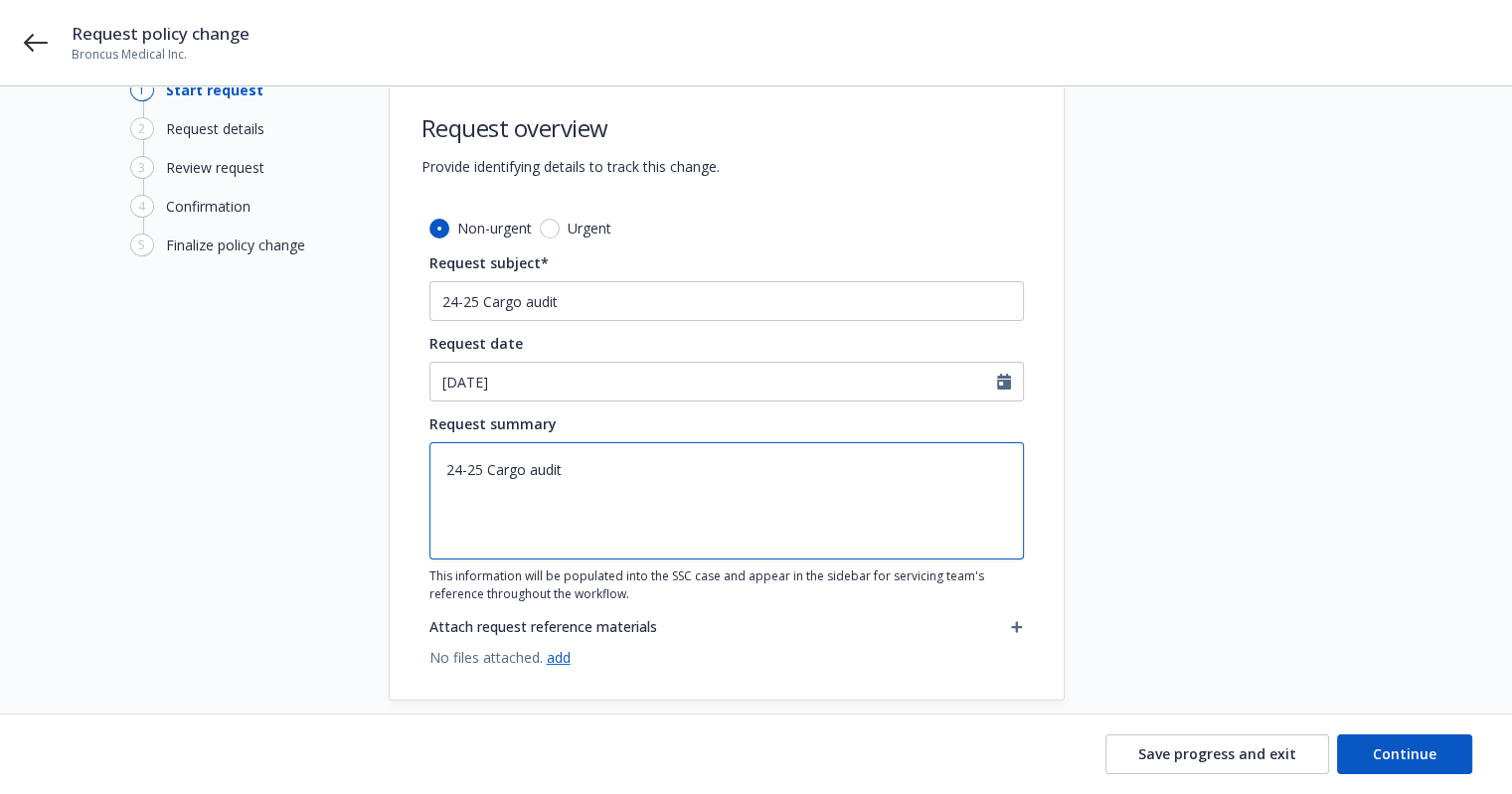 scroll, scrollTop: 73, scrollLeft: 0, axis: vertical 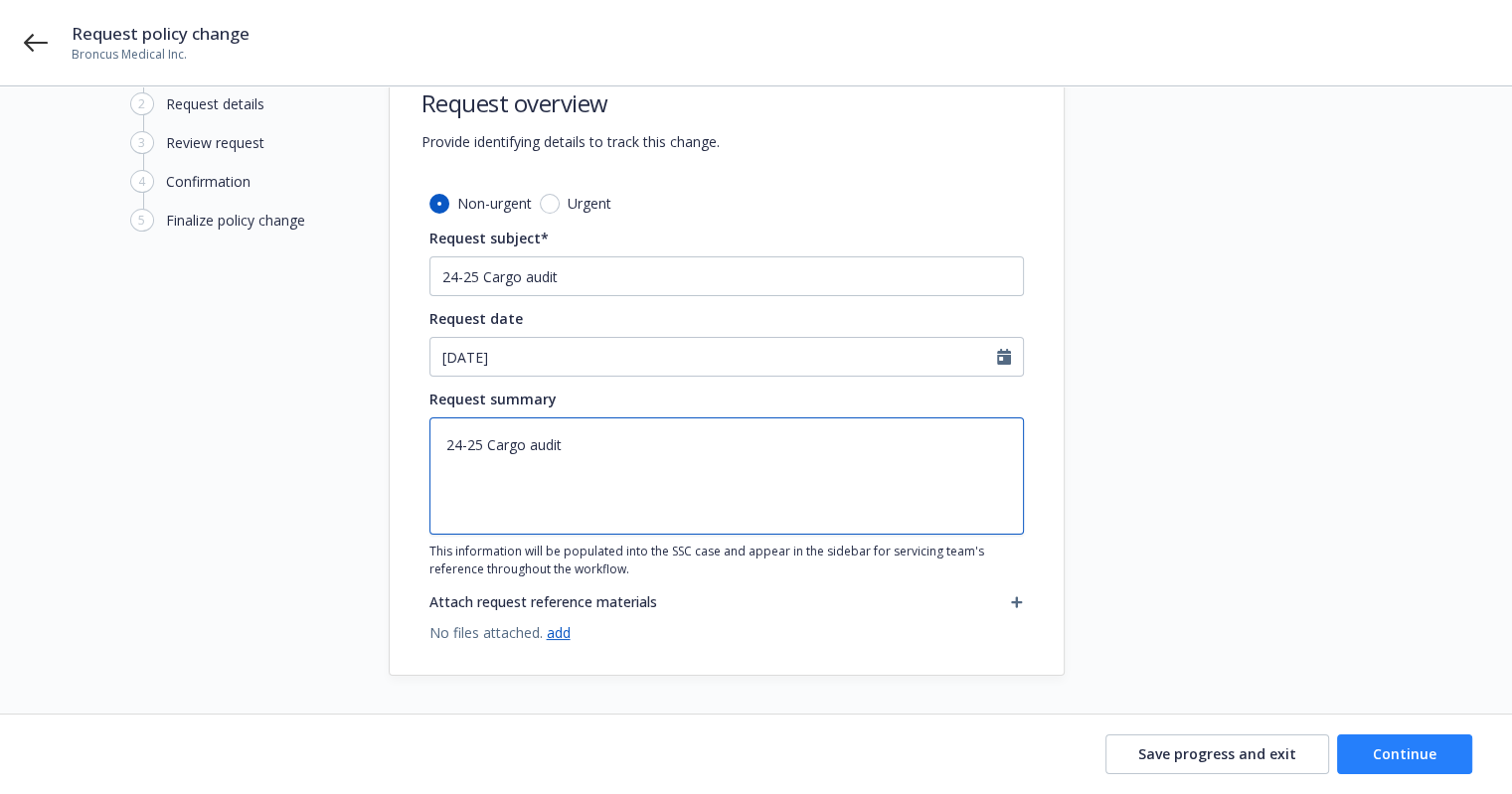 type on "24-25 Cargo audit" 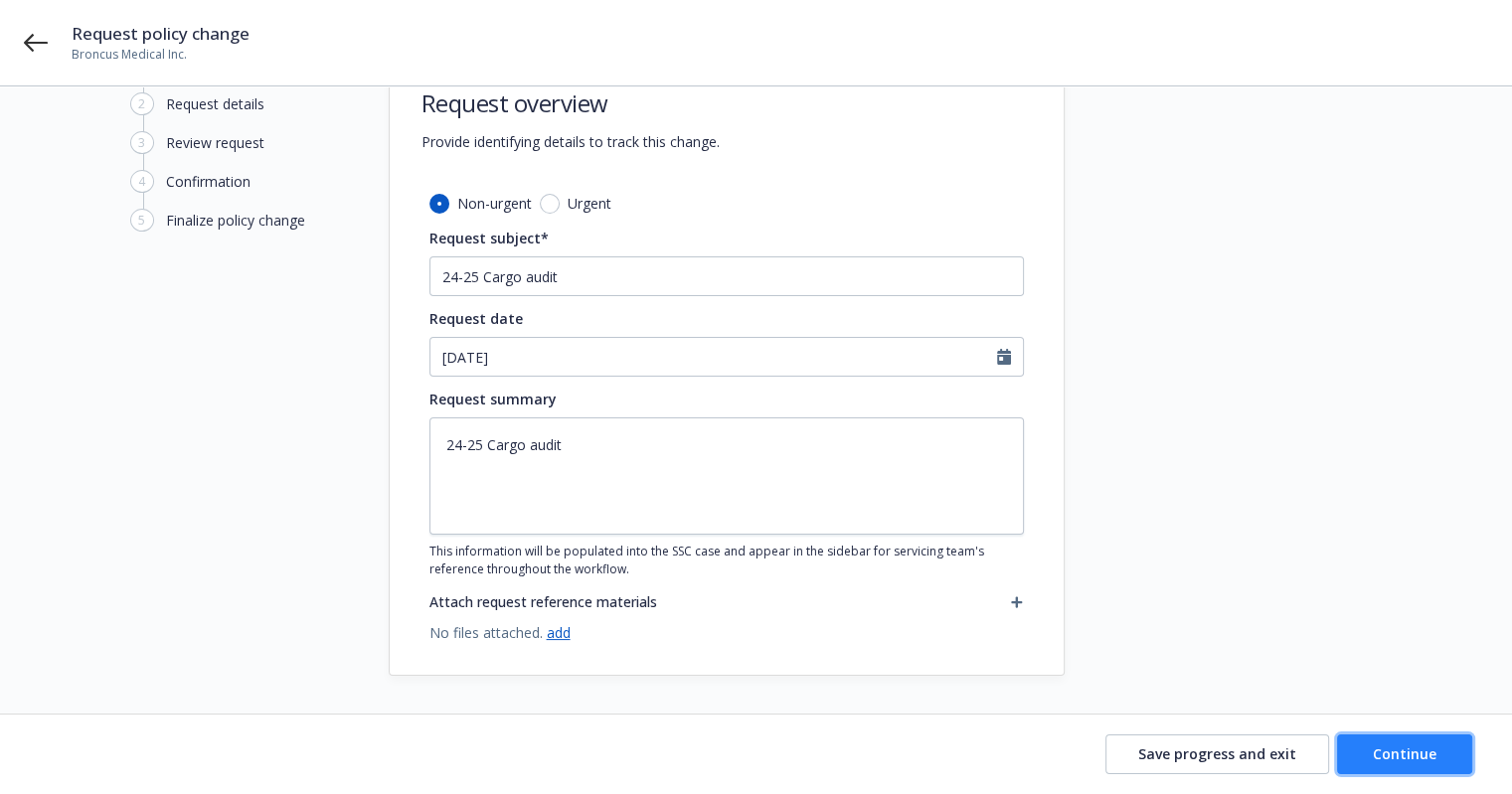 click on "Continue" at bounding box center [1405, 754] 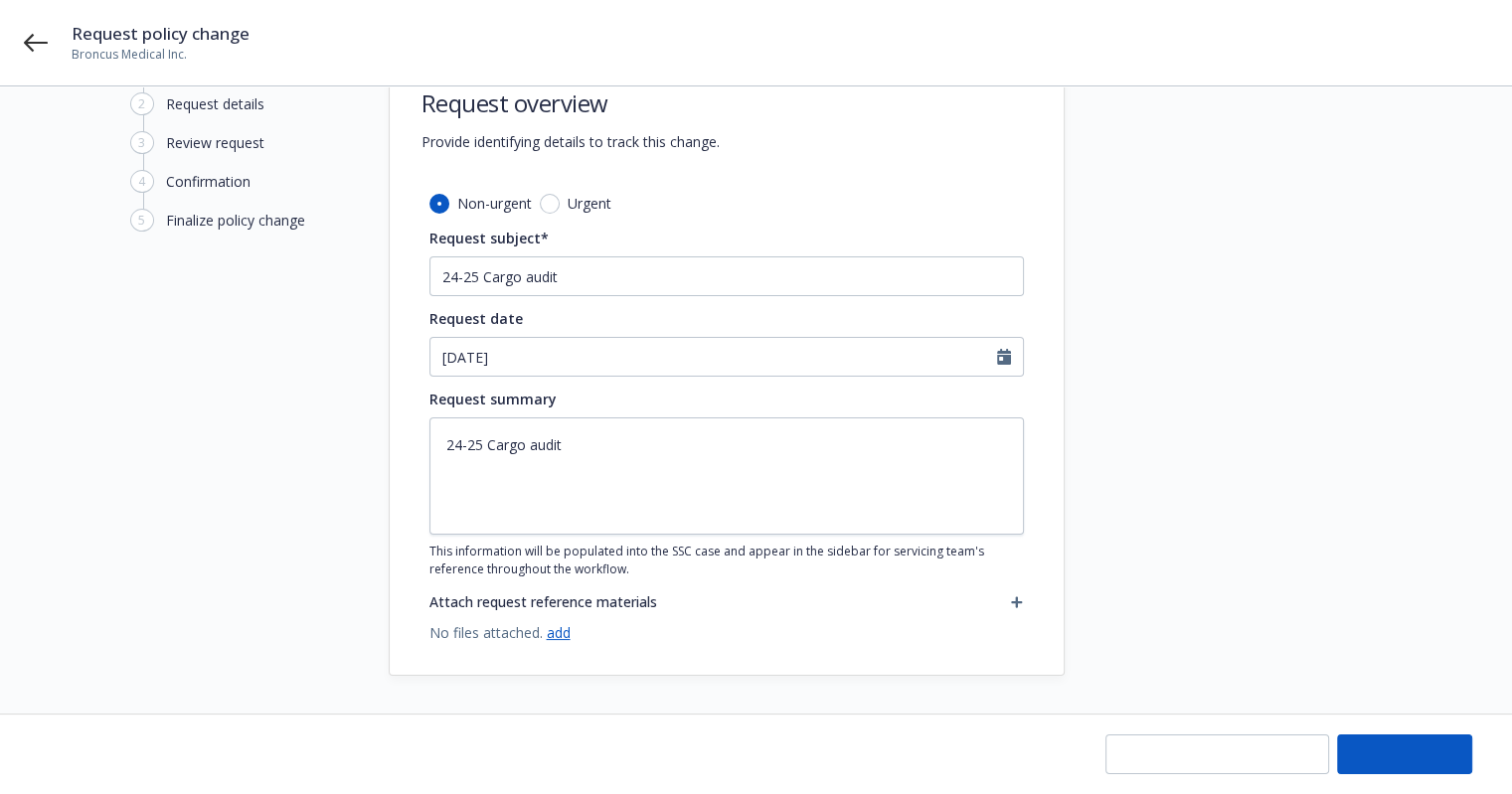 type on "x" 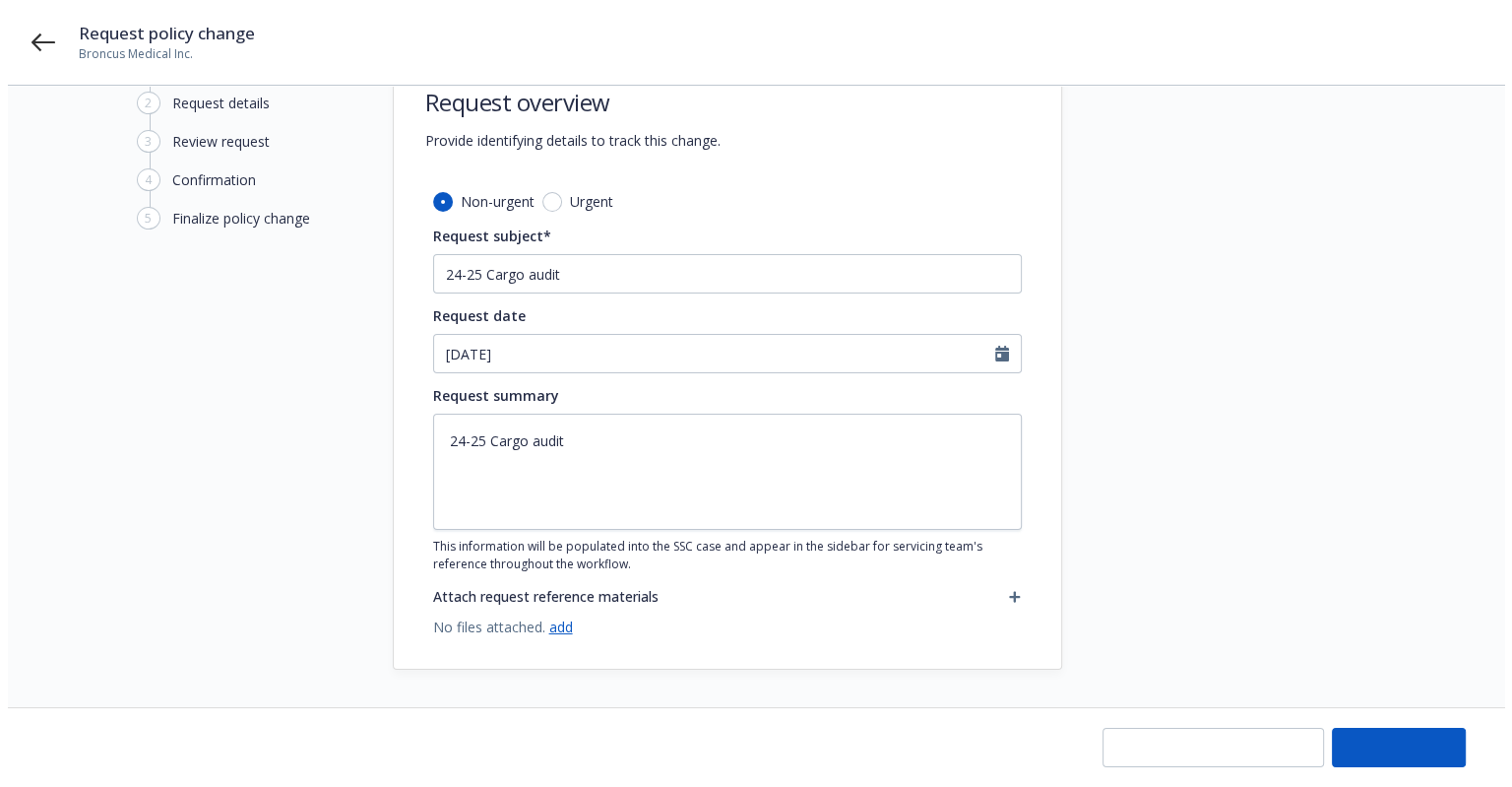 scroll, scrollTop: 0, scrollLeft: 0, axis: both 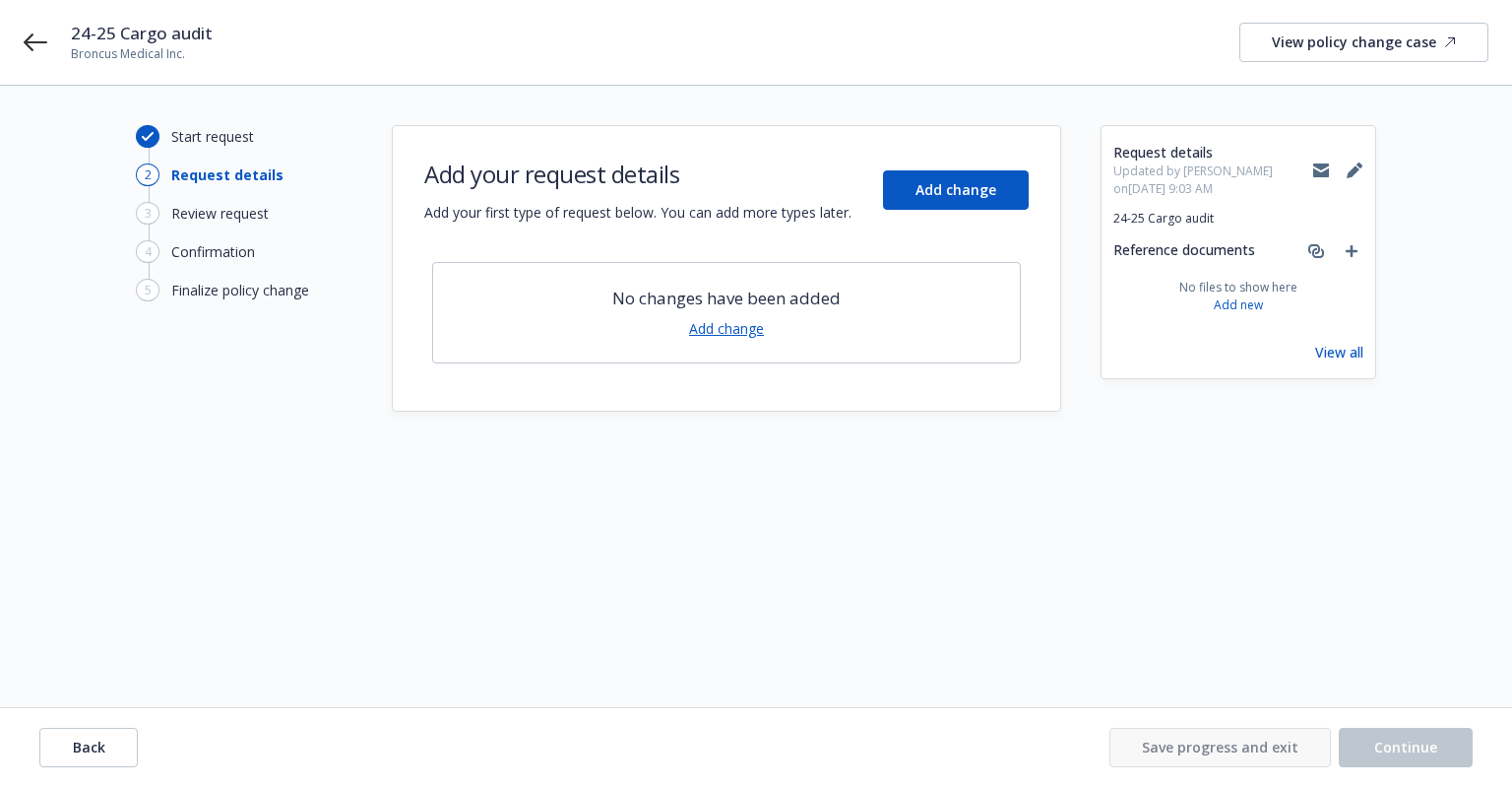 click on "Add change" at bounding box center (726, 328) 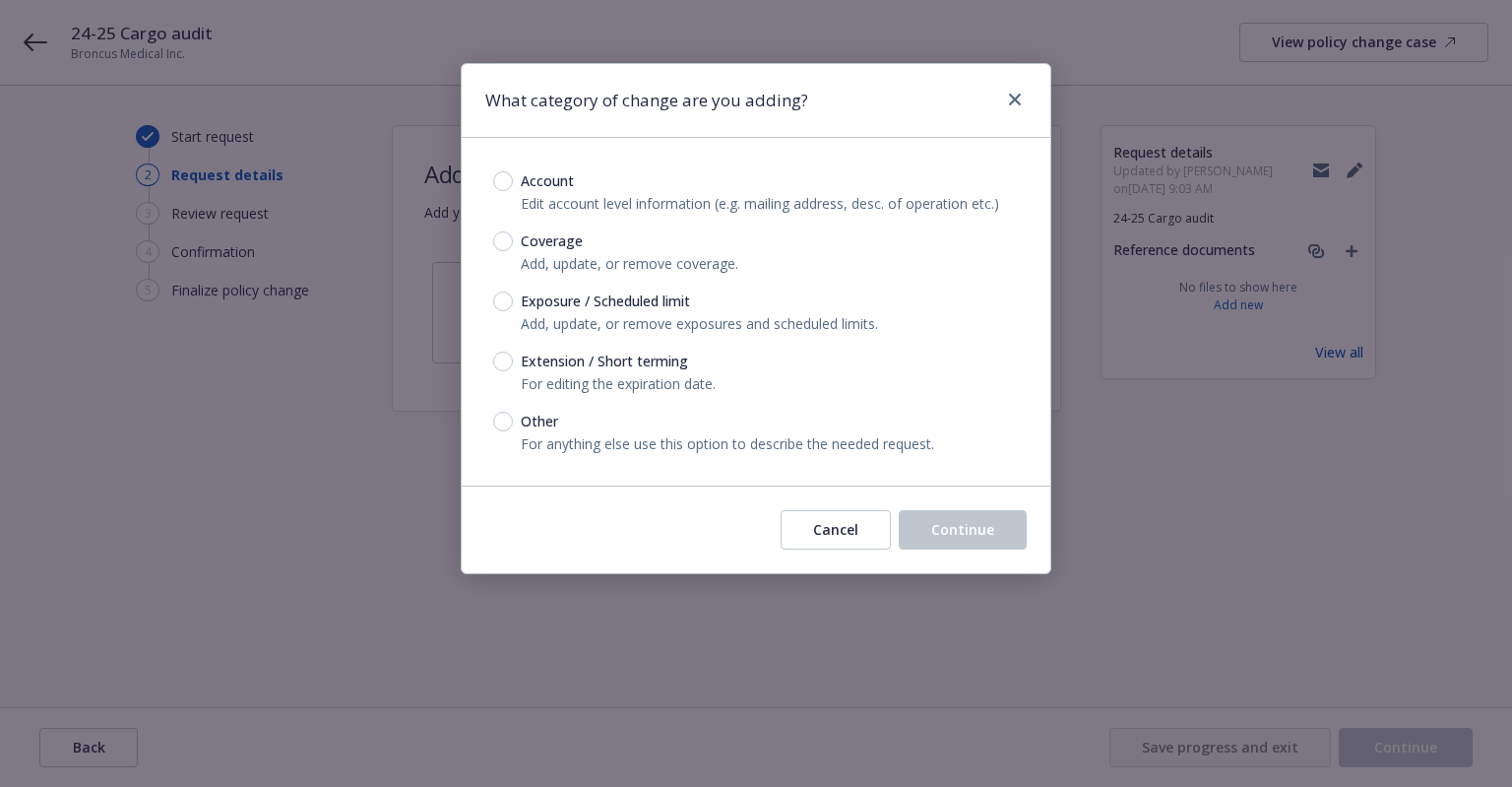 click on "Coverage" at bounding box center [551, 241] 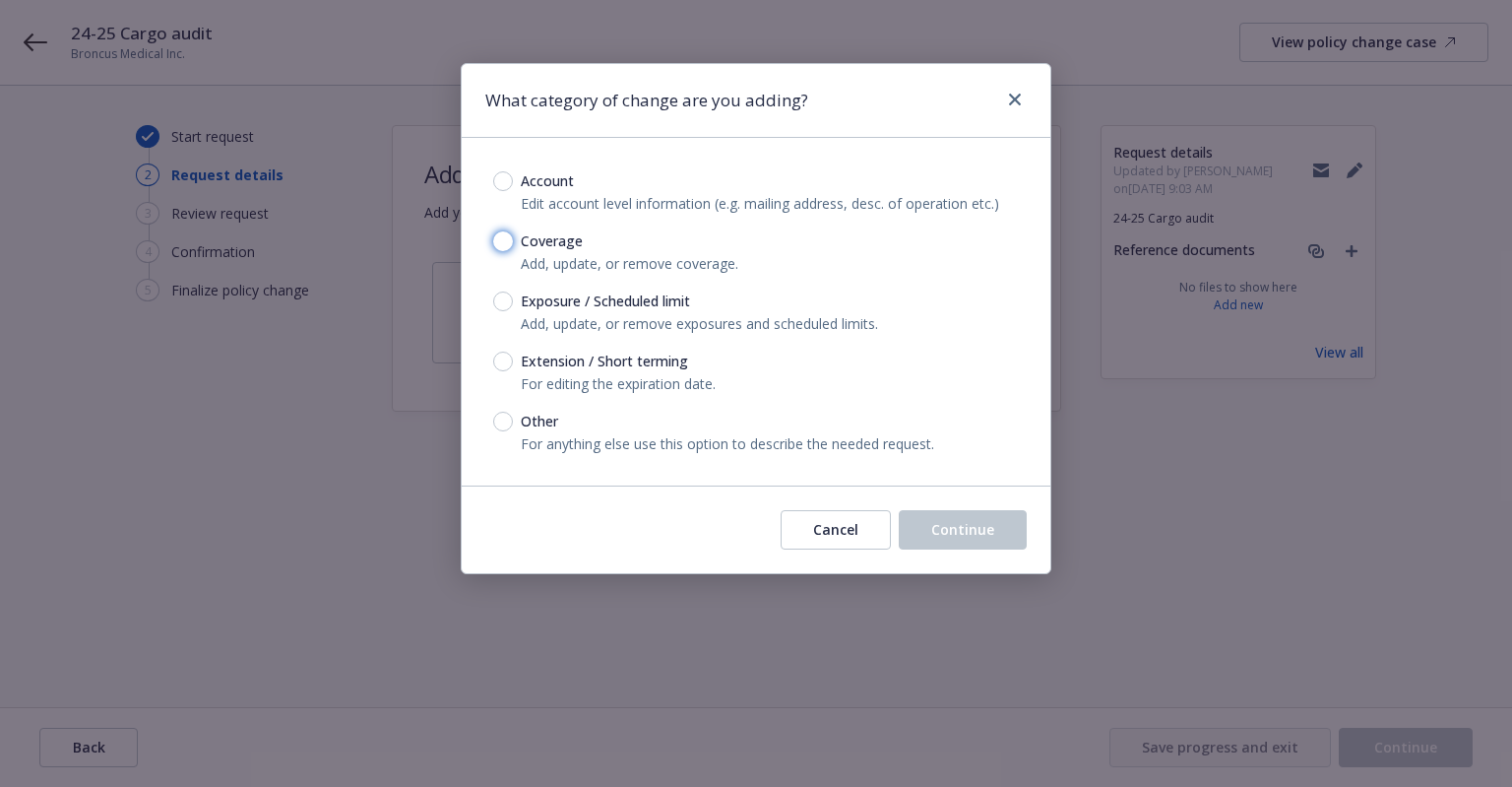click on "Coverage" at bounding box center (503, 241) 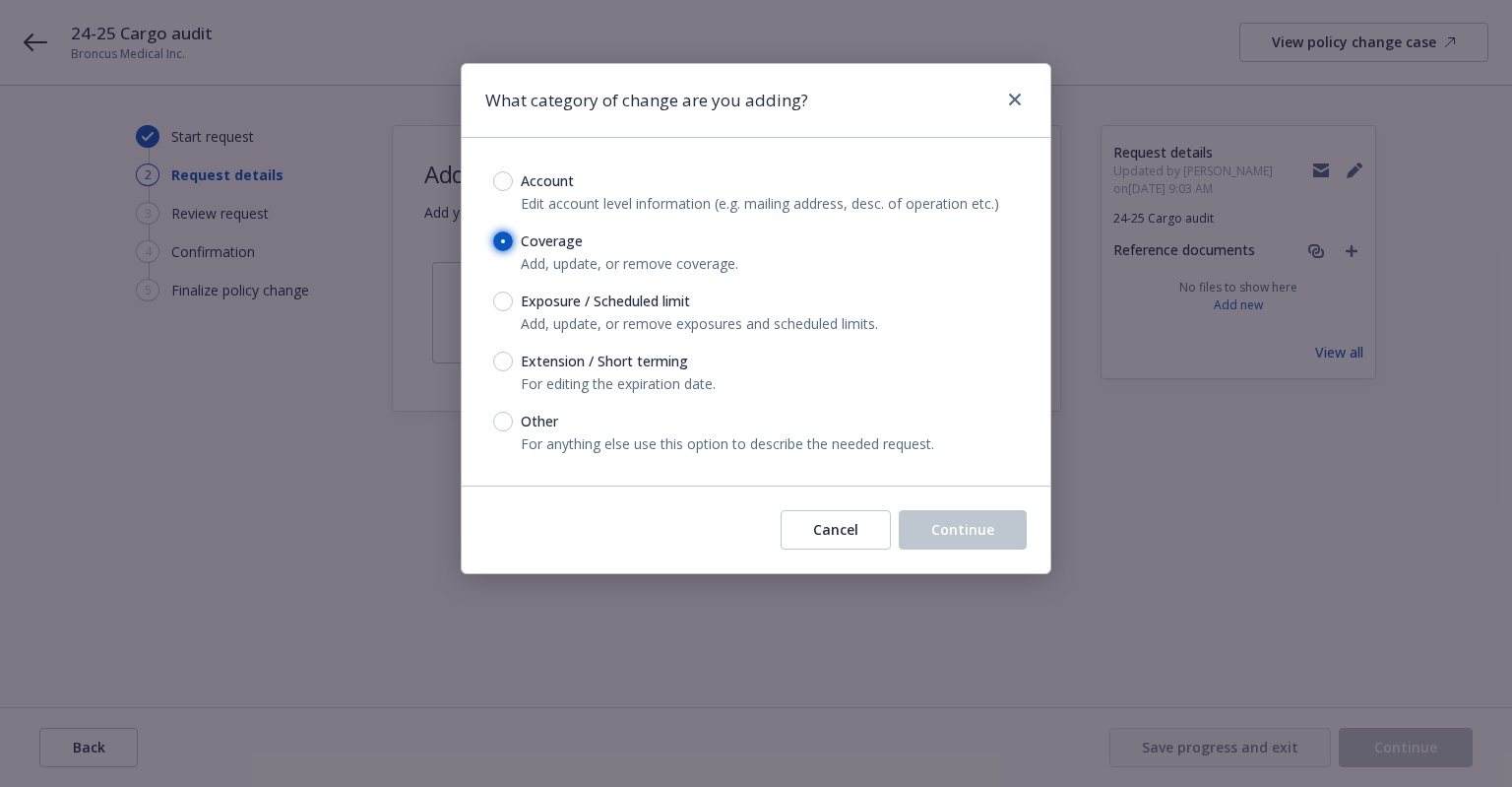 radio on "true" 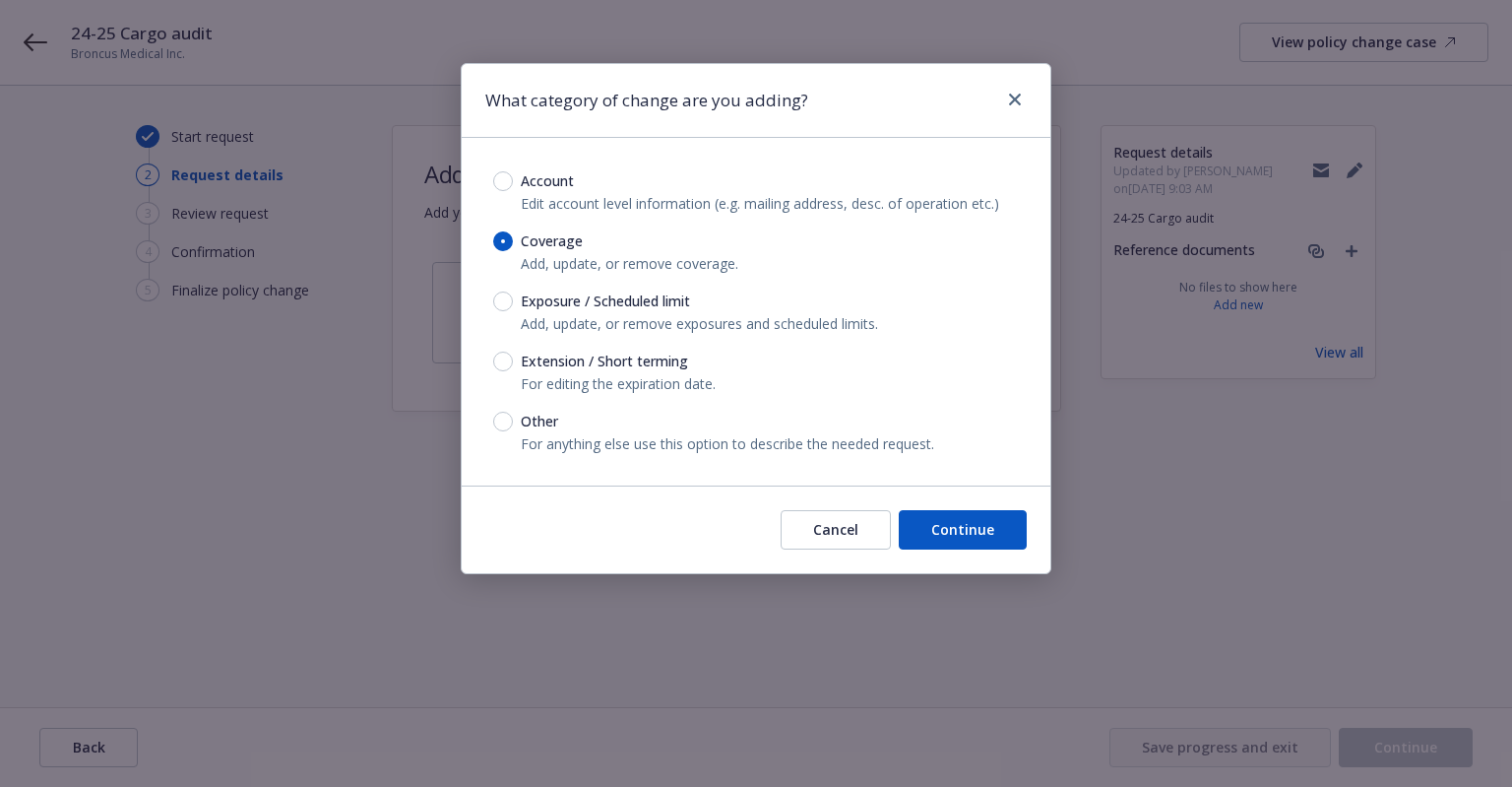 click on "Exposure / Scheduled limit" at bounding box center [605, 301] 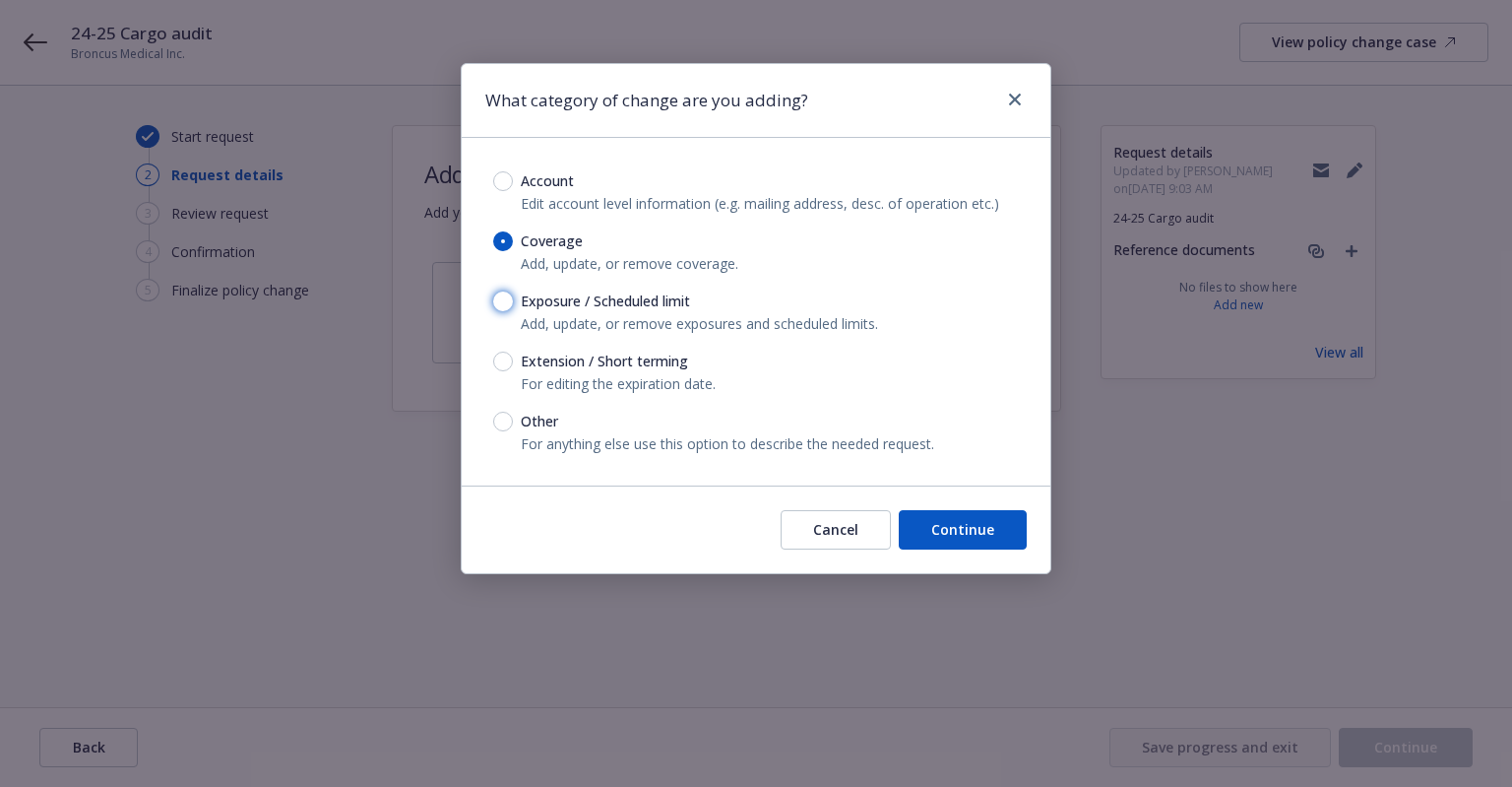radio on "true" 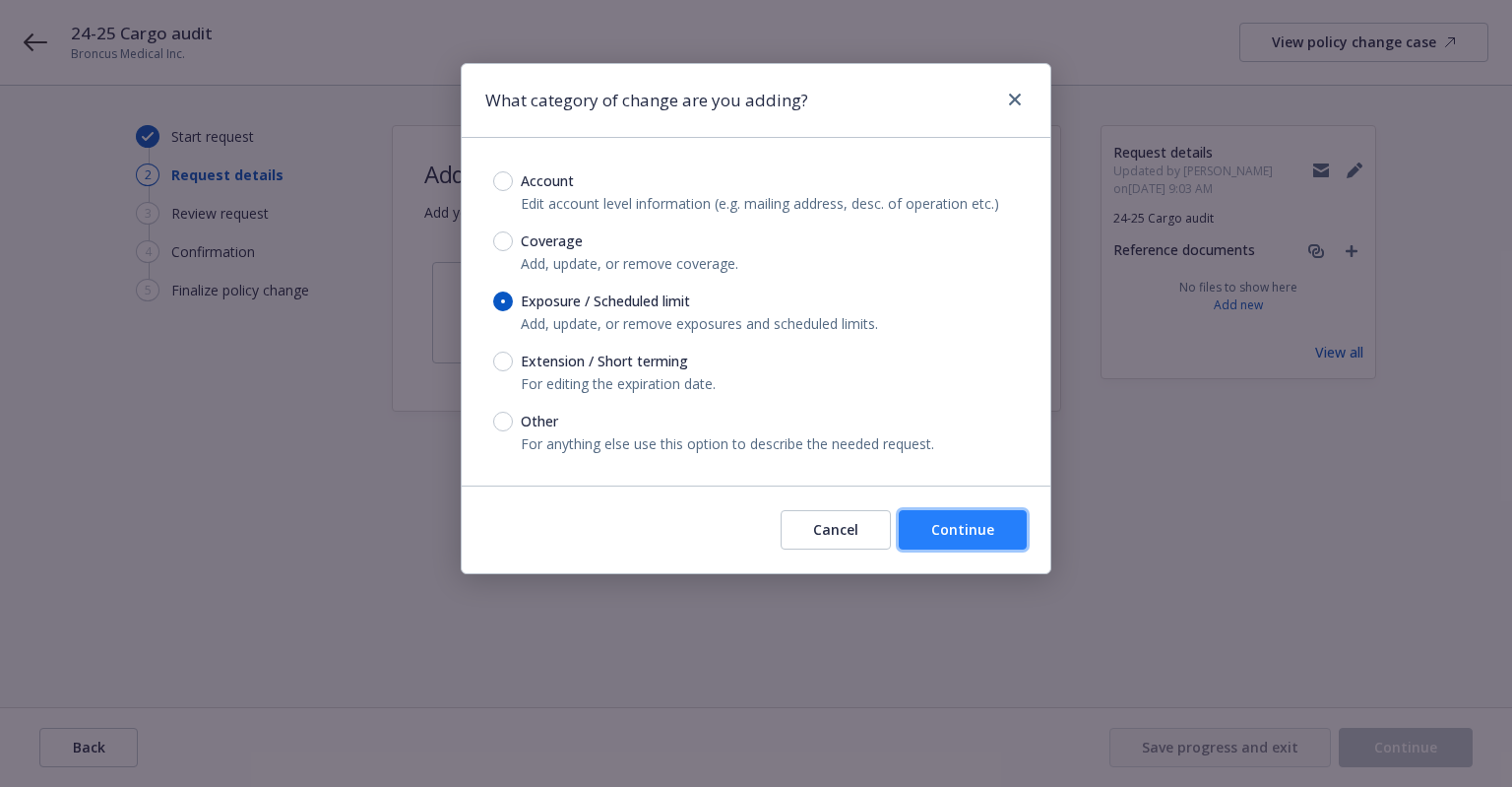 click on "Continue" at bounding box center [963, 529] 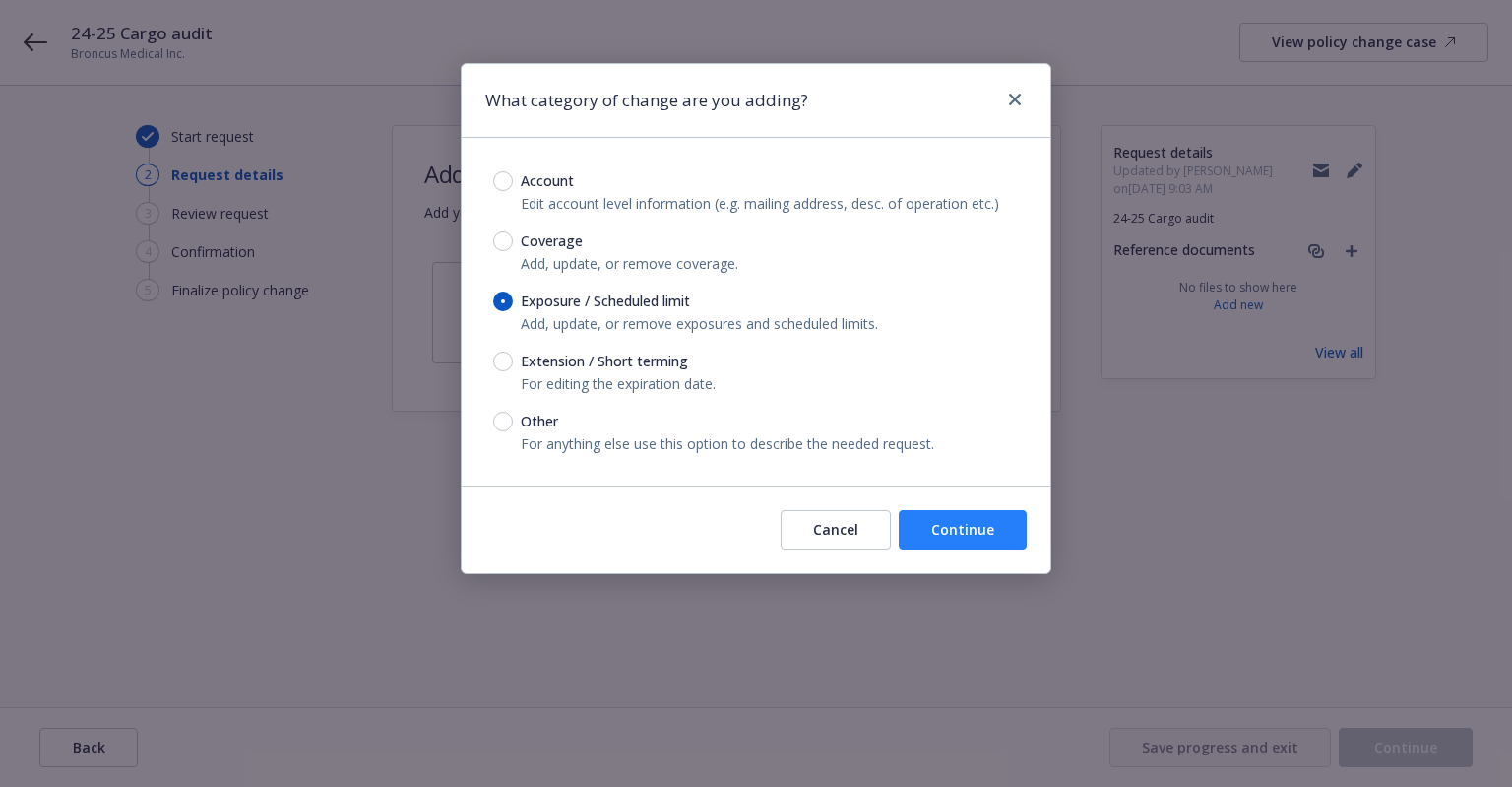 type on "x" 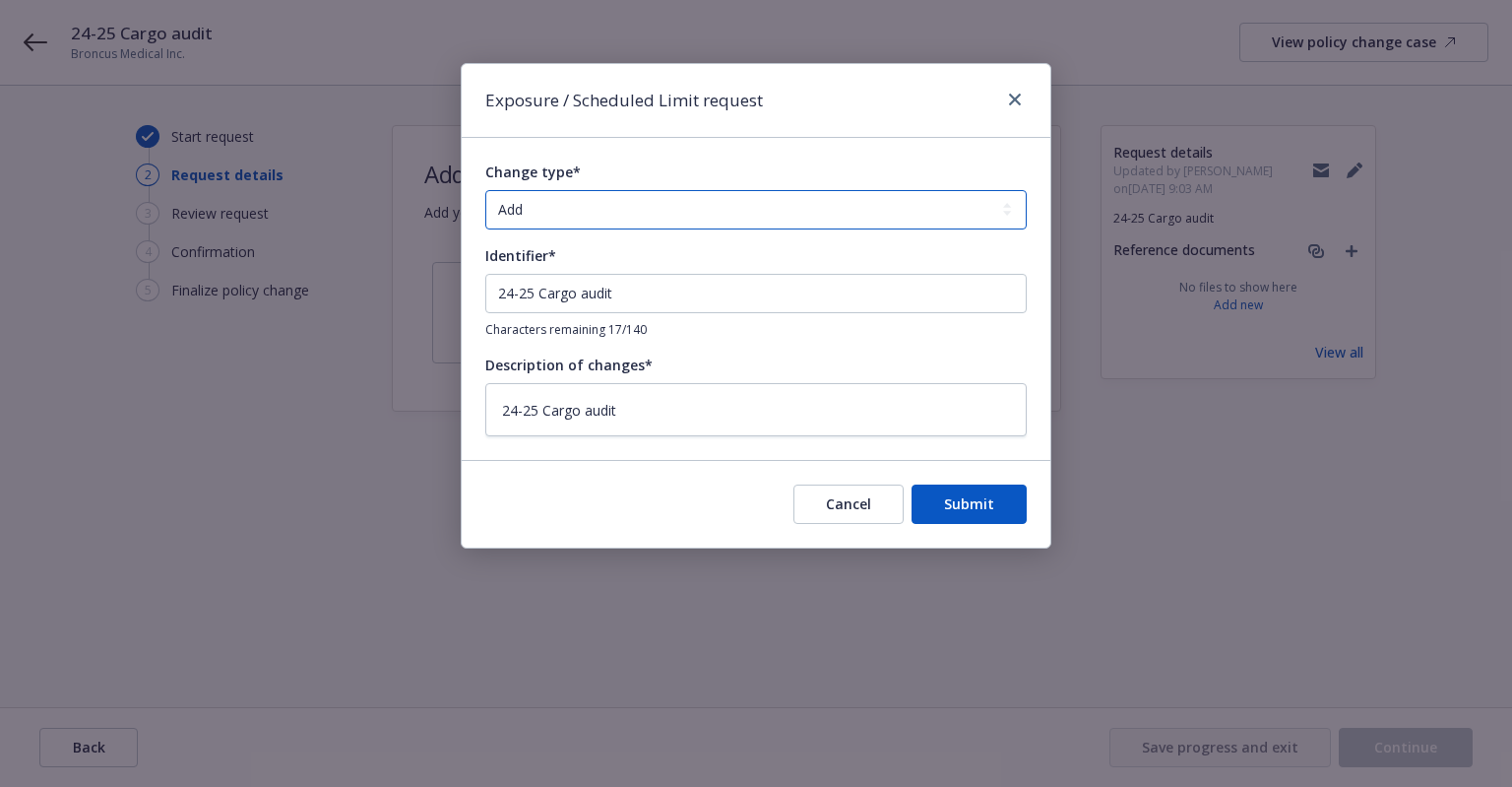 click on "Add Audit Change Remove" at bounding box center [756, 210] 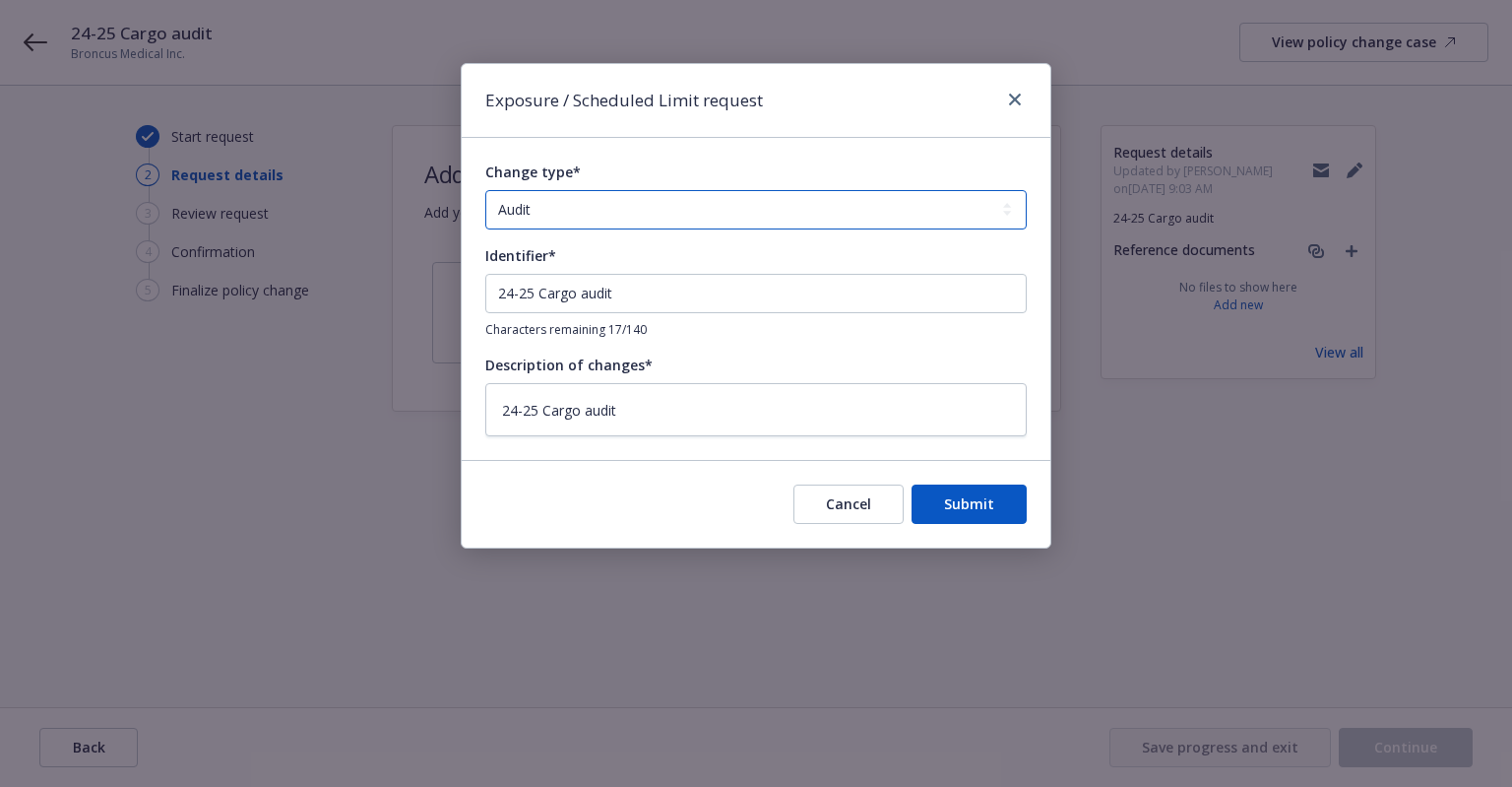 click on "Add Audit Change Remove" at bounding box center [756, 210] 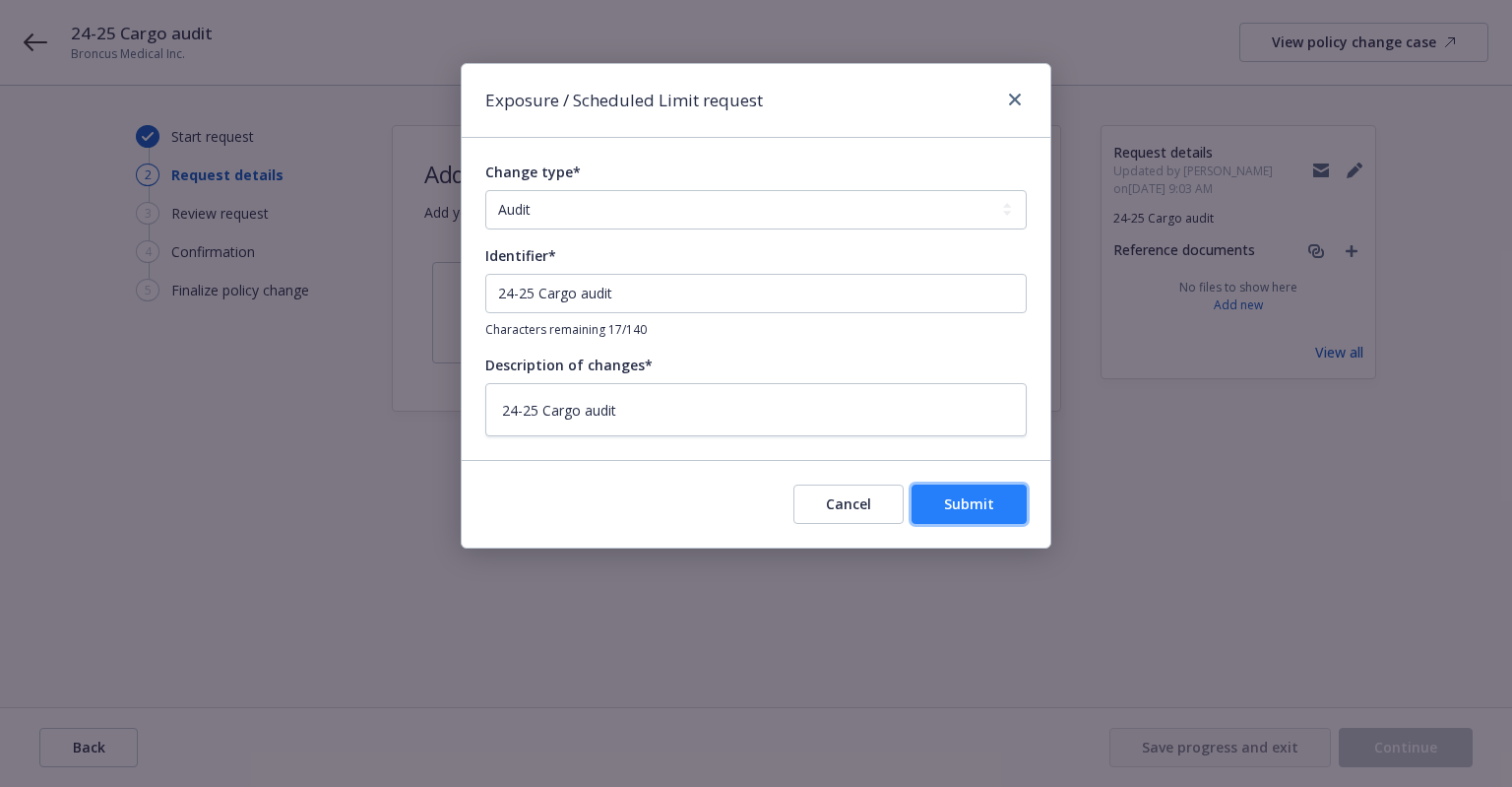 click on "Submit" at bounding box center [969, 504] 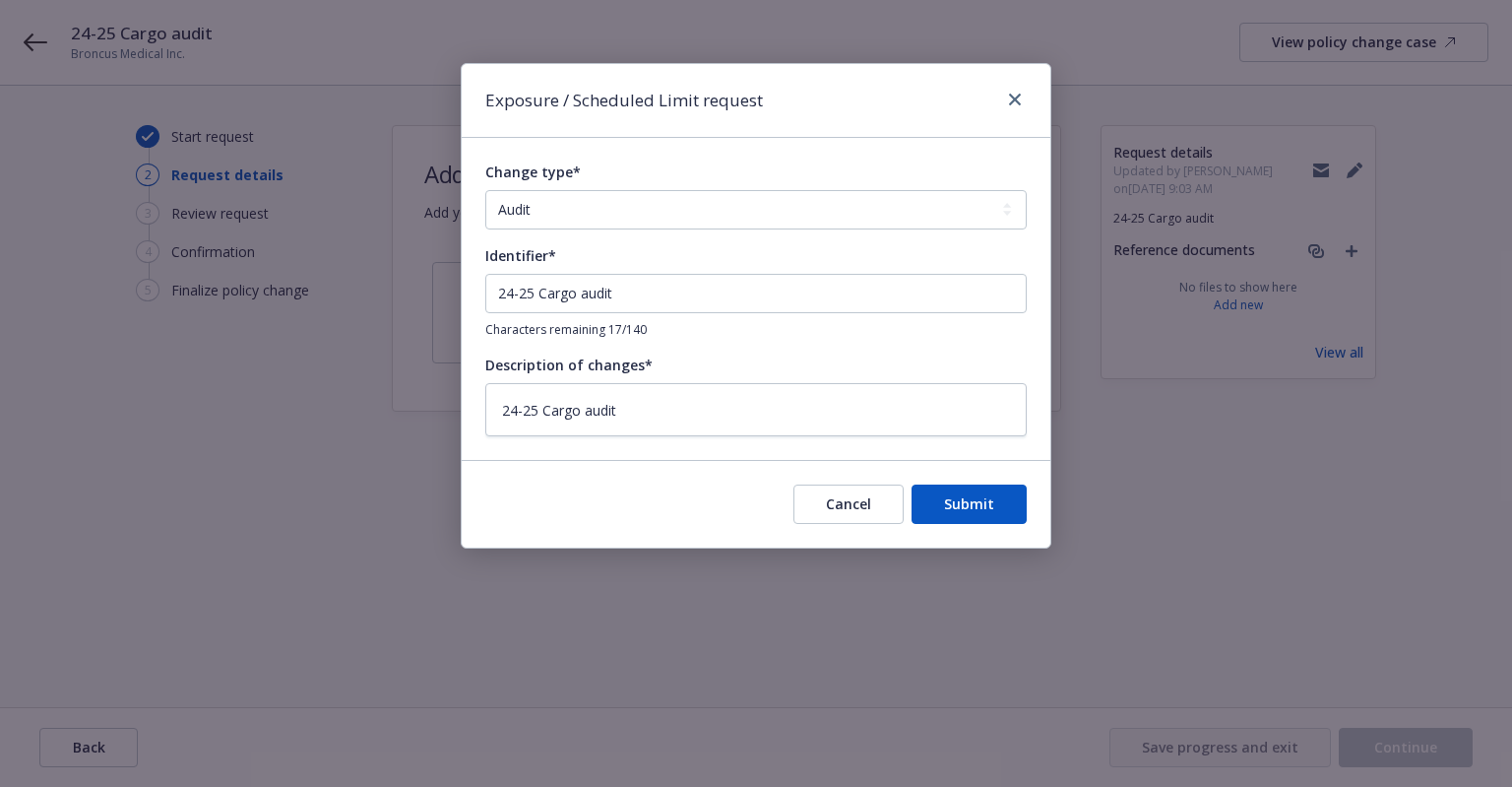 type on "x" 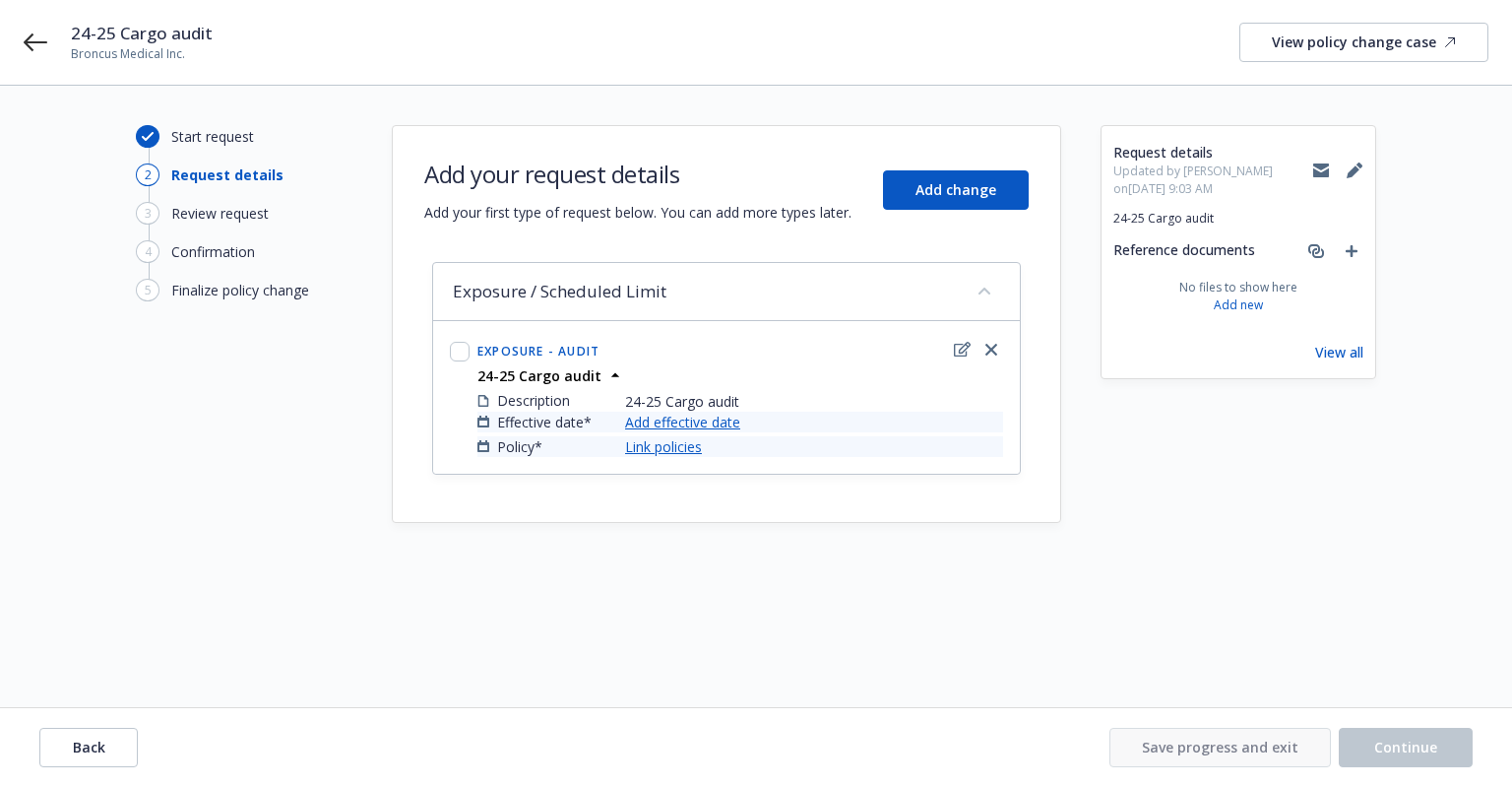 click on "Add effective date" at bounding box center (682, 422) 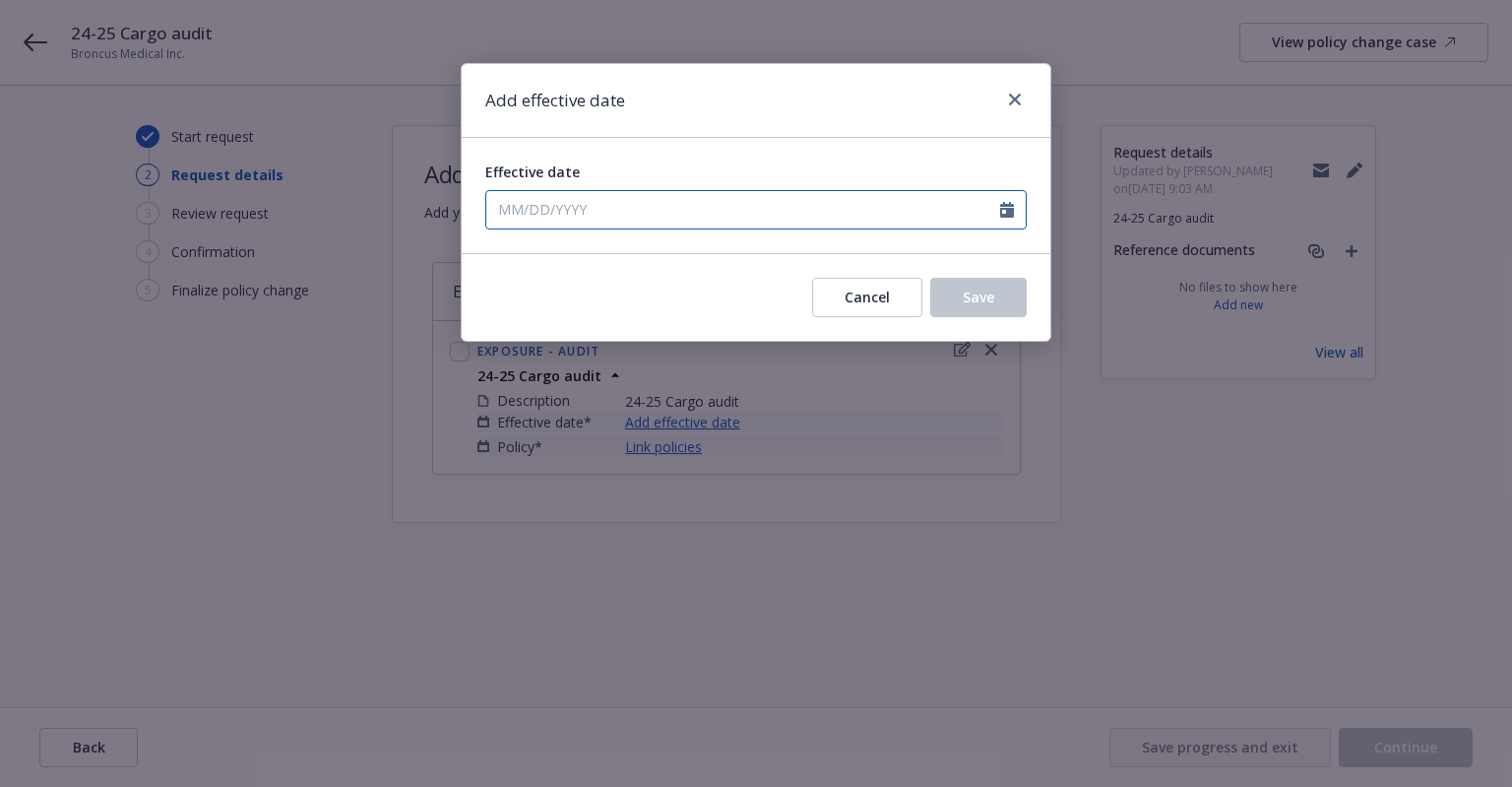 click at bounding box center [756, 210] 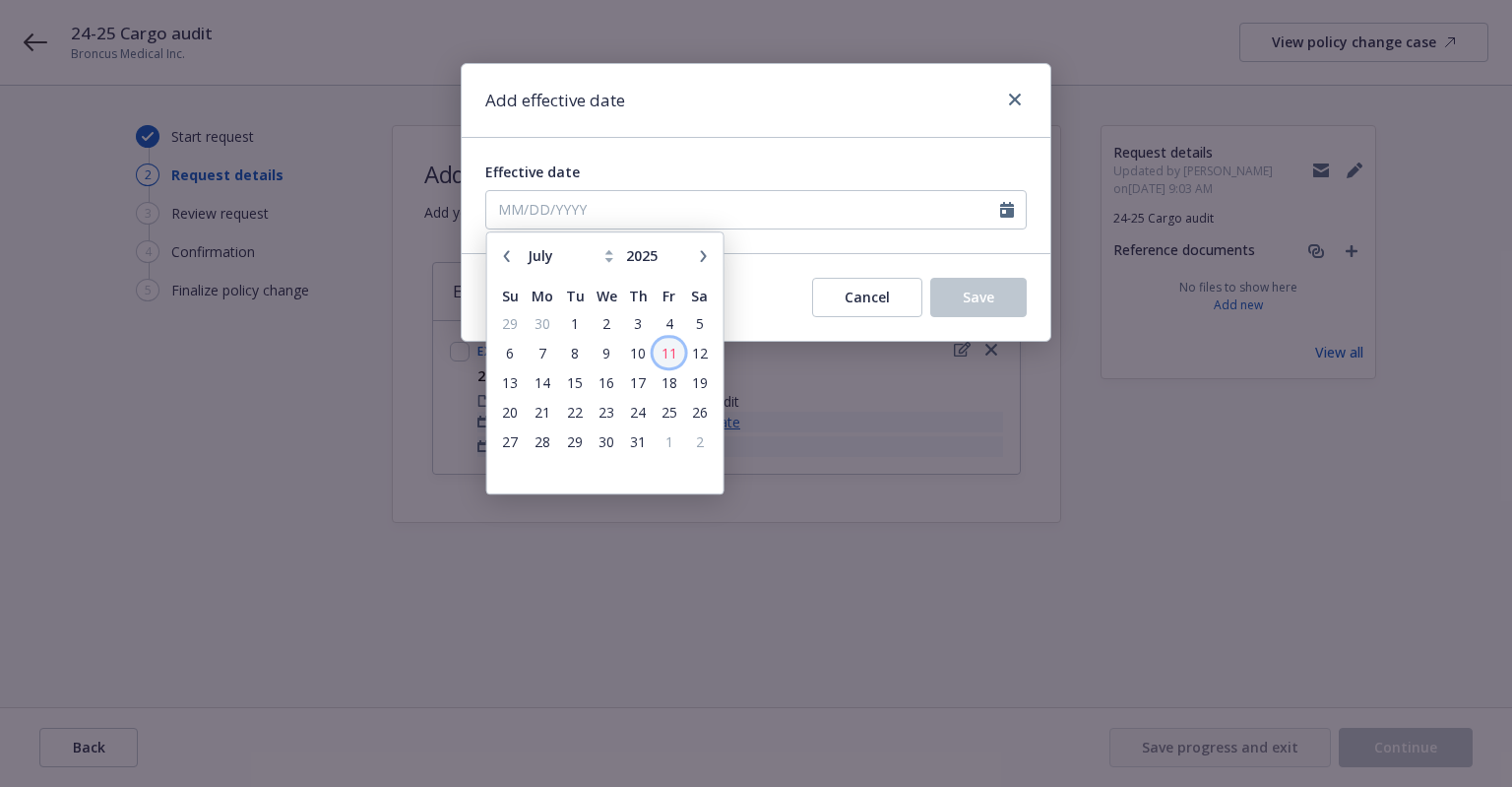 click on "11" at bounding box center (668, 353) 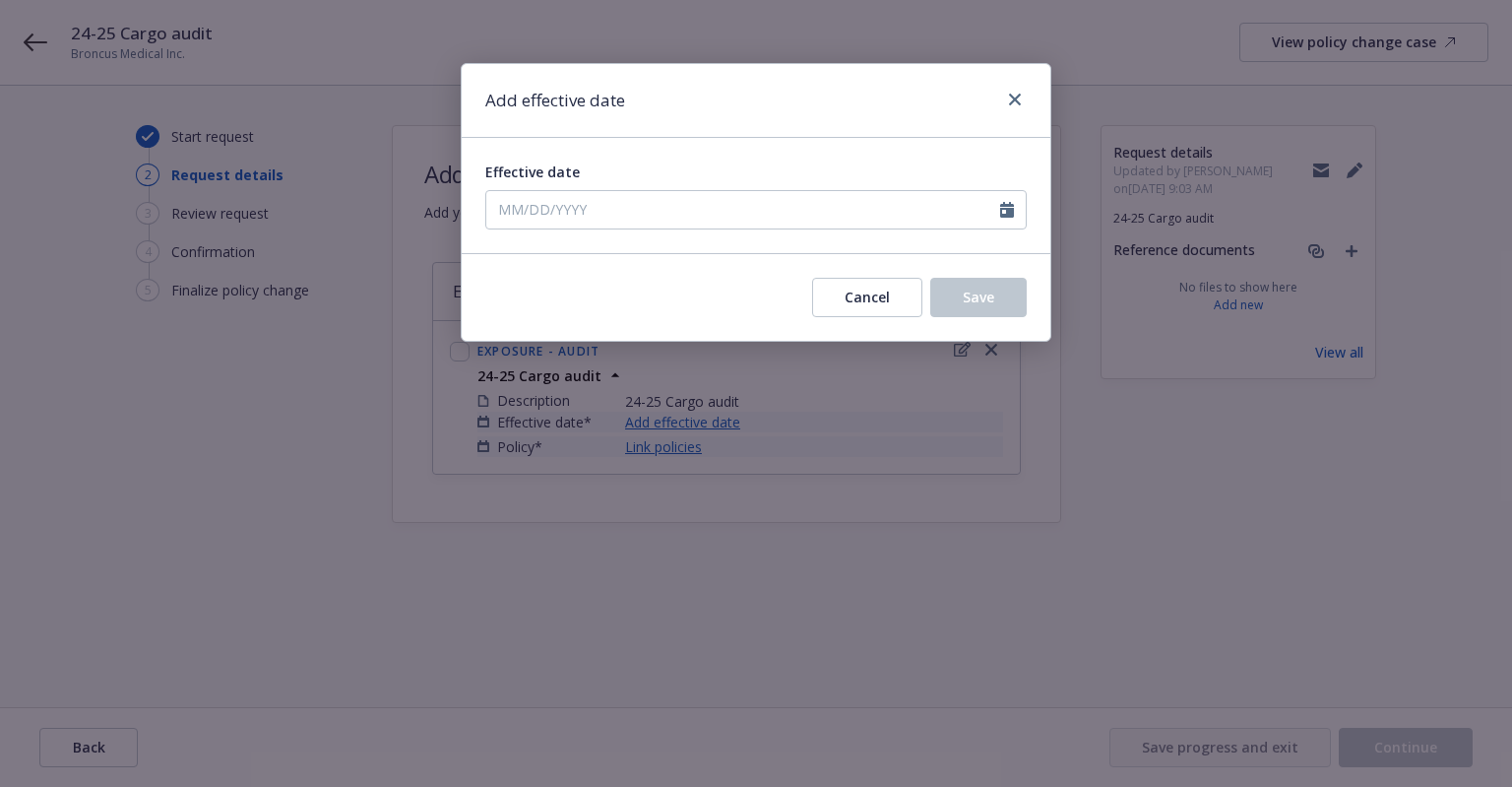 type on "07/11/2025" 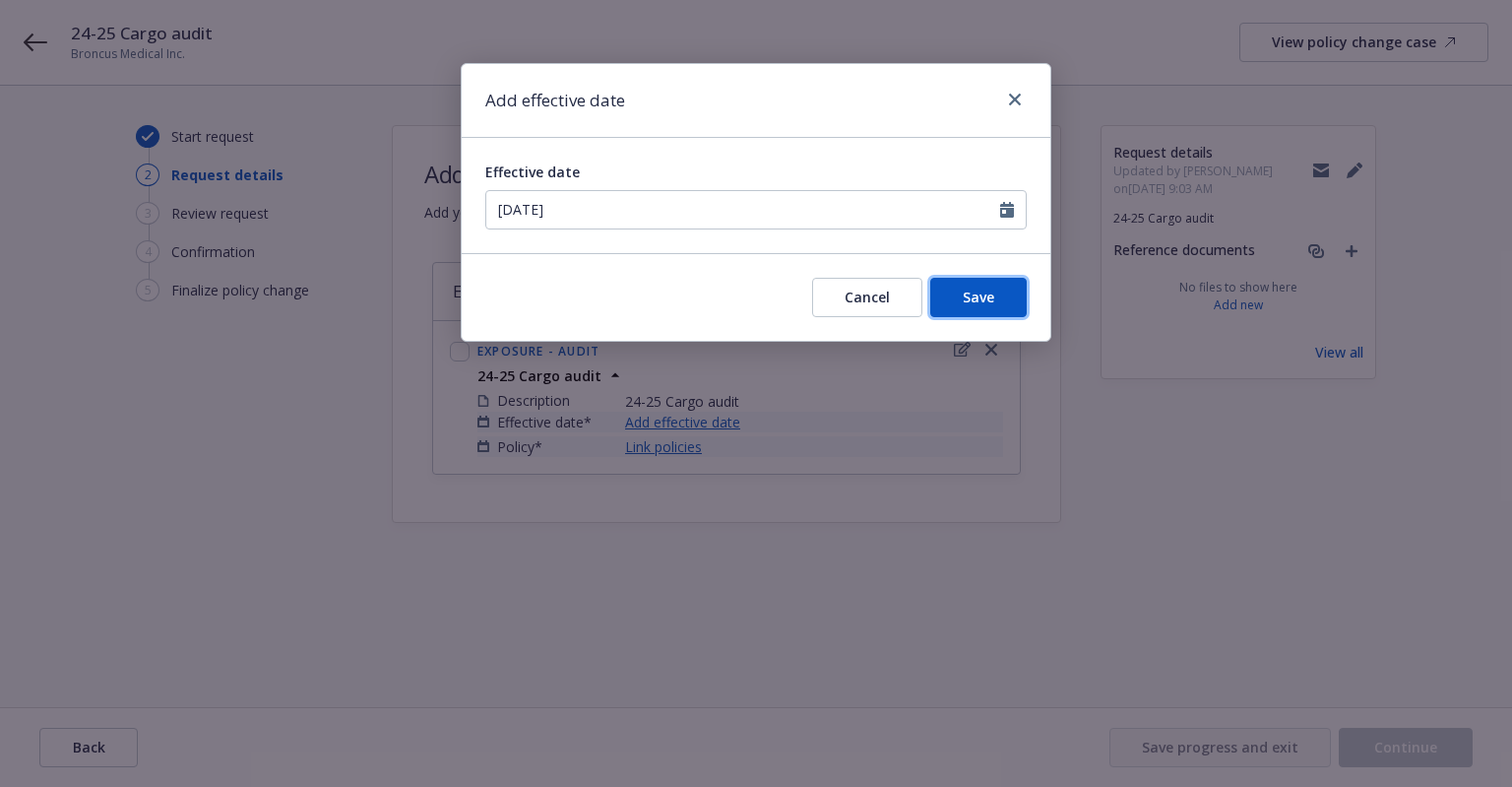 click on "Save" at bounding box center [978, 297] 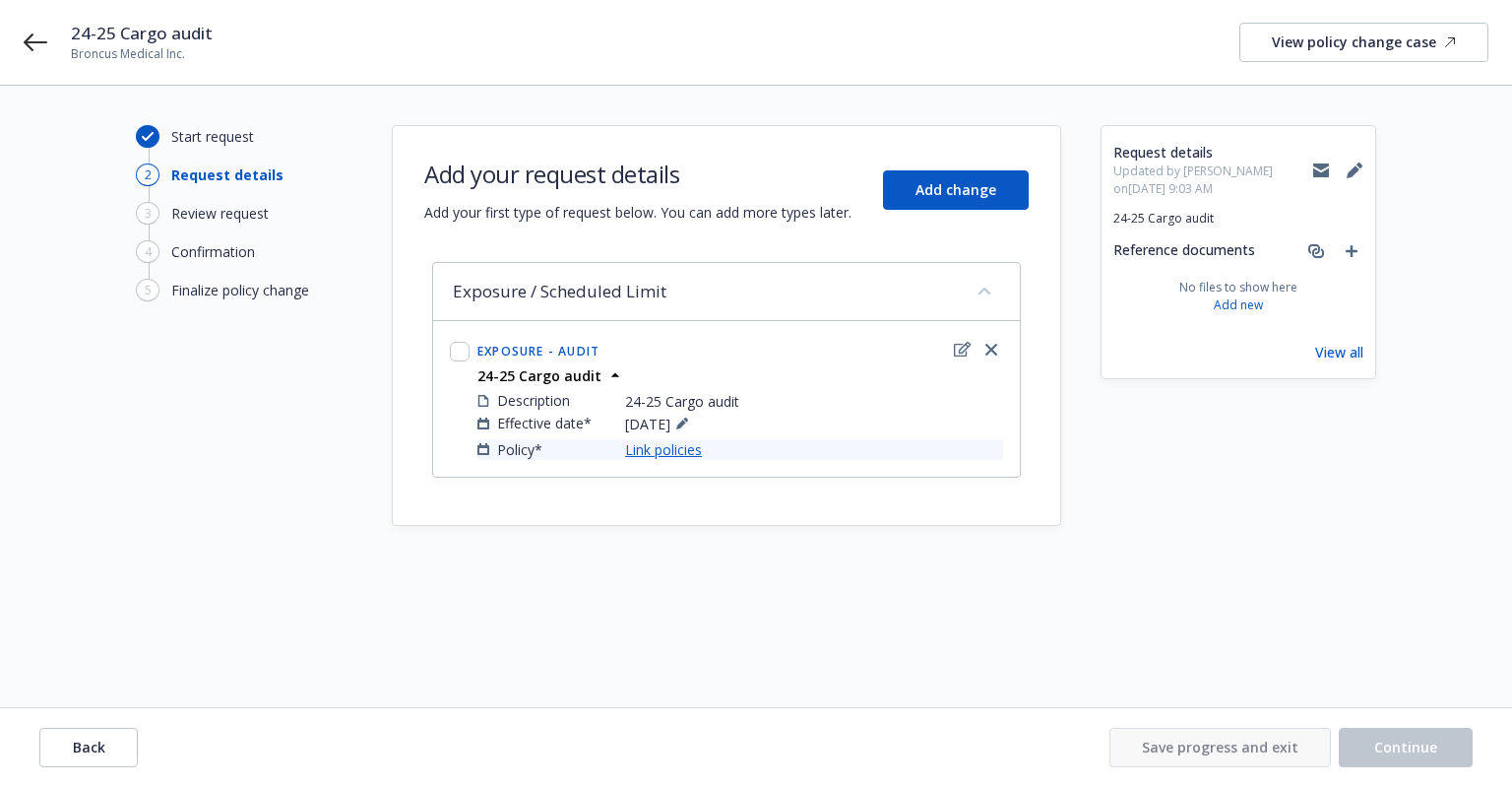 click on "Link policies" at bounding box center (663, 449) 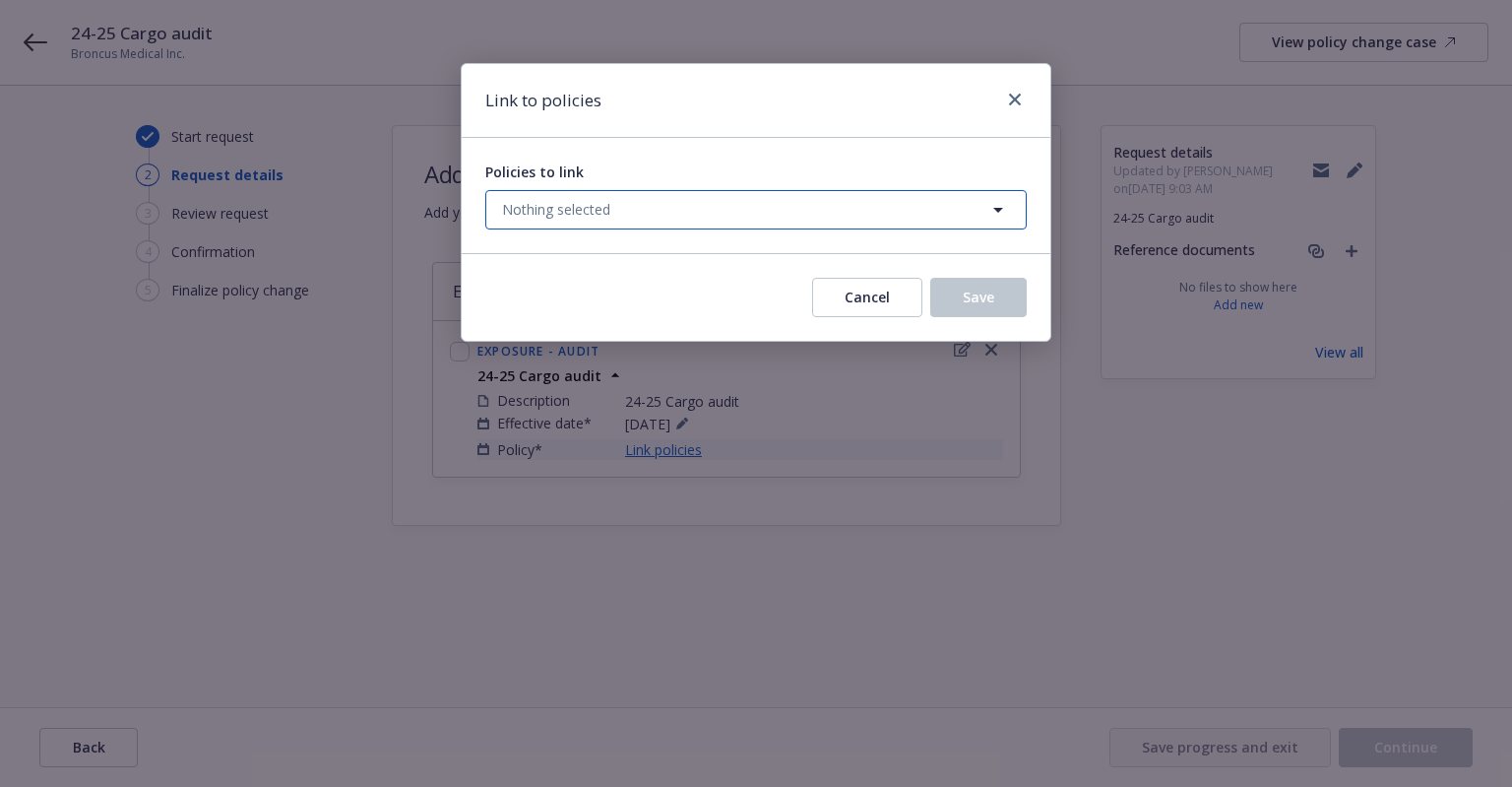 click on "Nothing selected" at bounding box center (756, 210) 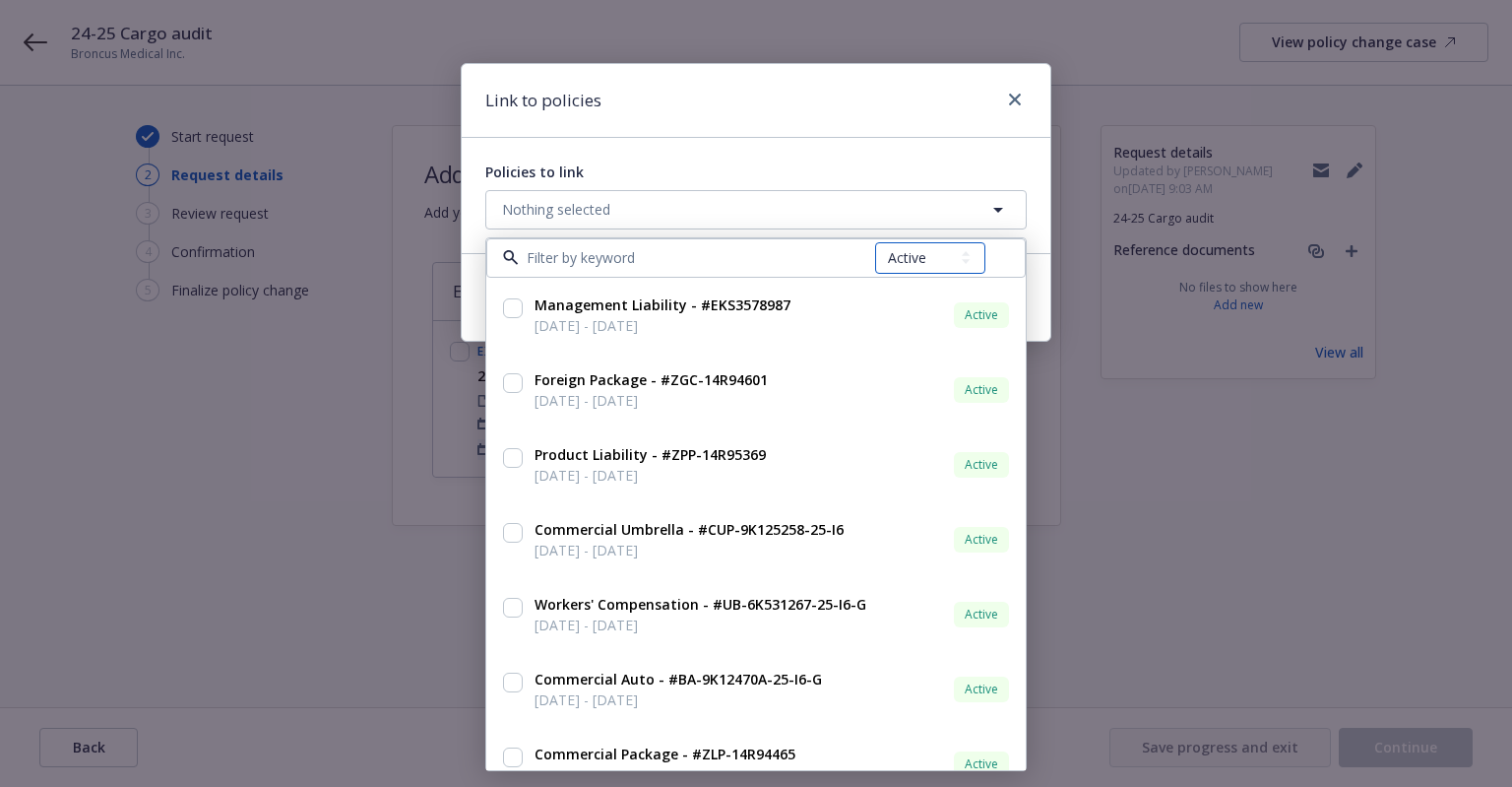 click on "All Active Upcoming Expired Cancelled" at bounding box center [930, 258] 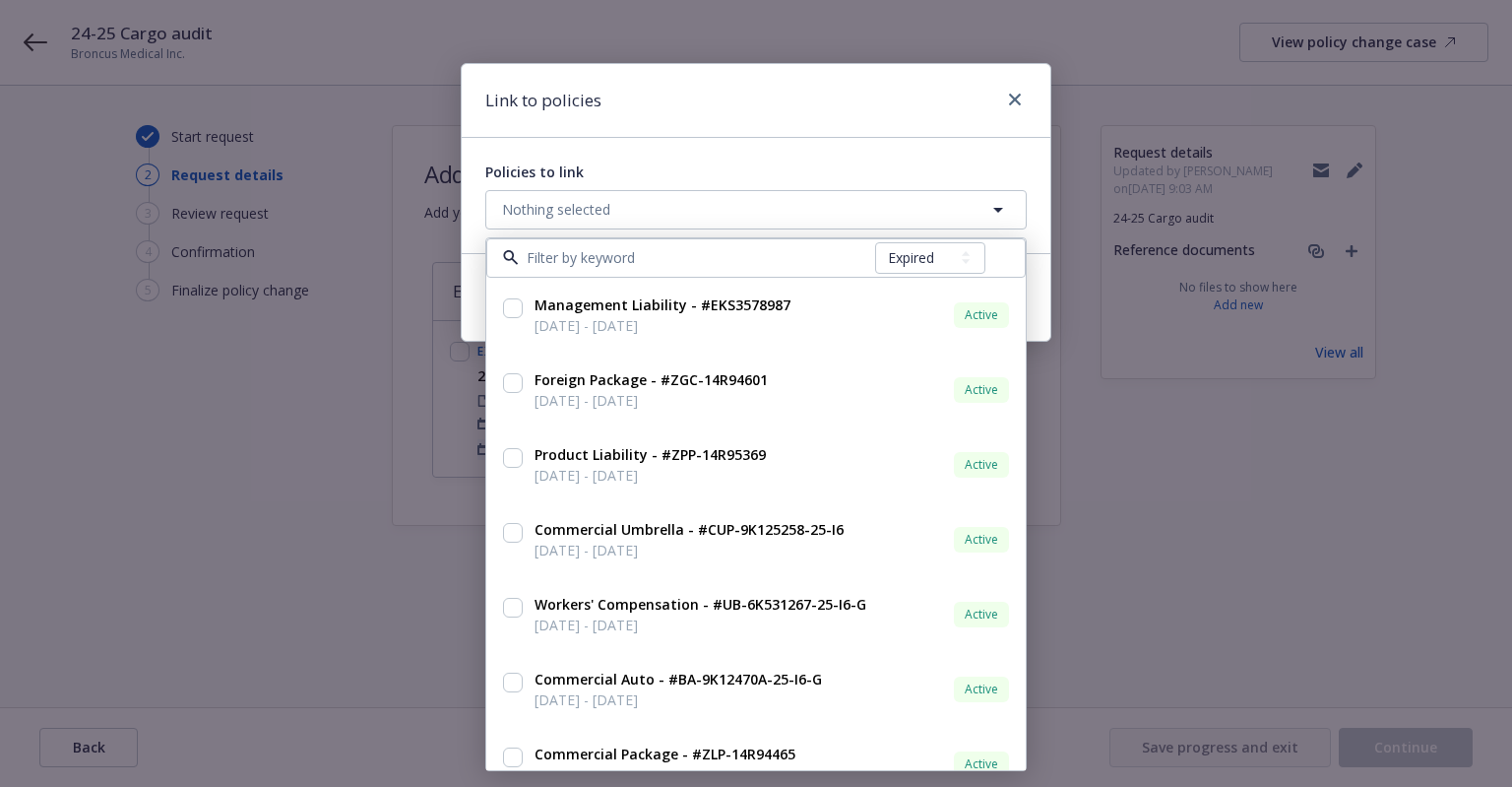 click on "All Active Upcoming Expired Cancelled" at bounding box center (930, 258) 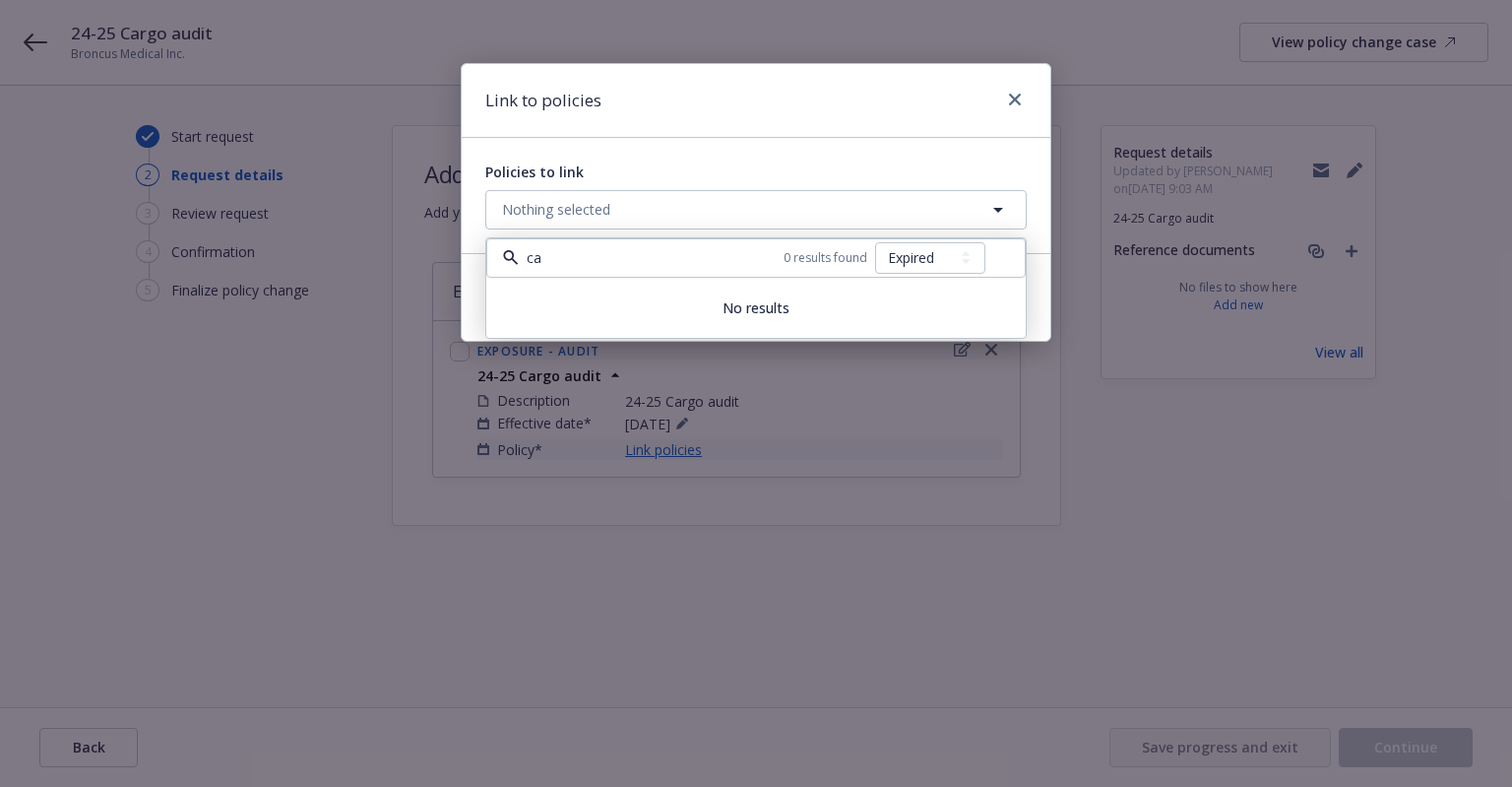 type on "c" 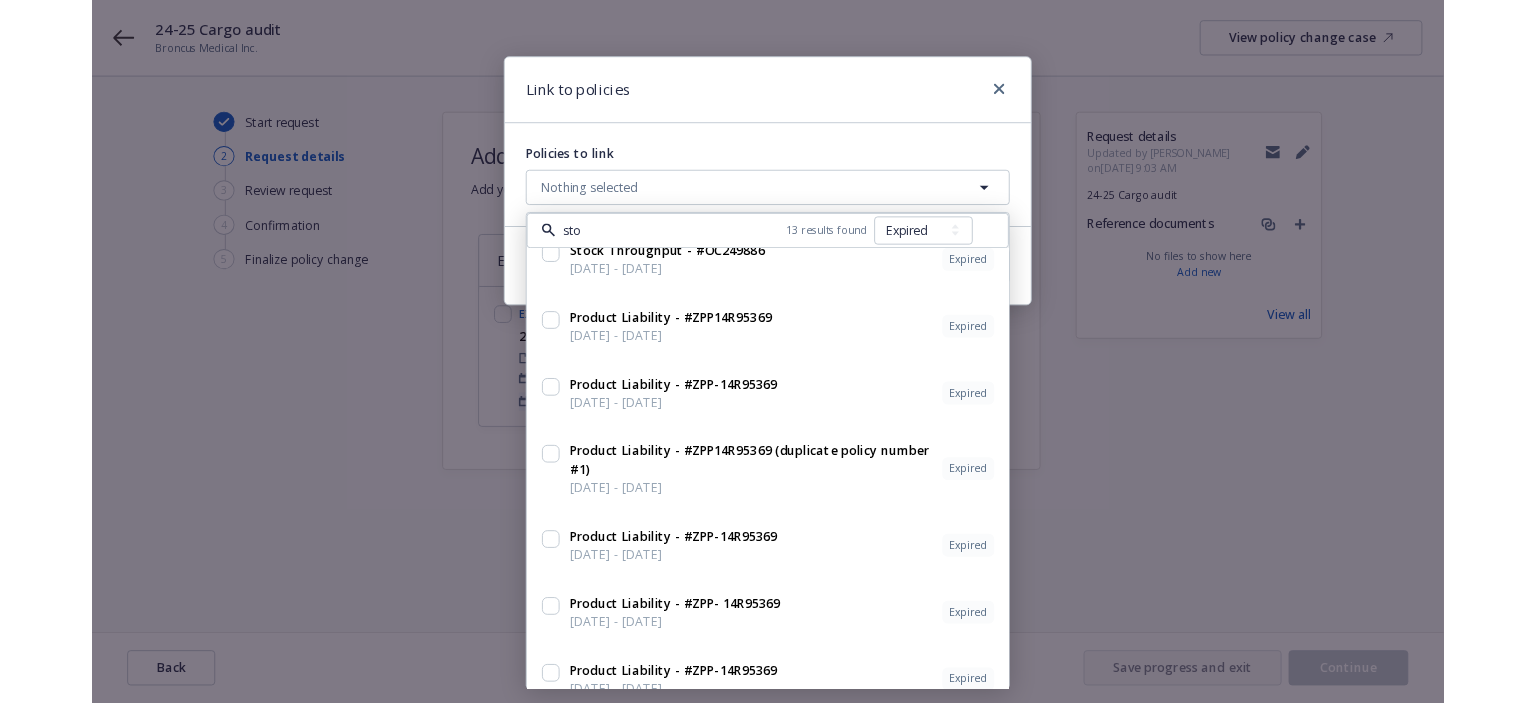 scroll, scrollTop: 0, scrollLeft: 0, axis: both 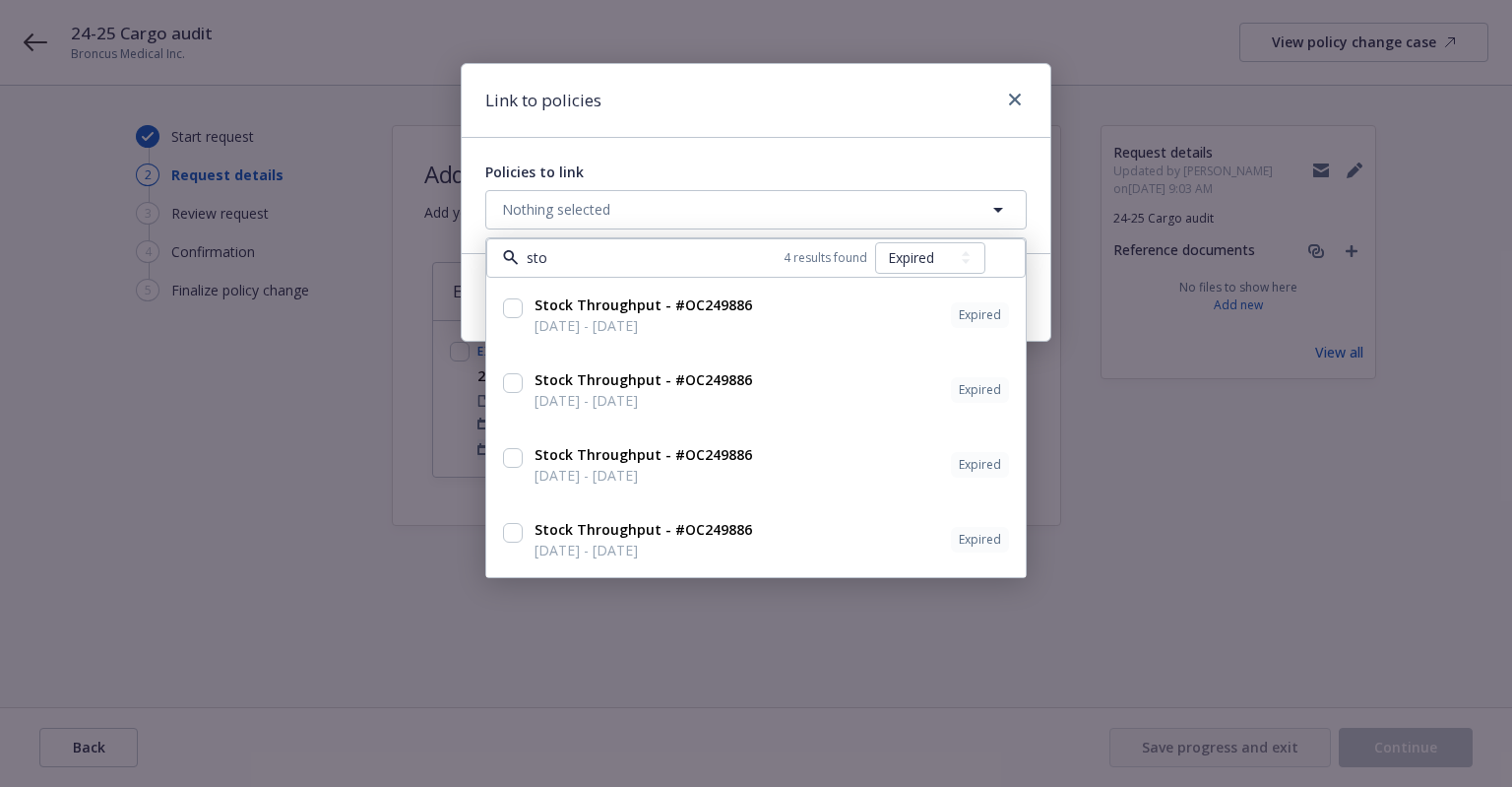 type on "stoc" 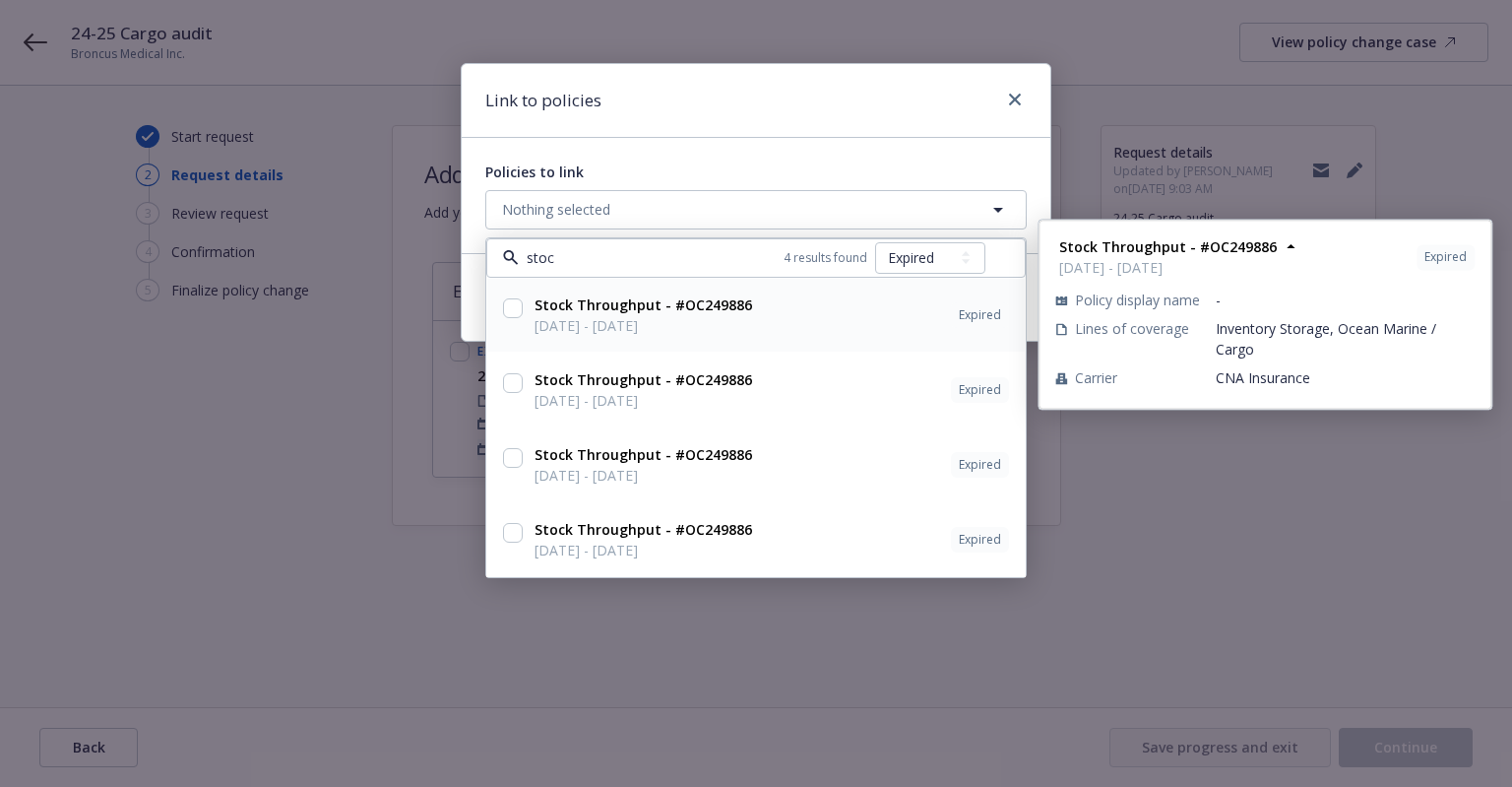 click at bounding box center (513, 308) 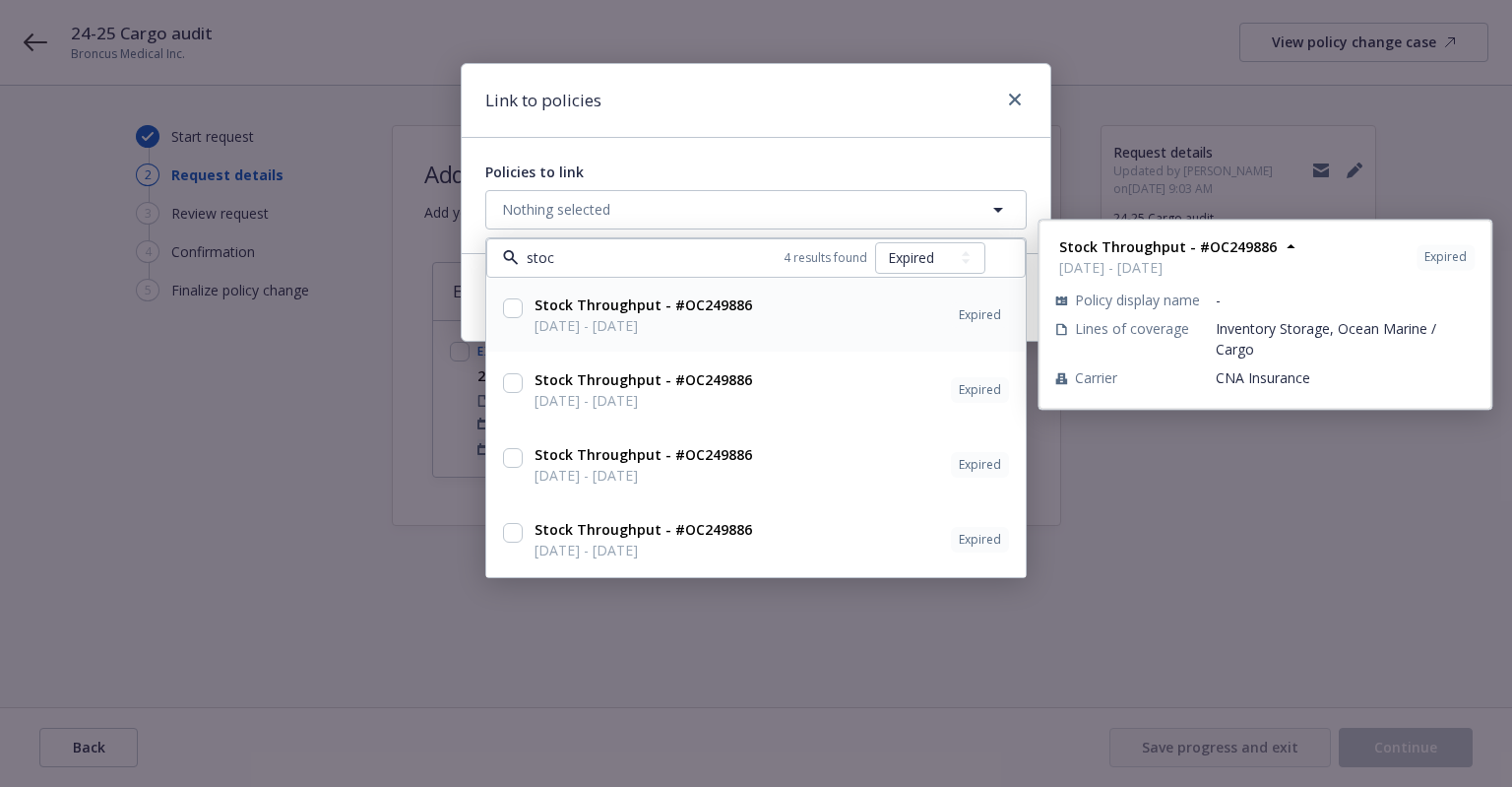 checkbox on "true" 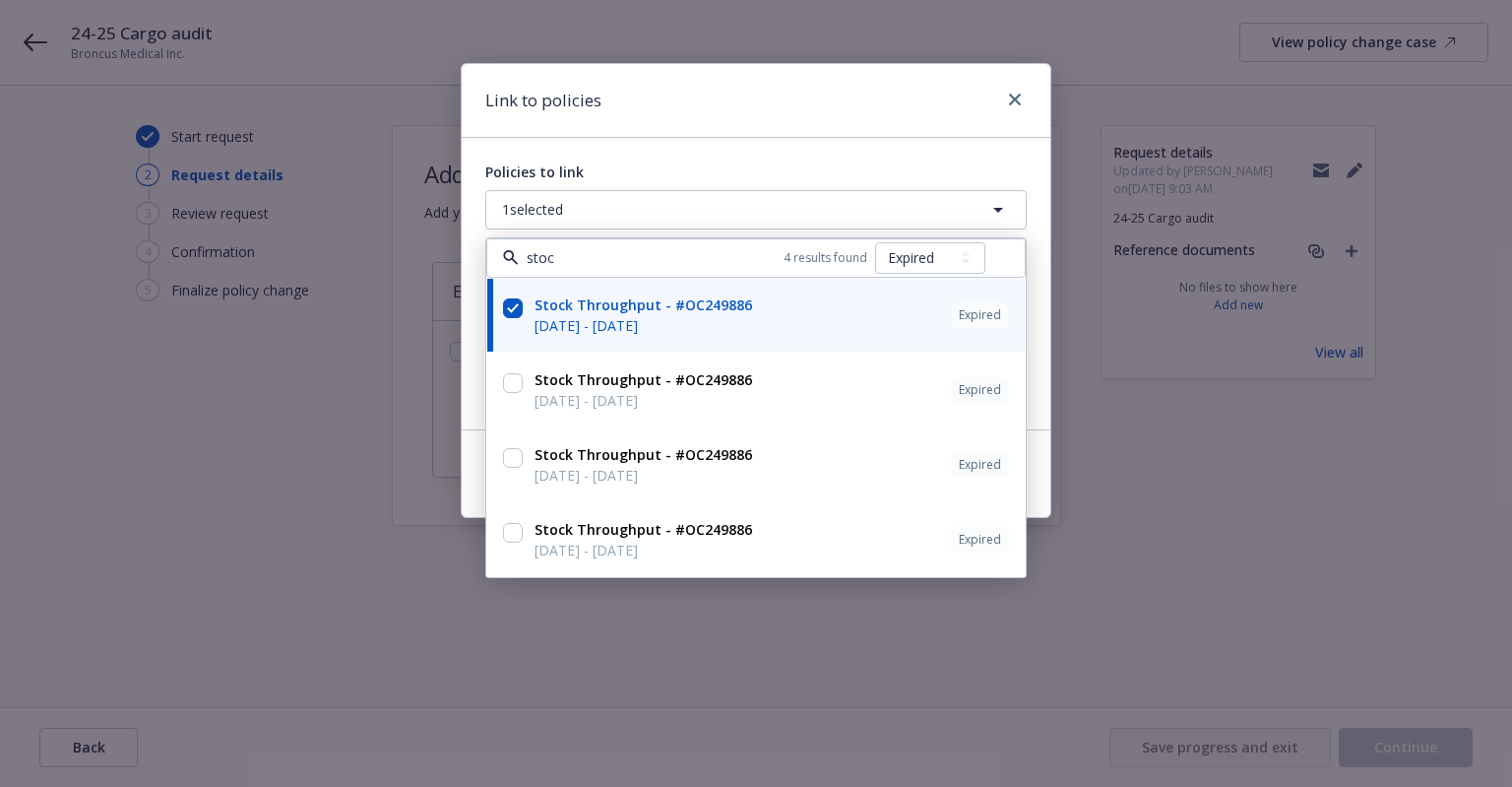 type on "stoc" 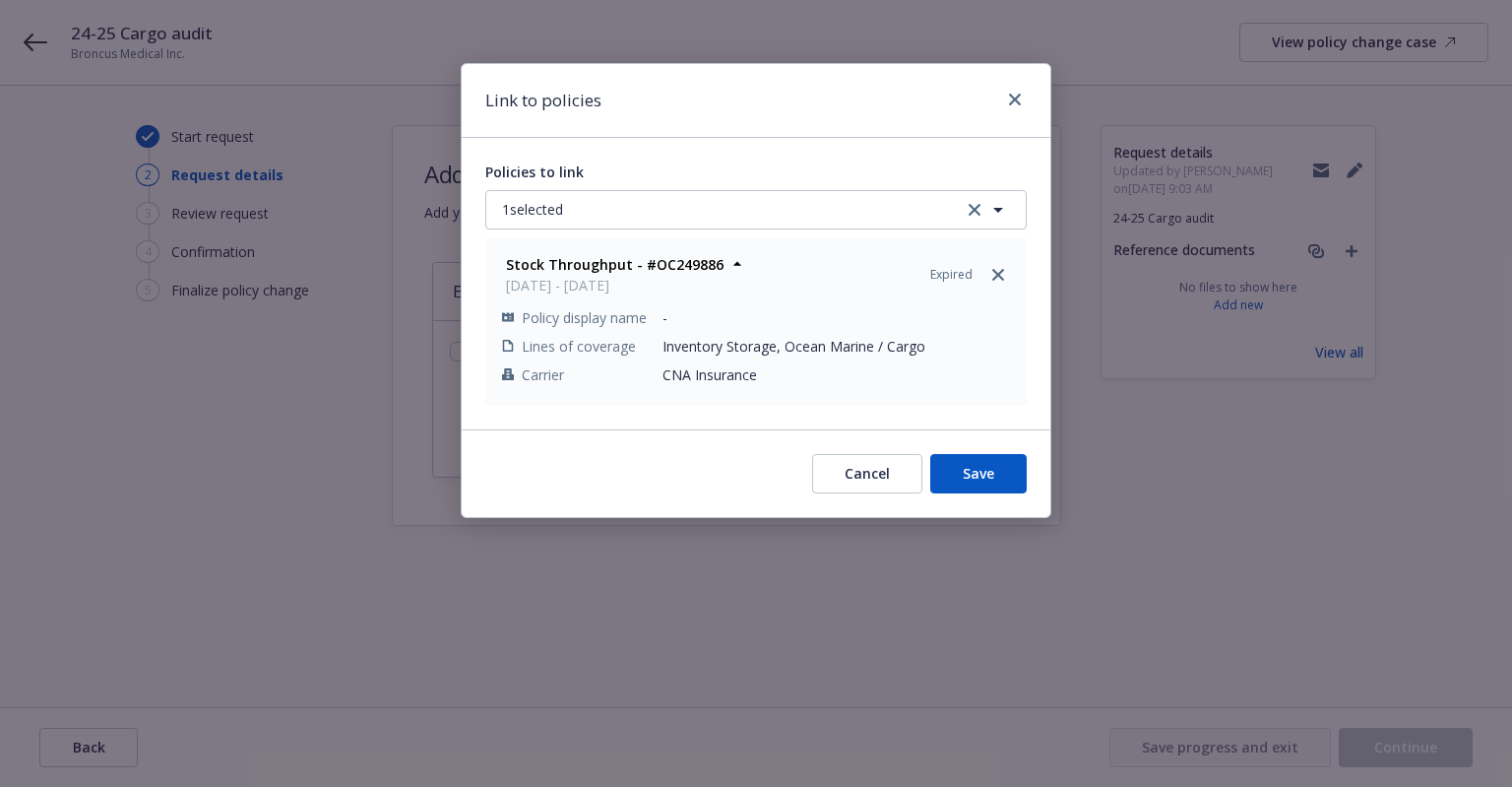 click on "Cancel Save" at bounding box center (756, 473) 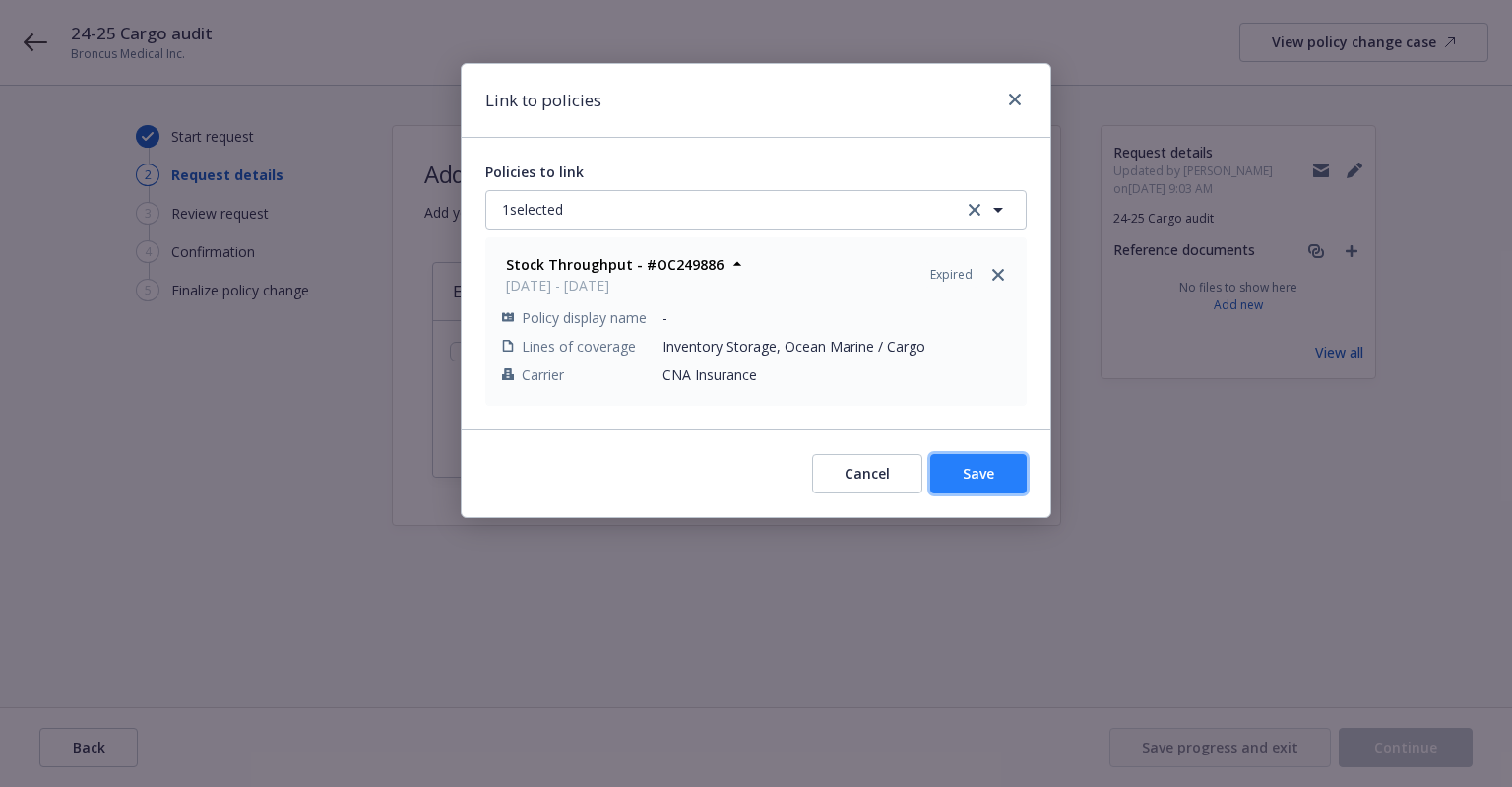 click on "Save" at bounding box center (978, 473) 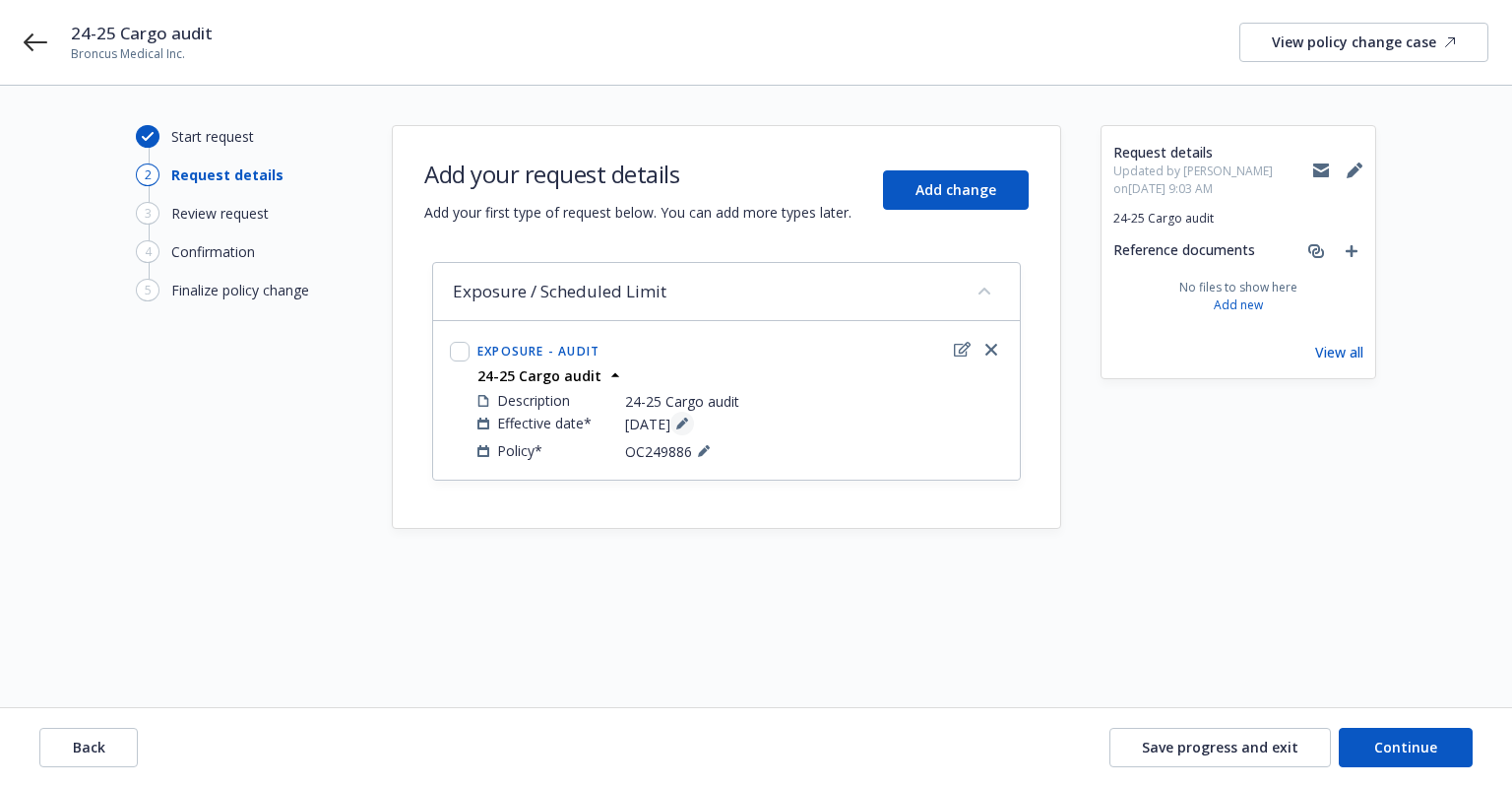 click 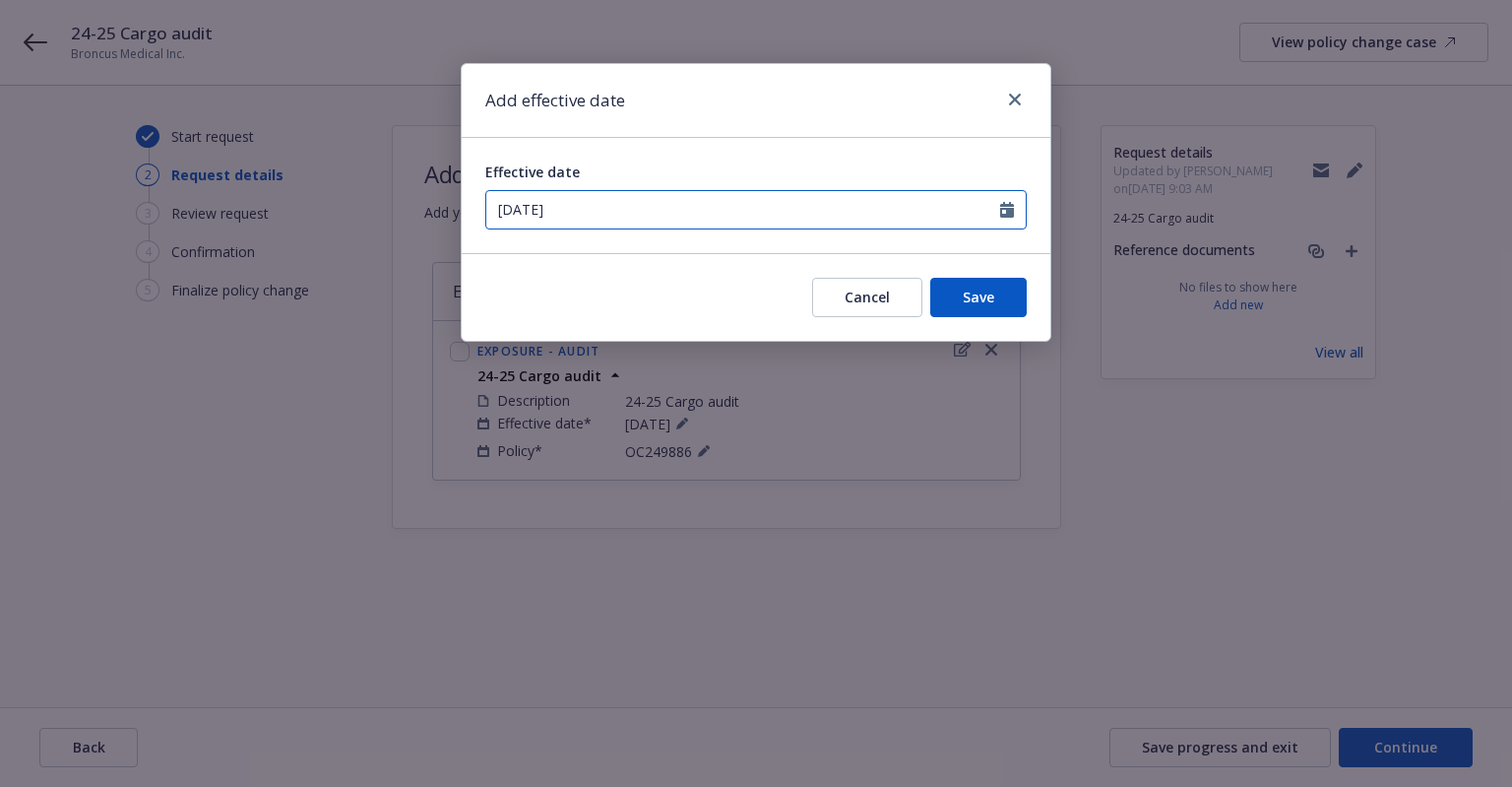 click on "07/11/2025" at bounding box center [743, 210] 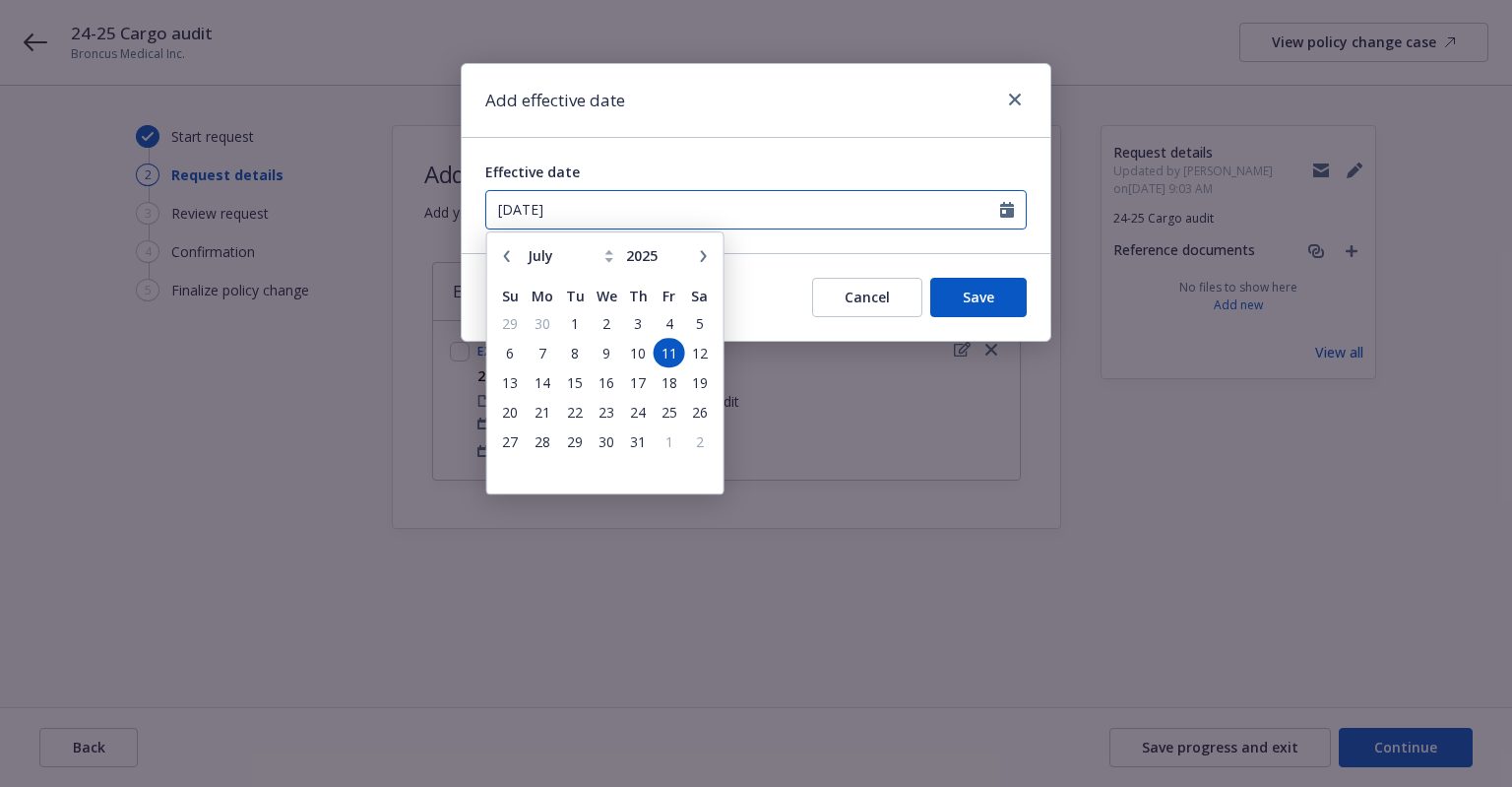 drag, startPoint x: 680, startPoint y: 220, endPoint x: 347, endPoint y: 188, distance: 334.534 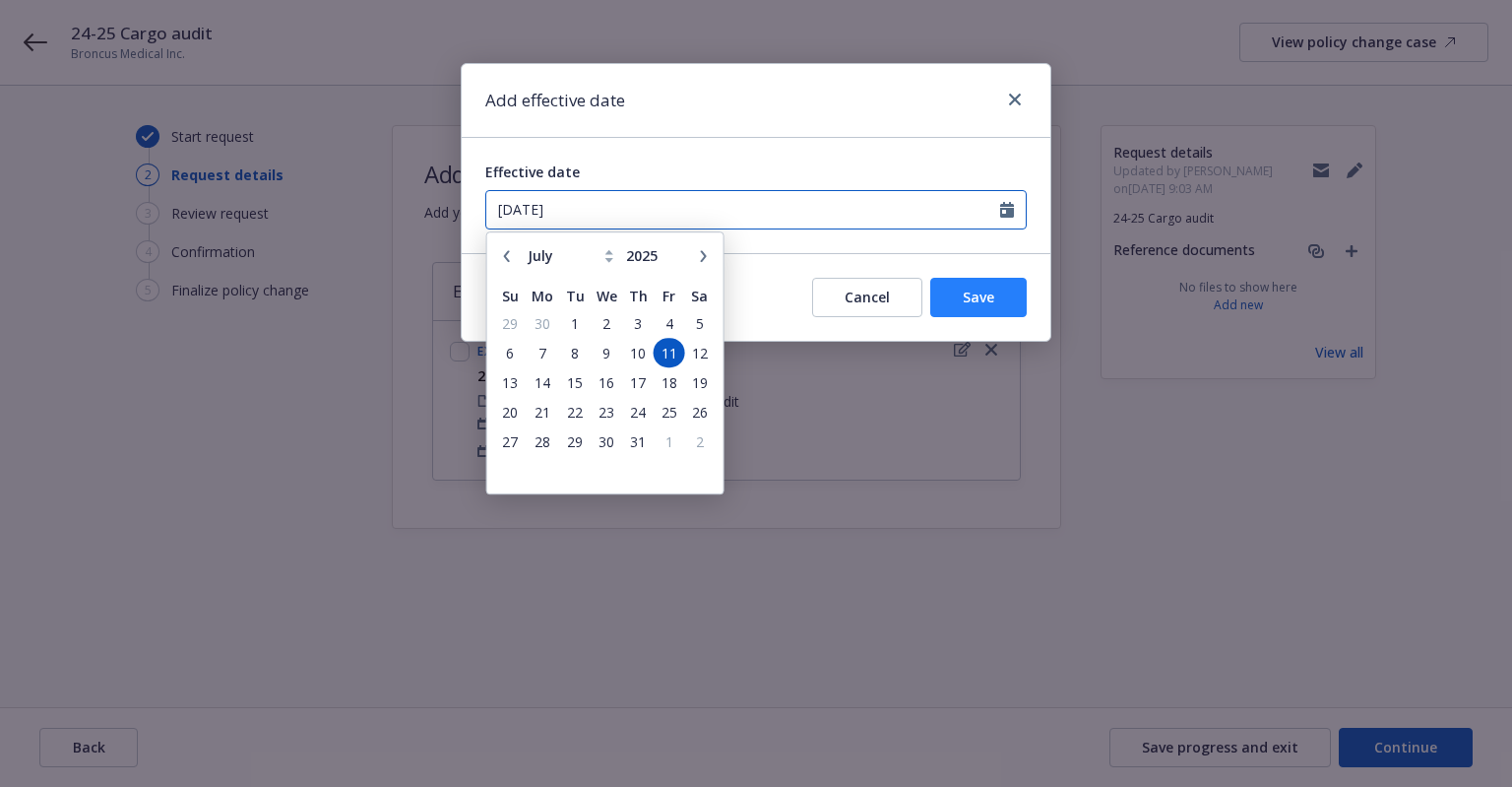 type on "06/20/2024" 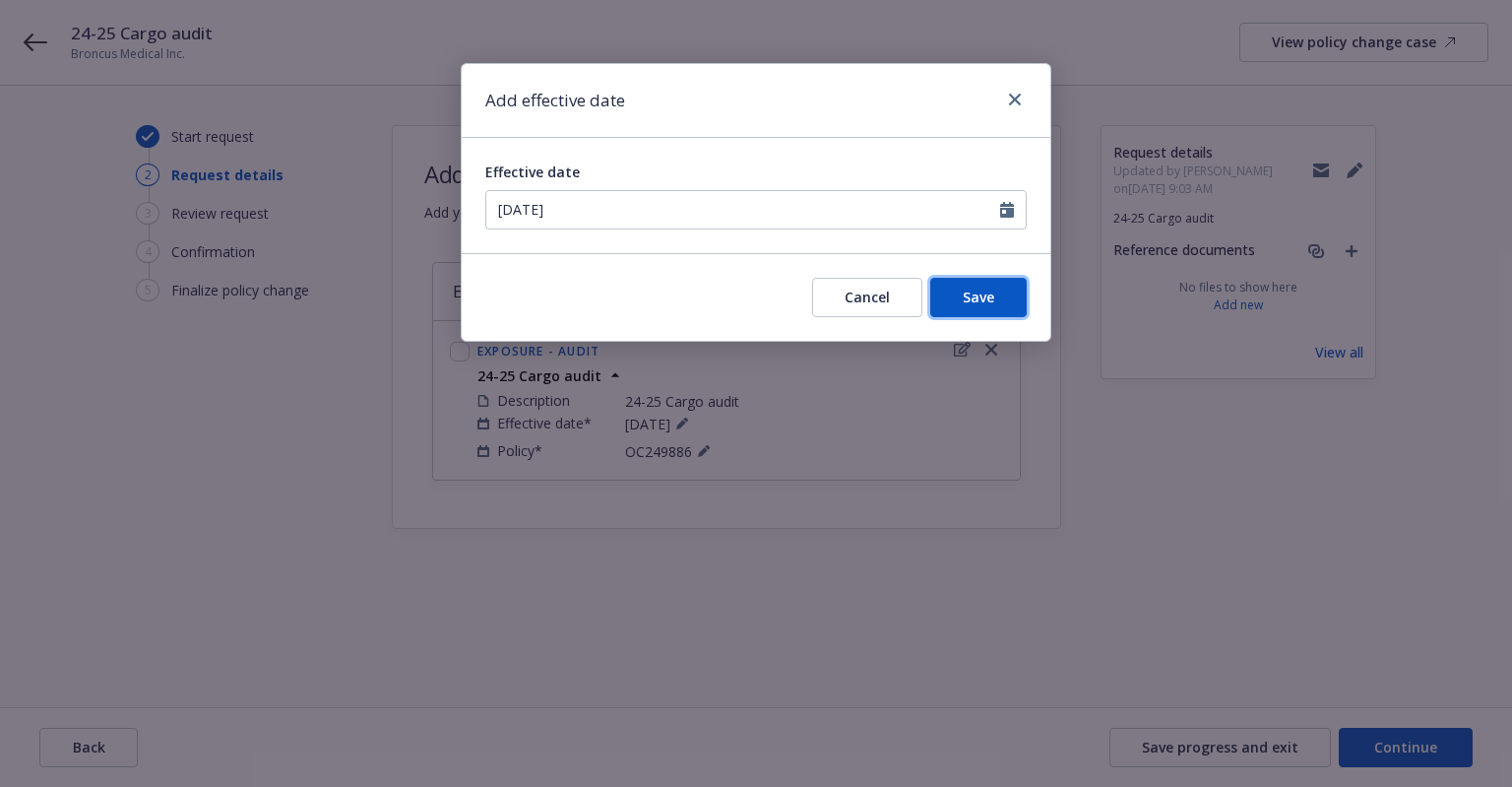 drag, startPoint x: 992, startPoint y: 277, endPoint x: 995, endPoint y: 288, distance: 11.401754 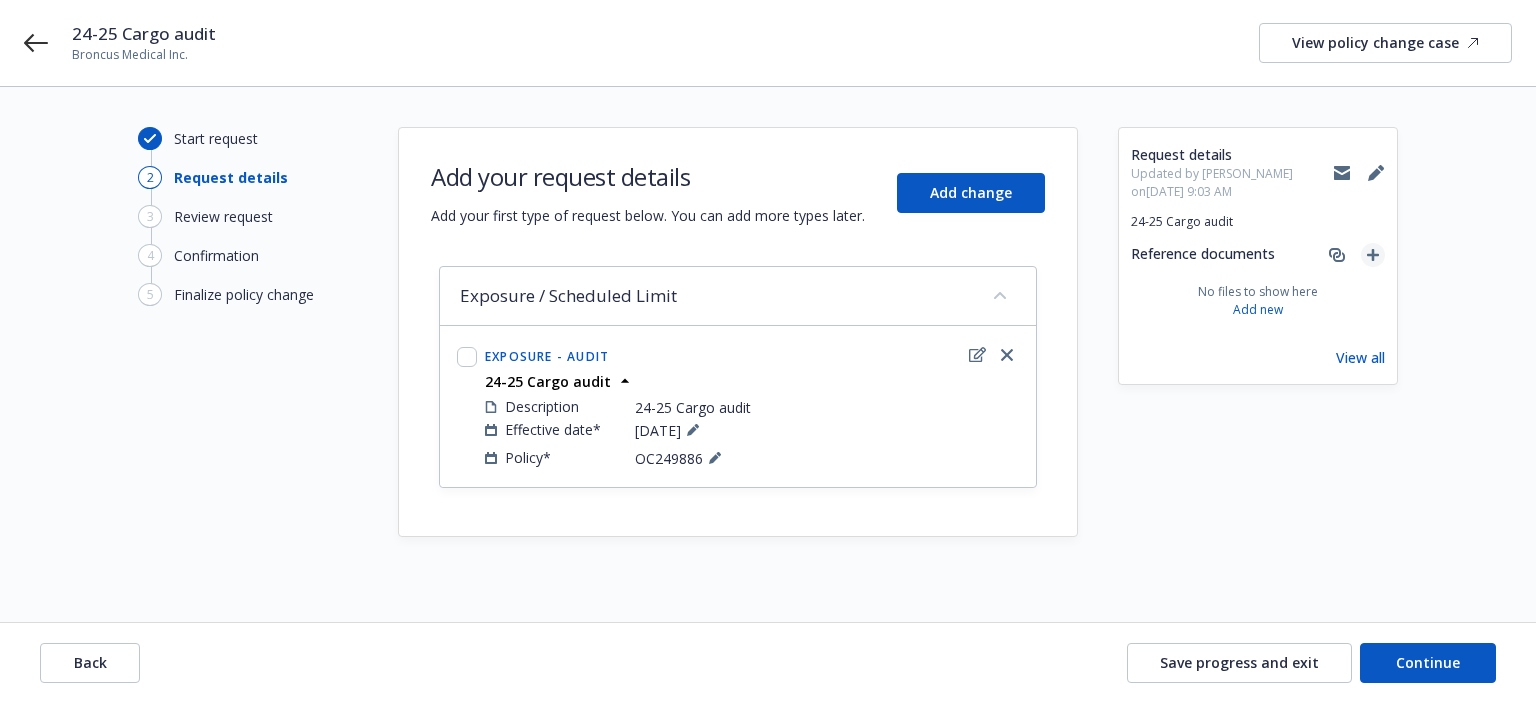 click 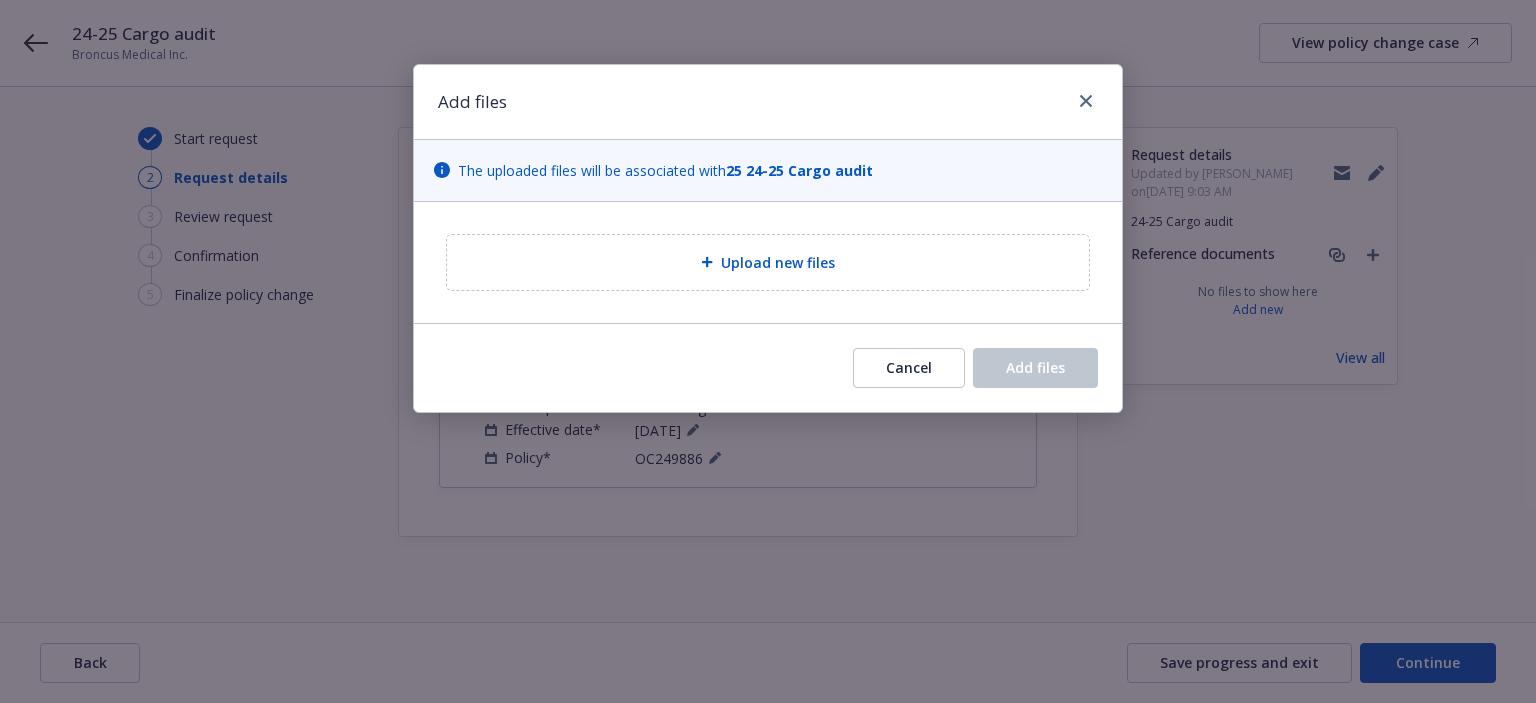 type on "x" 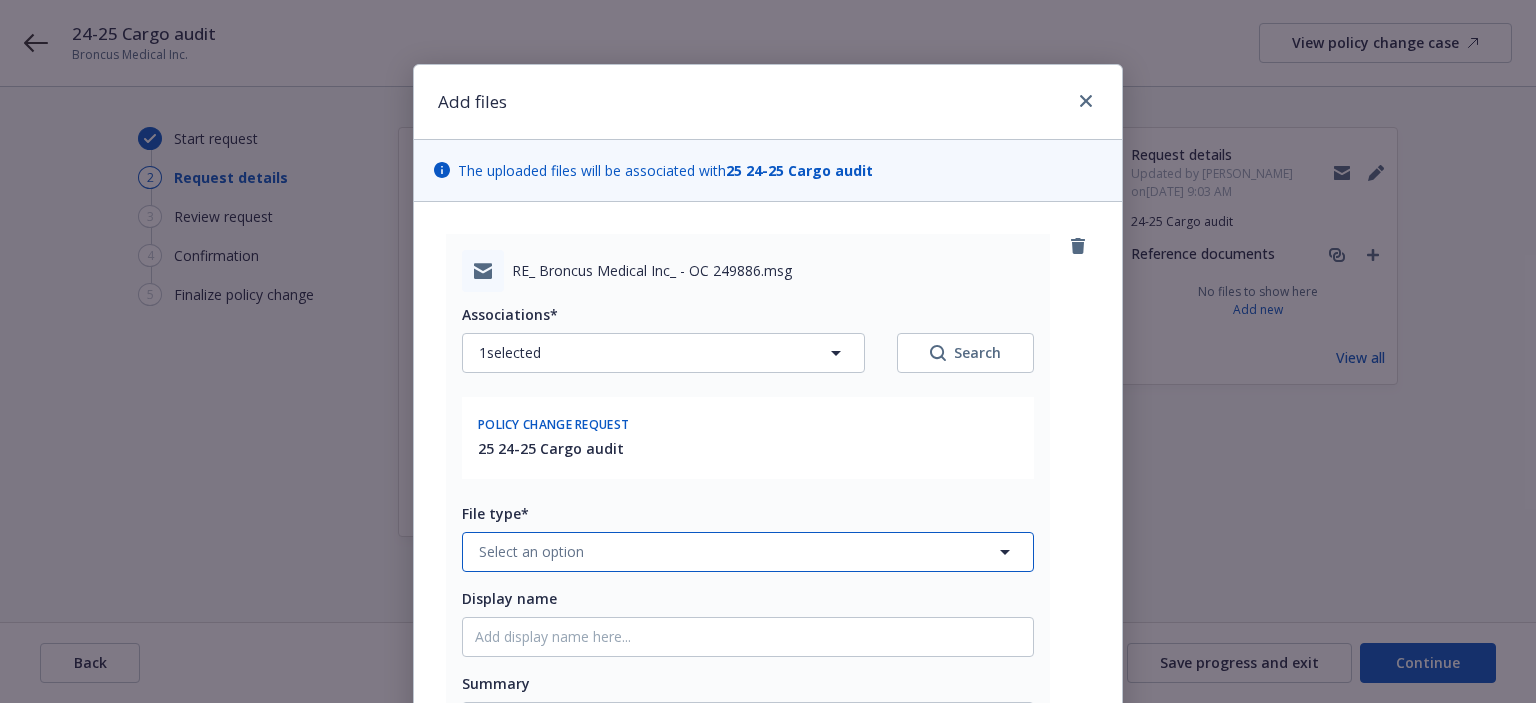 click on "Select an option" at bounding box center [531, 551] 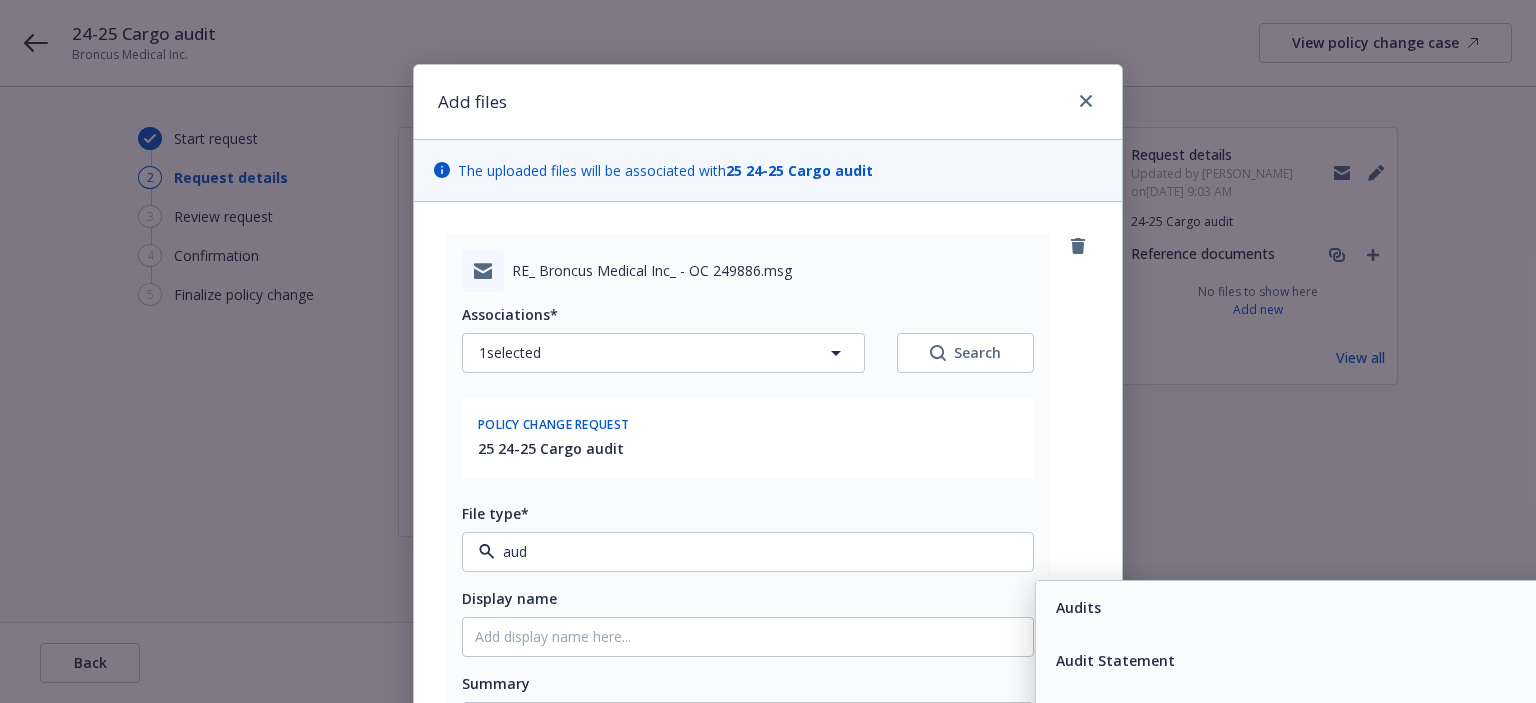 type on "audi" 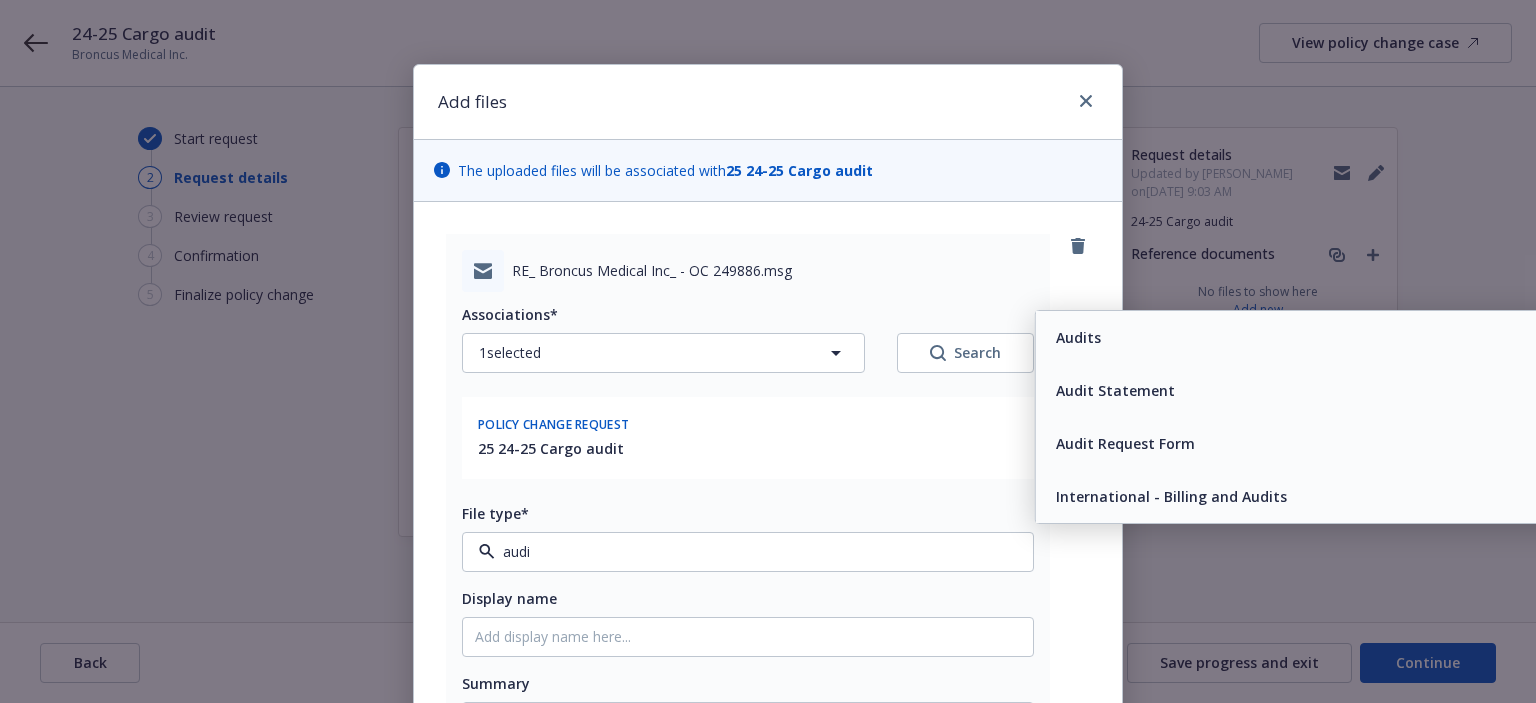 scroll, scrollTop: 200, scrollLeft: 0, axis: vertical 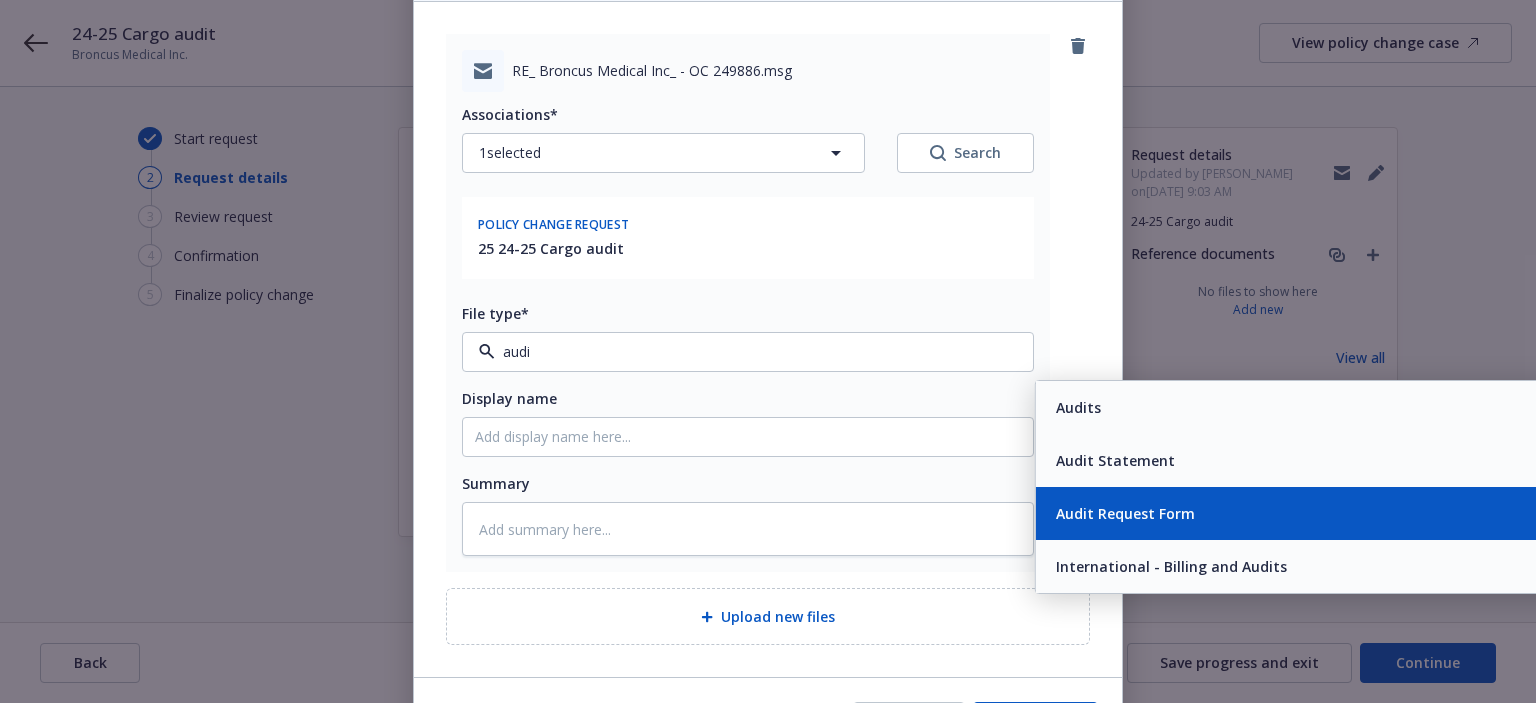 click on "Audit Request Form" at bounding box center [1125, 513] 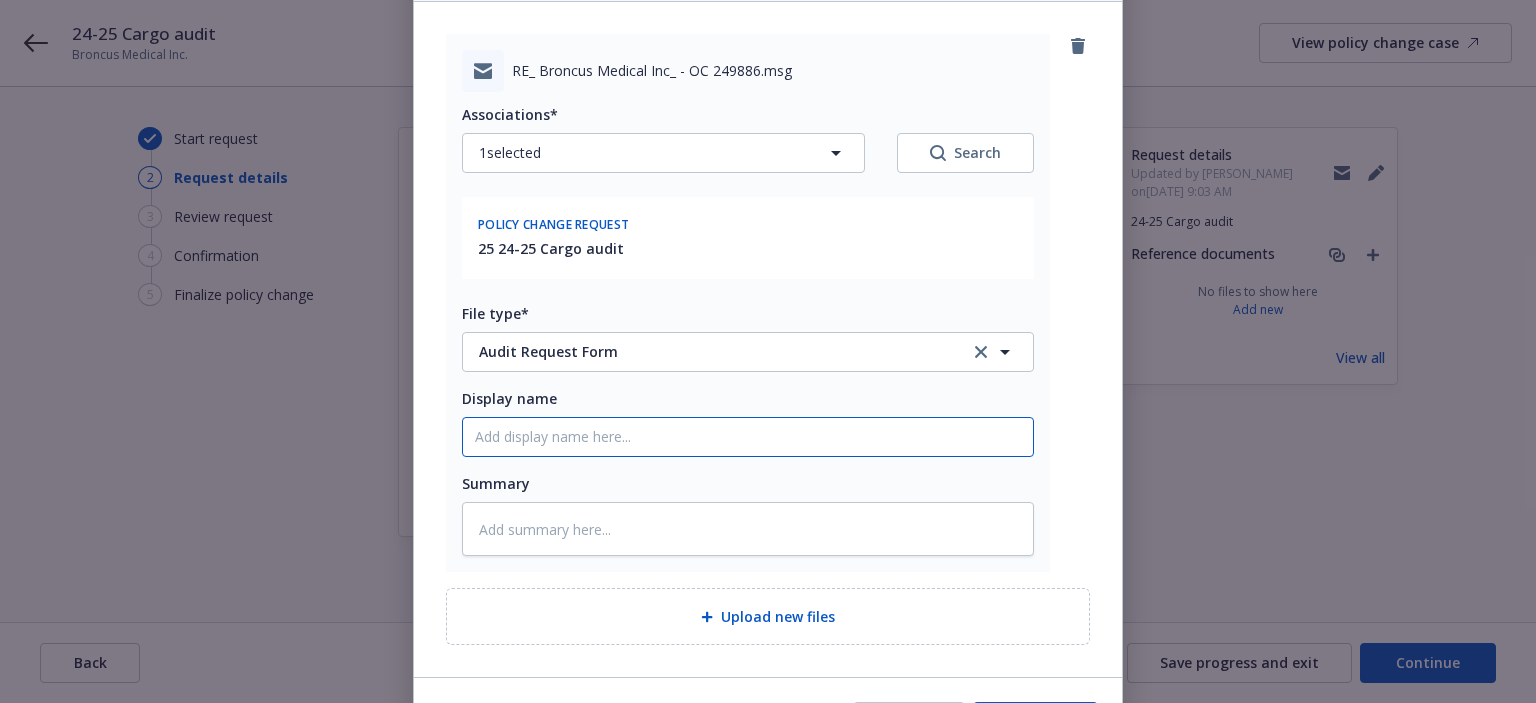 click on "Display name" at bounding box center (748, 437) 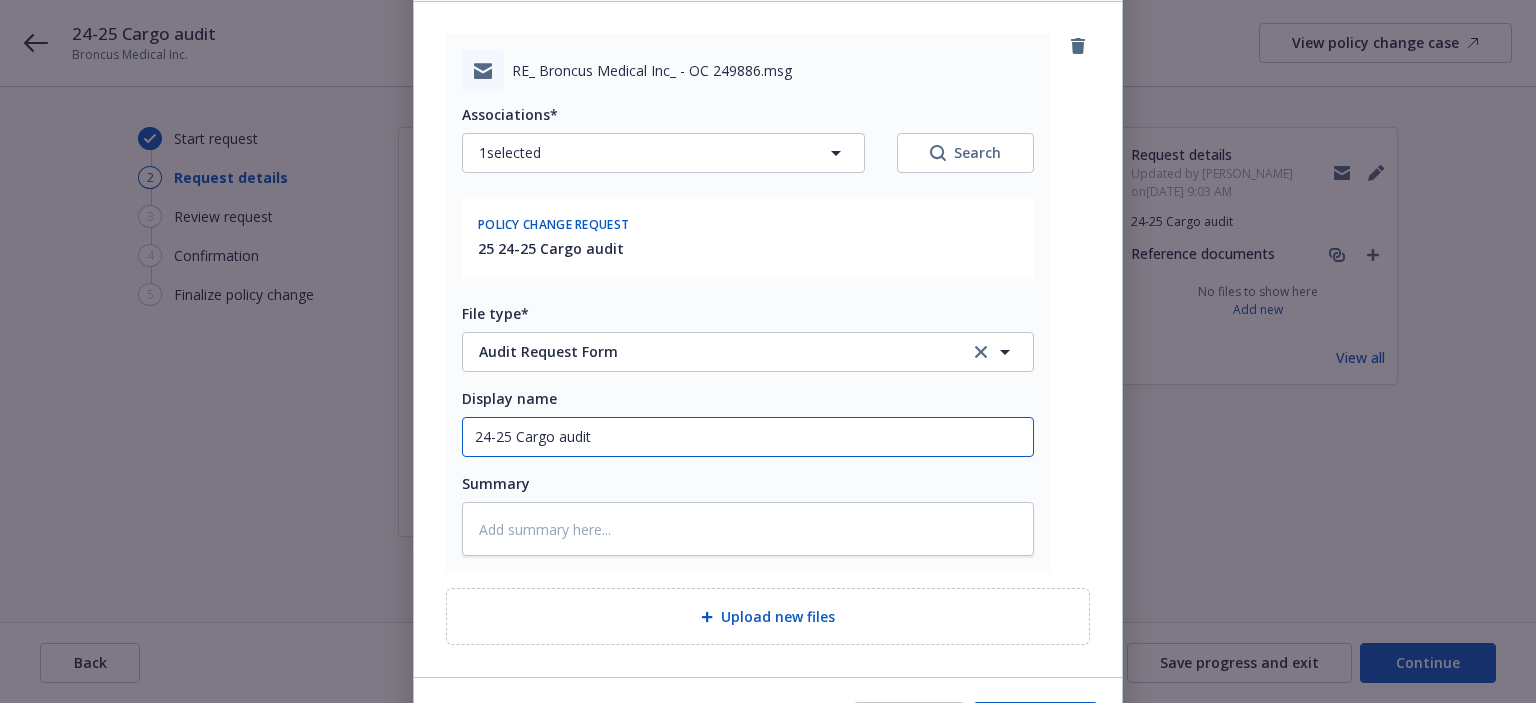 type on "x" 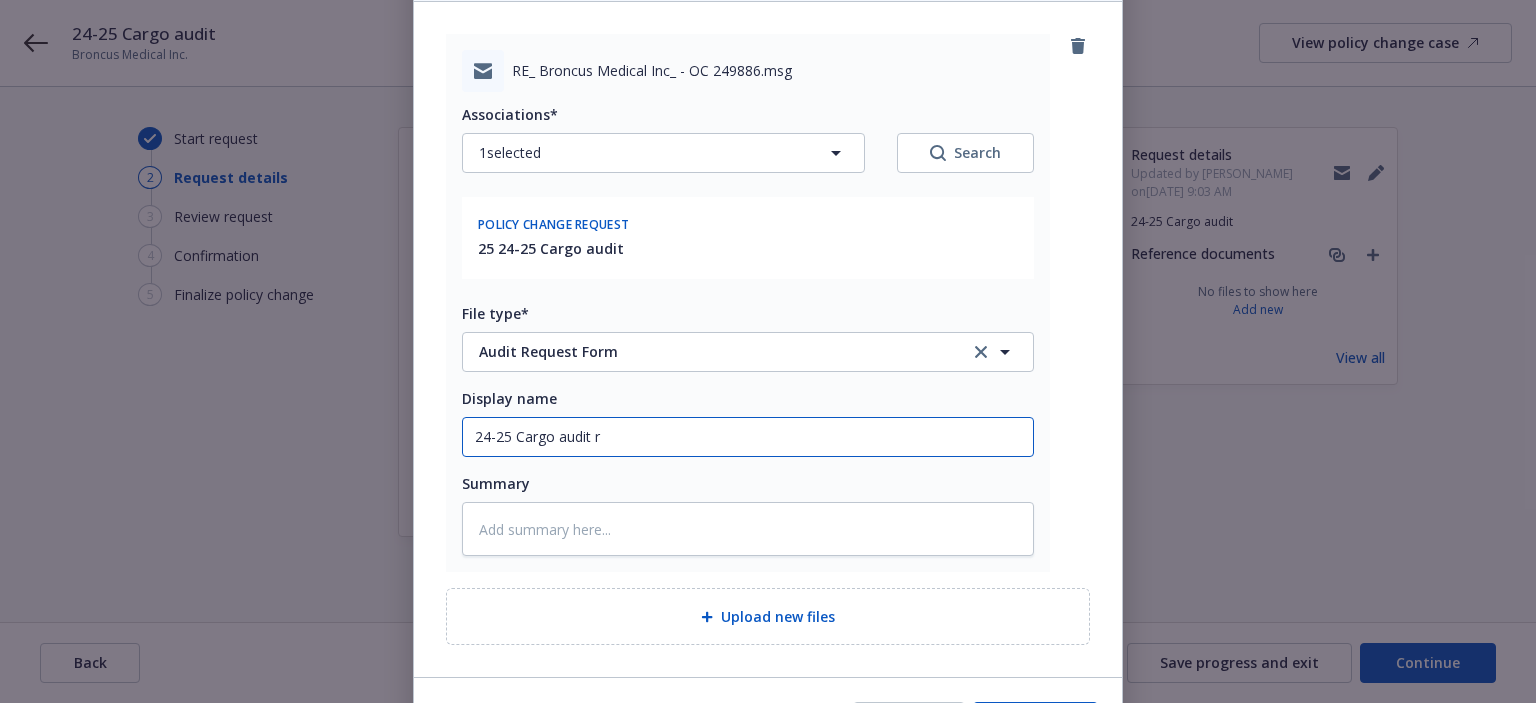 type on "x" 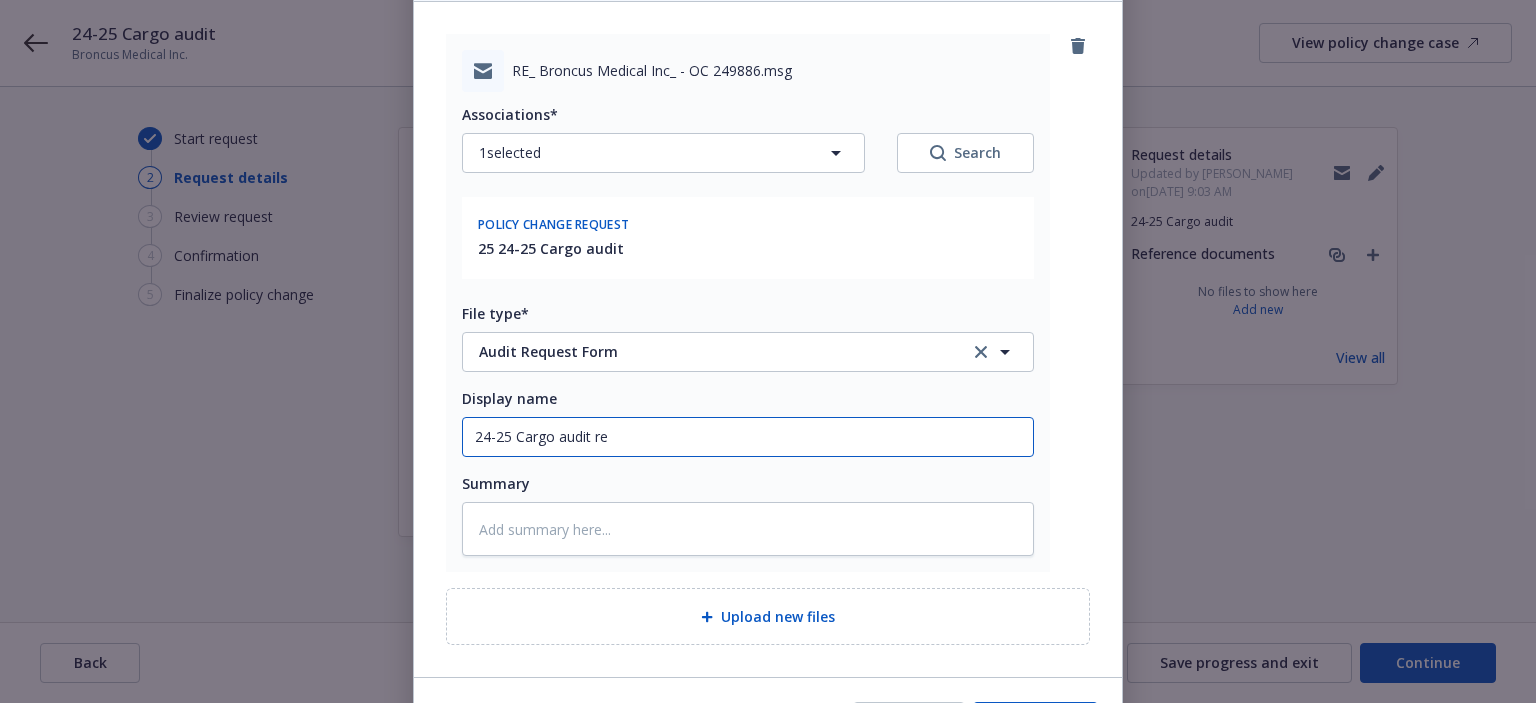 type on "x" 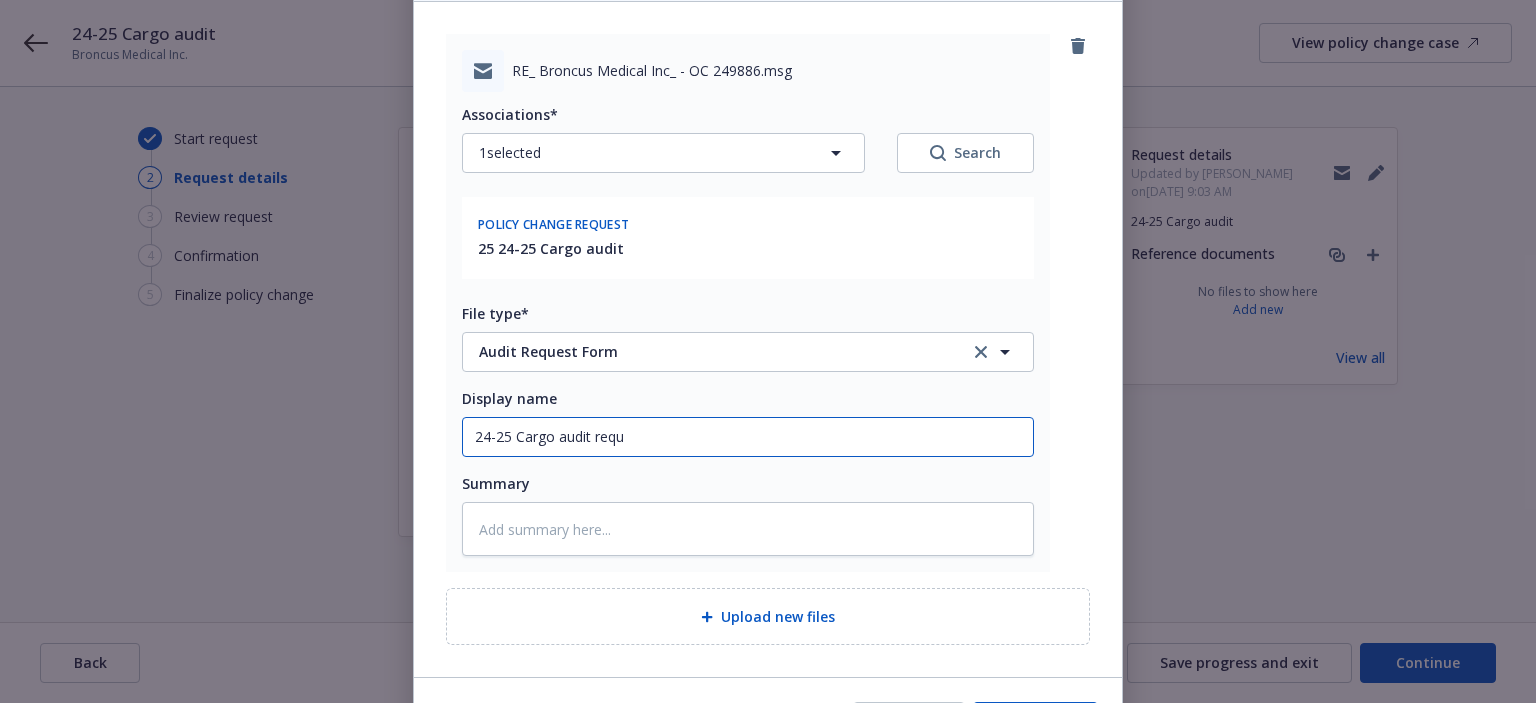 type on "24-25 Cargo audit reque" 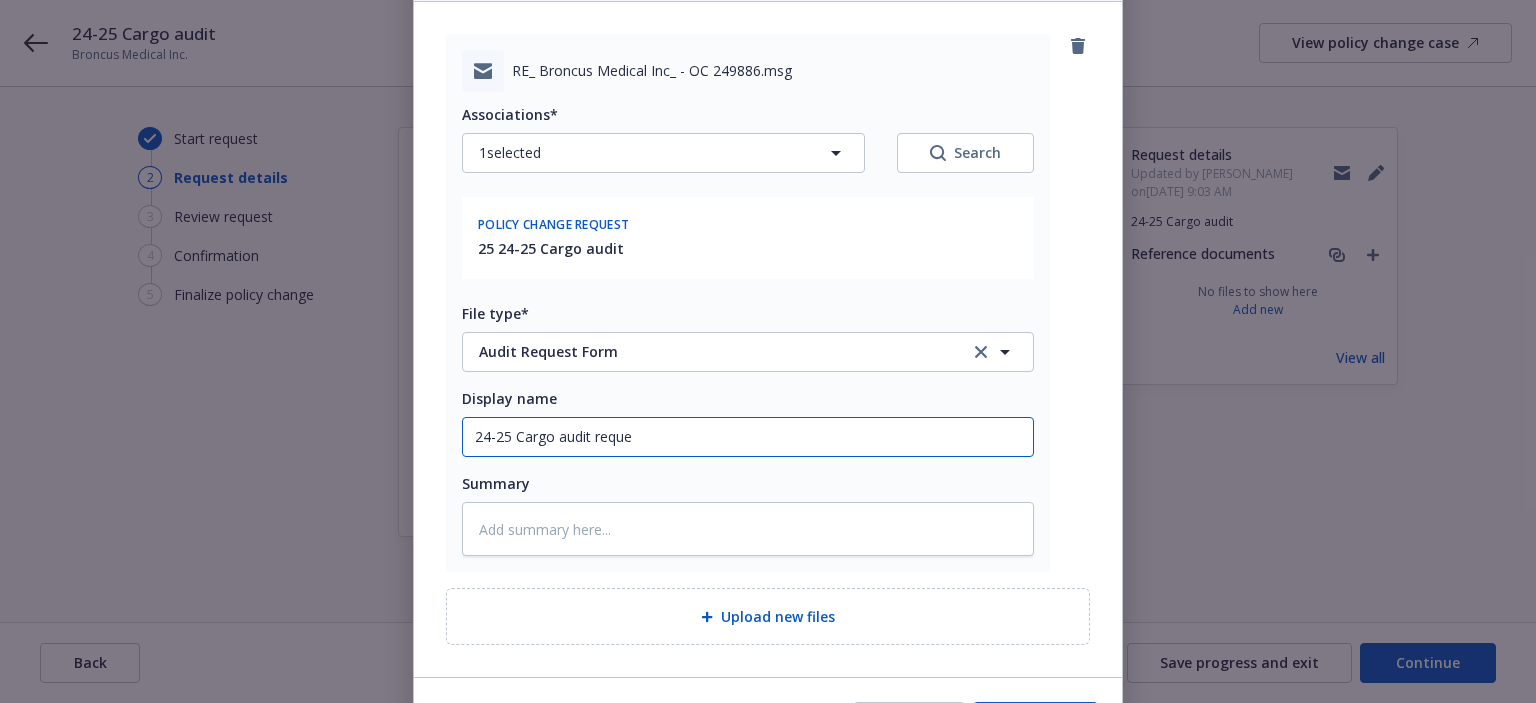 type on "x" 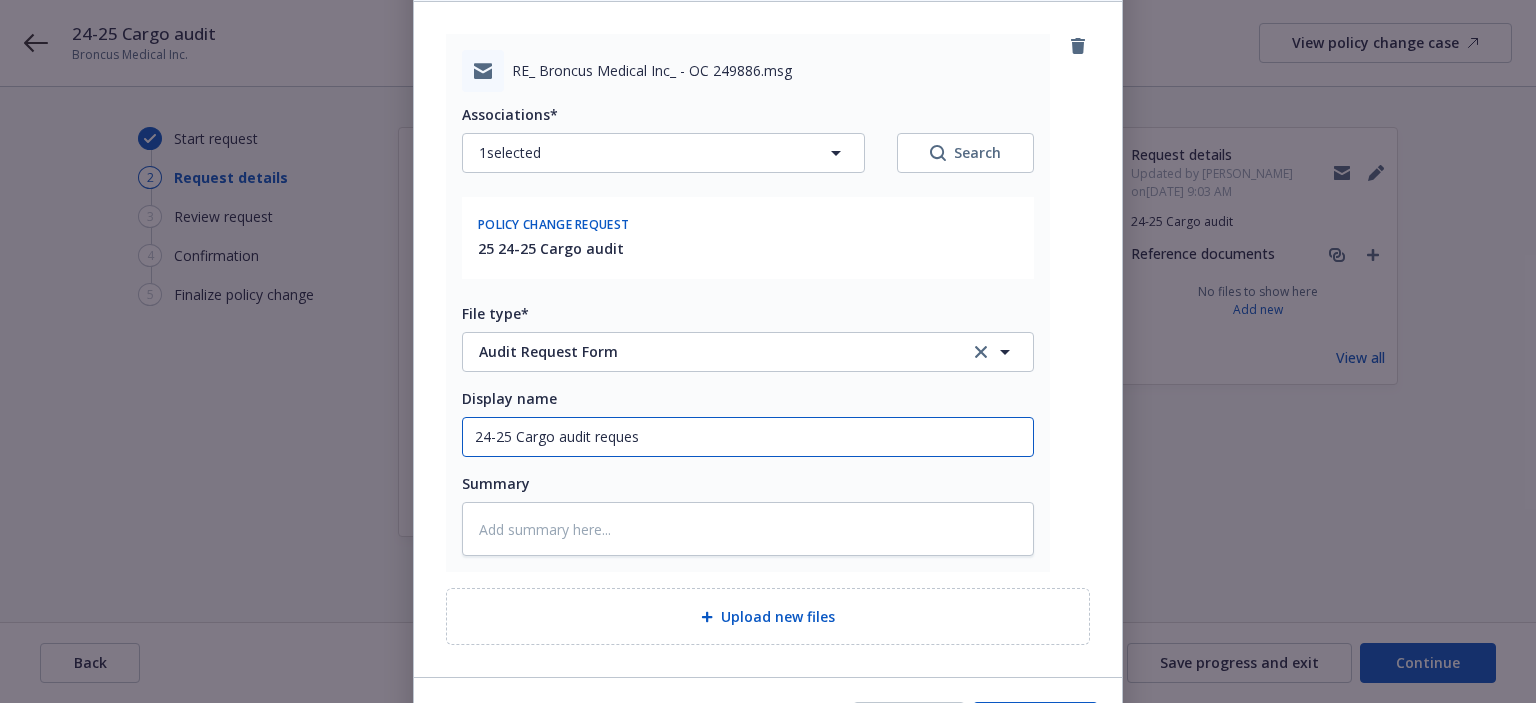 type on "x" 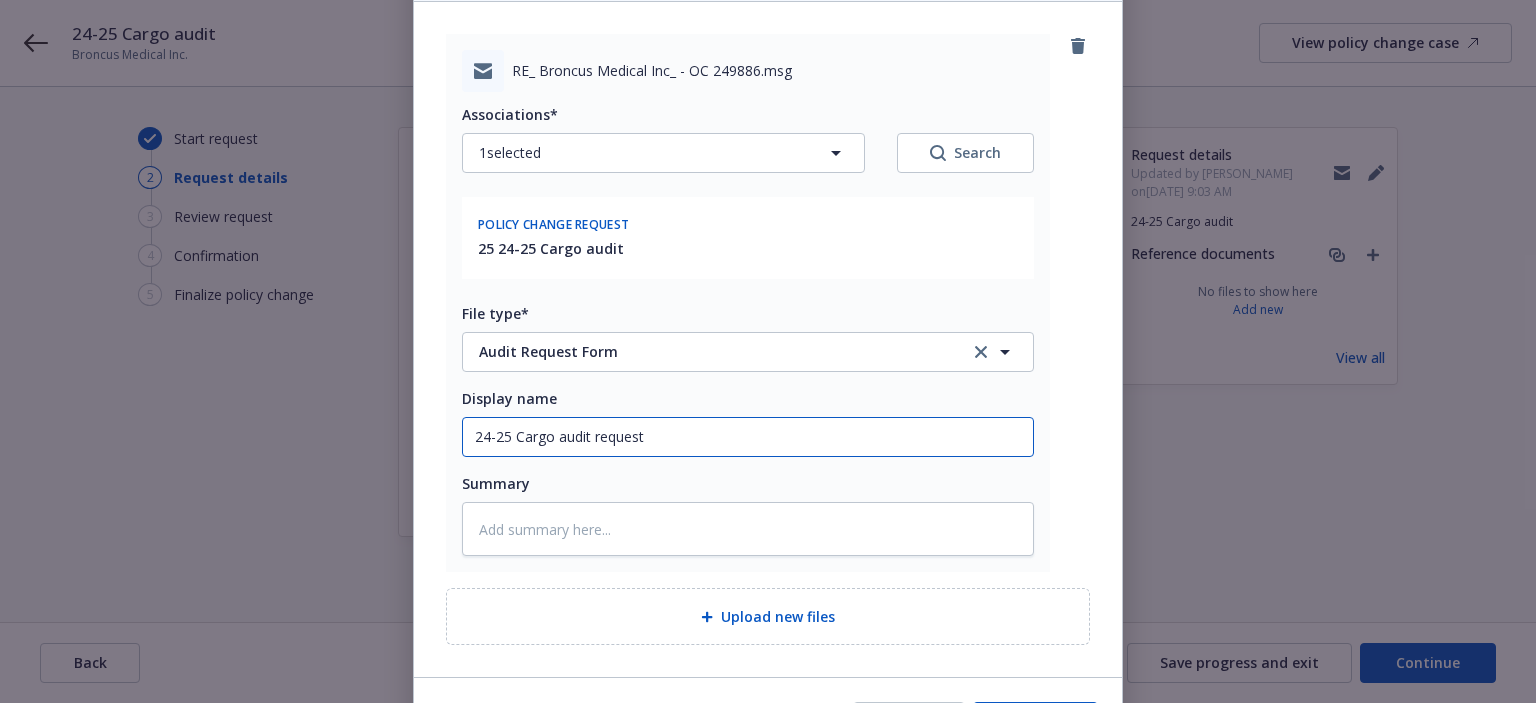 type on "x" 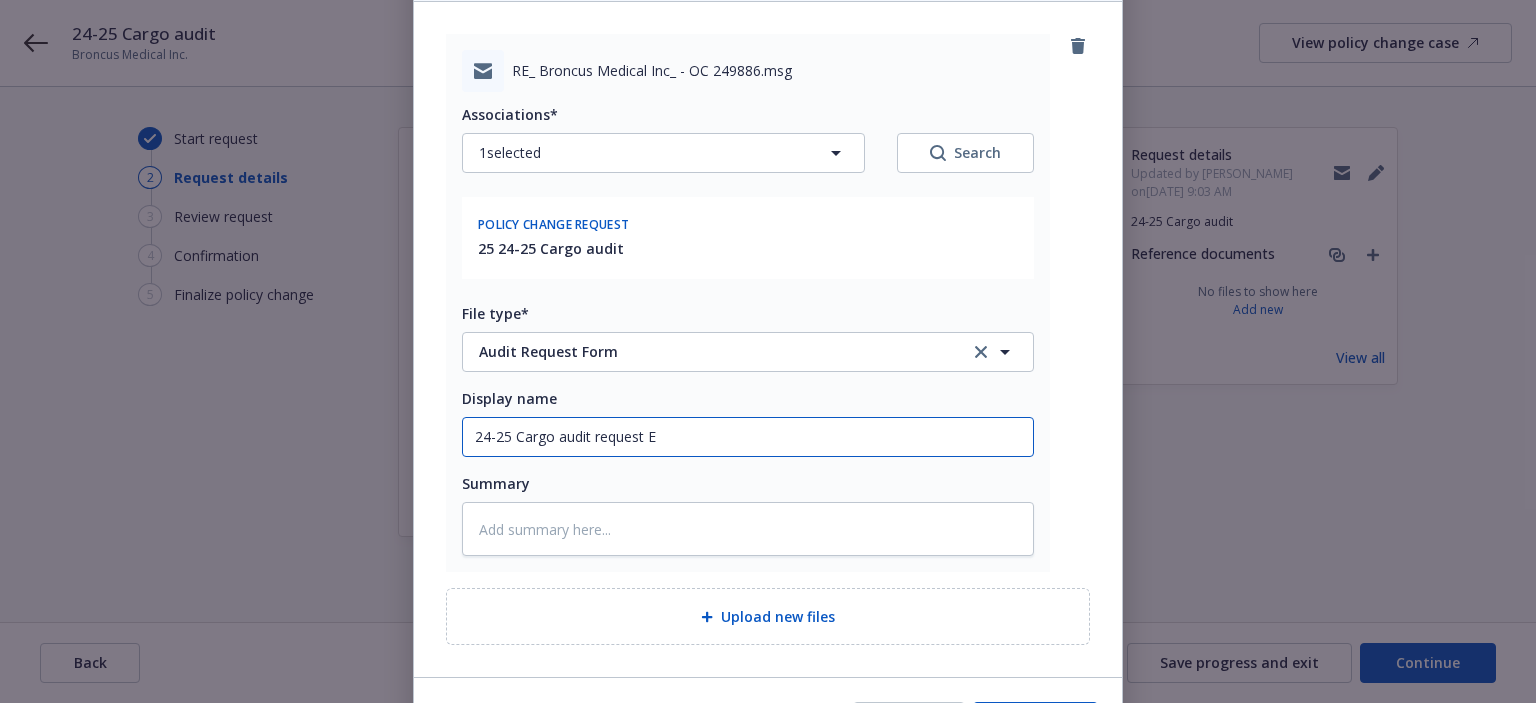 type on "x" 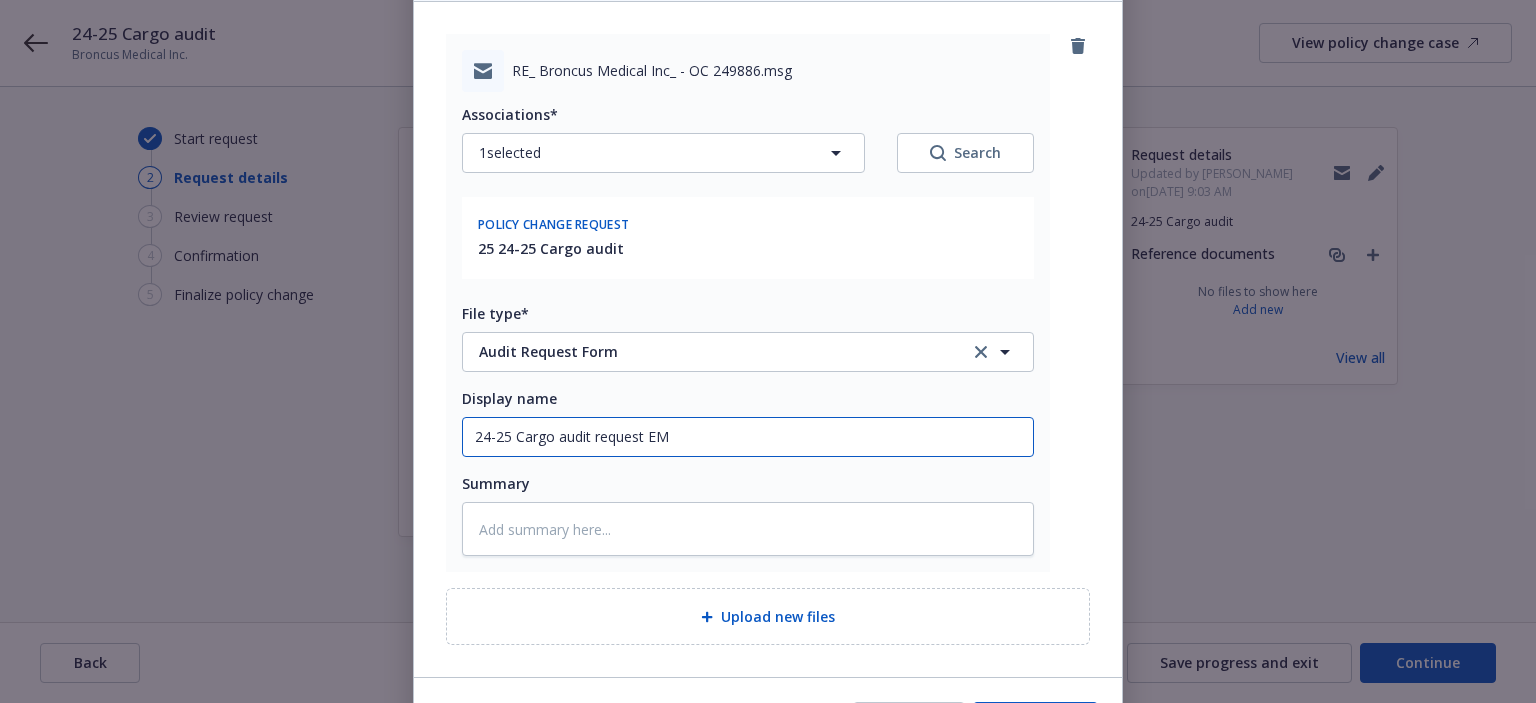 type on "24-25 Cargo audit request EM" 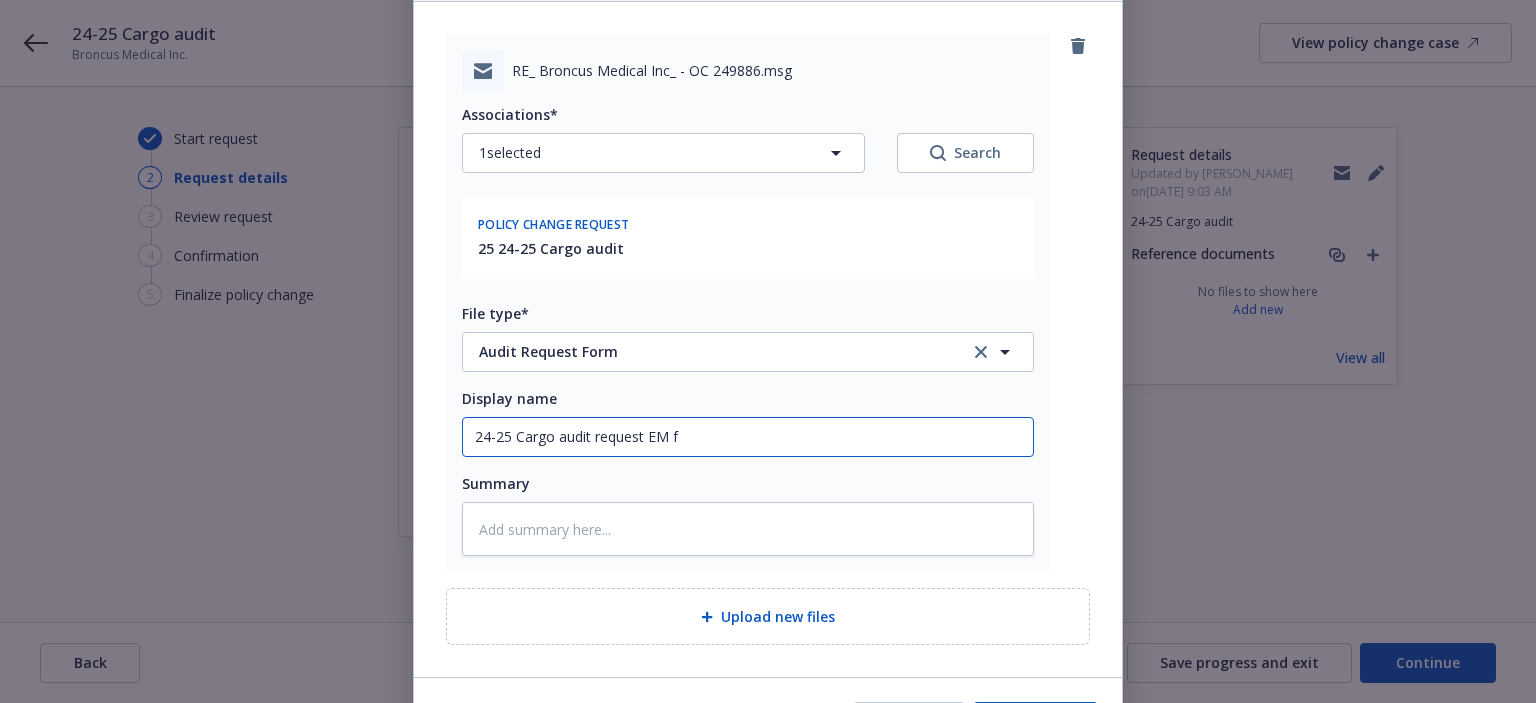 type on "x" 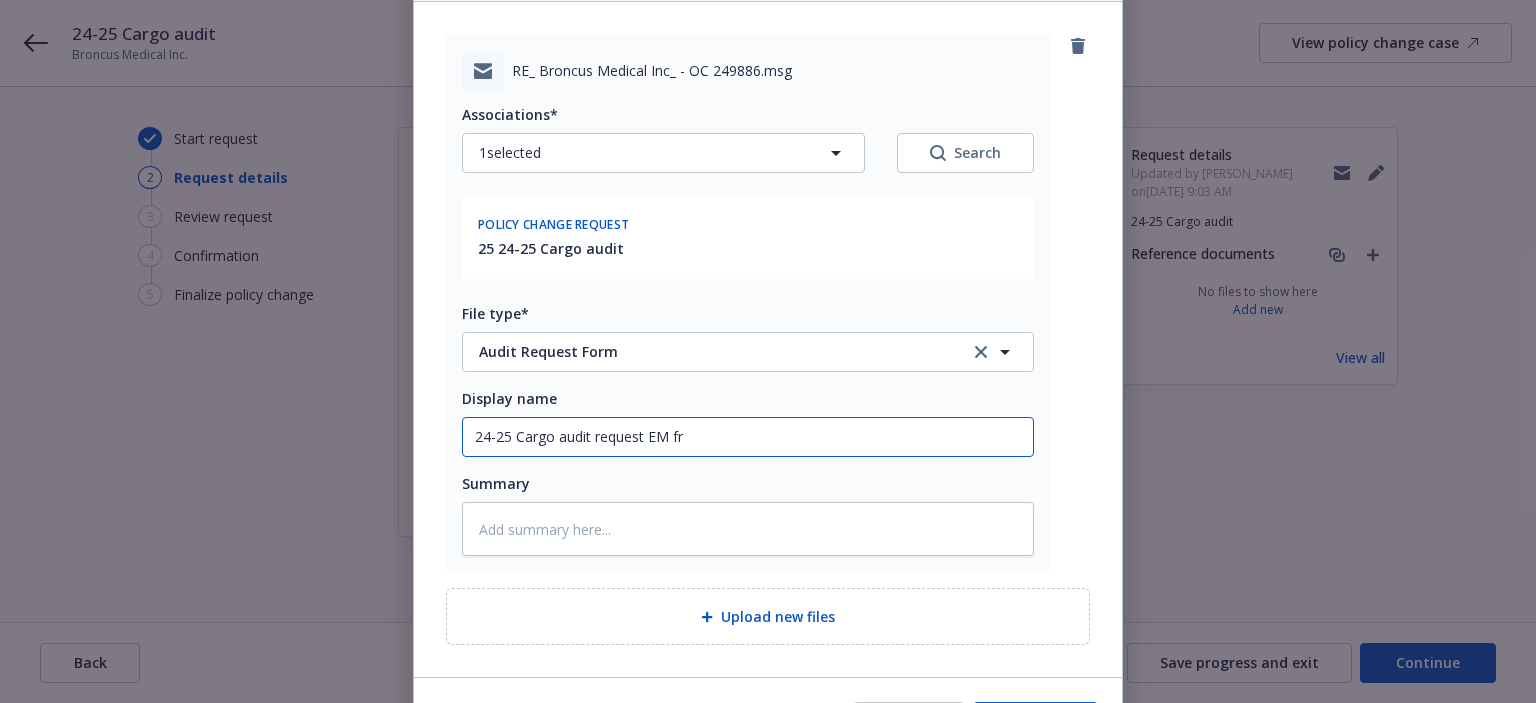 type on "x" 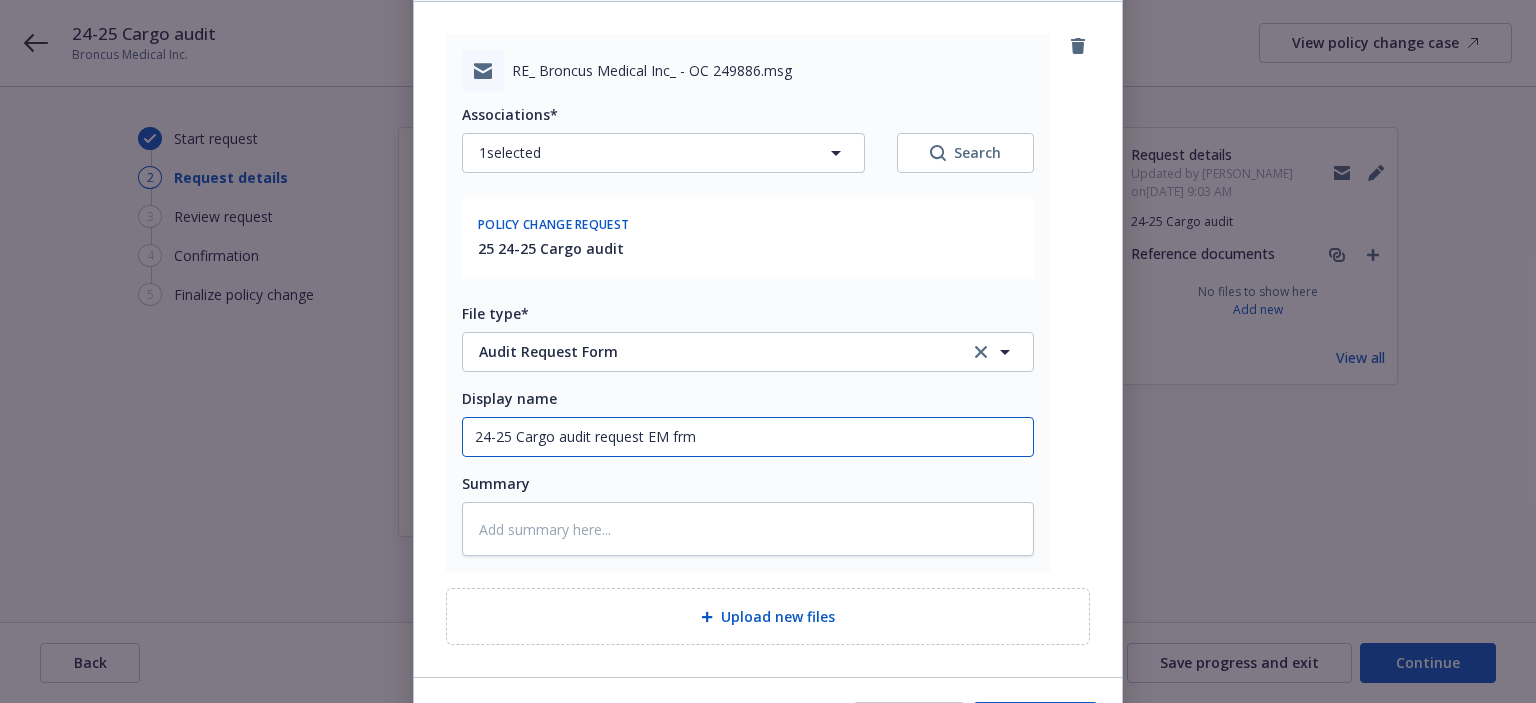type on "24-25 Cargo audit request EM frm" 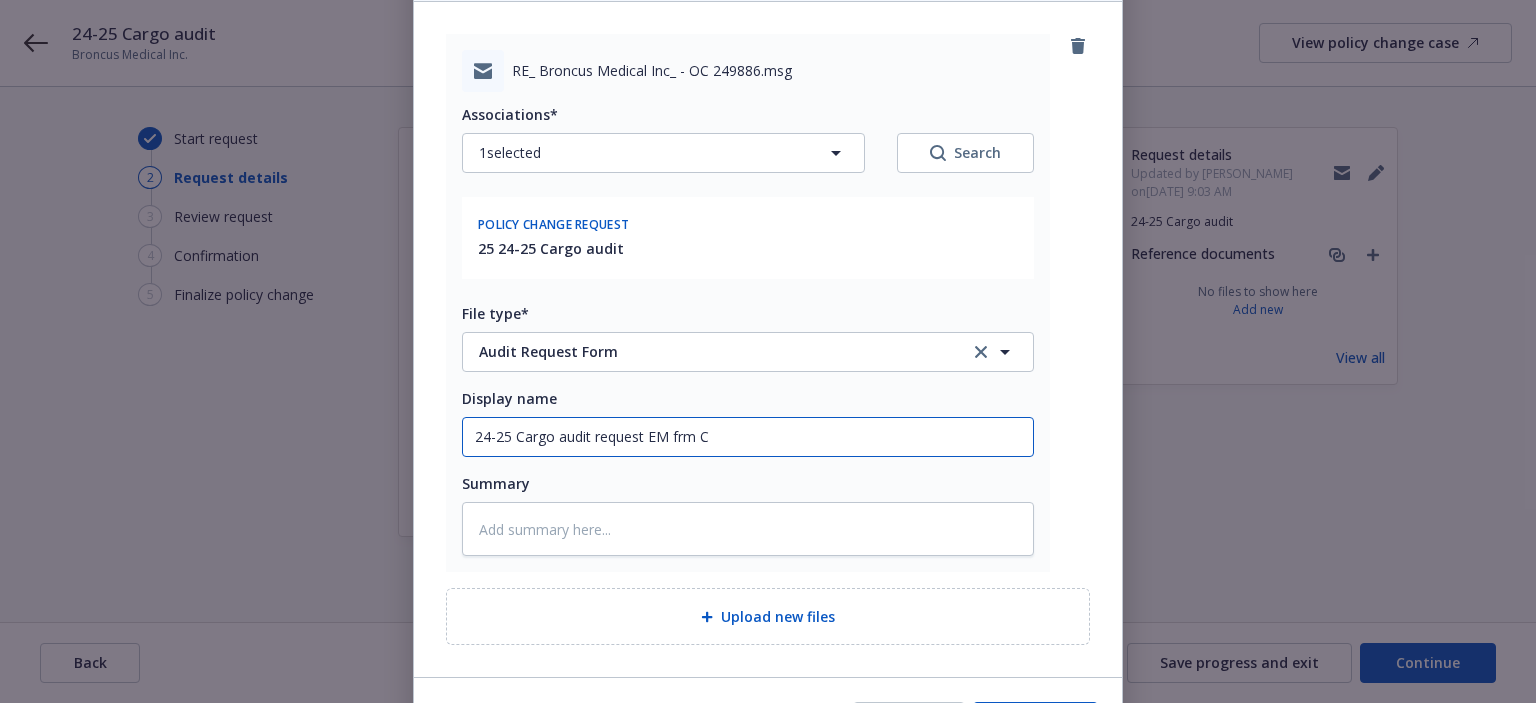 type on "x" 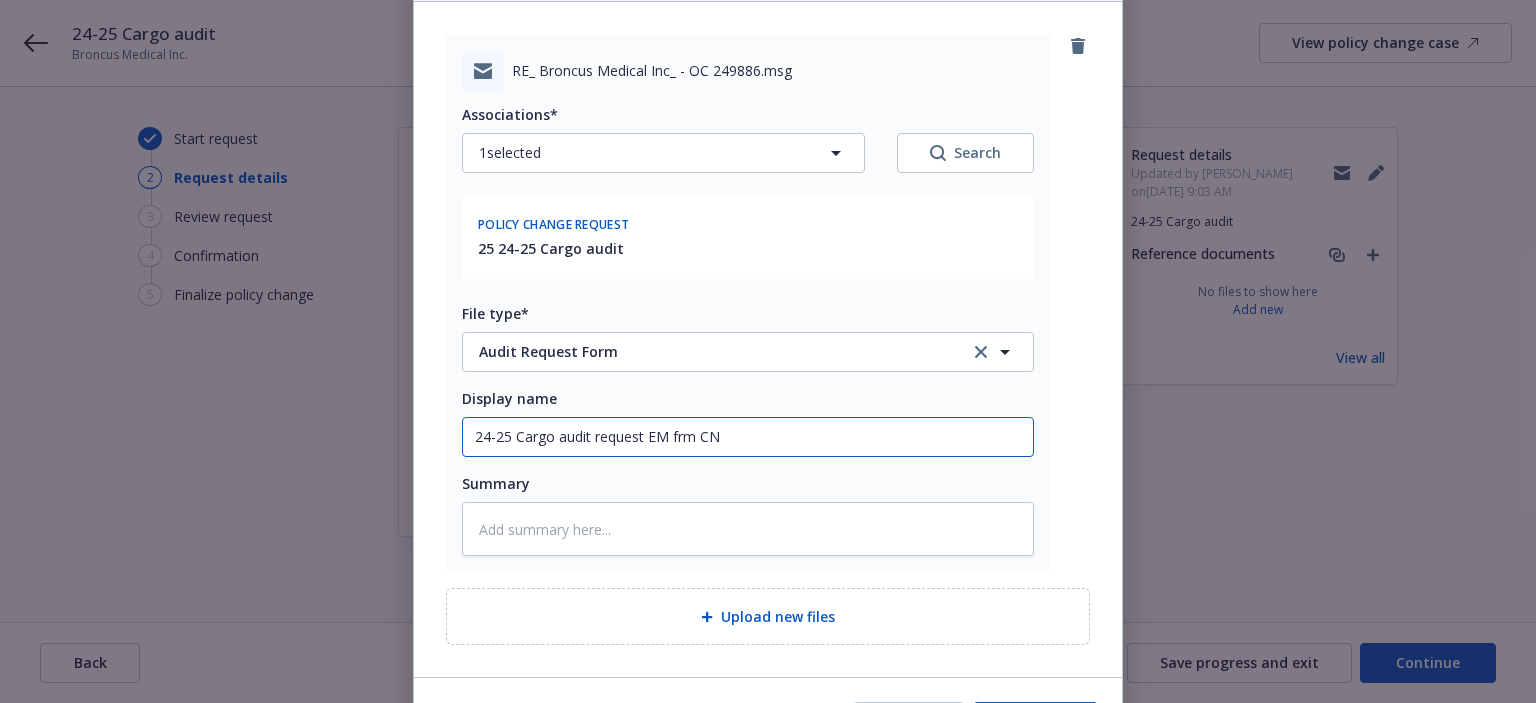 type on "x" 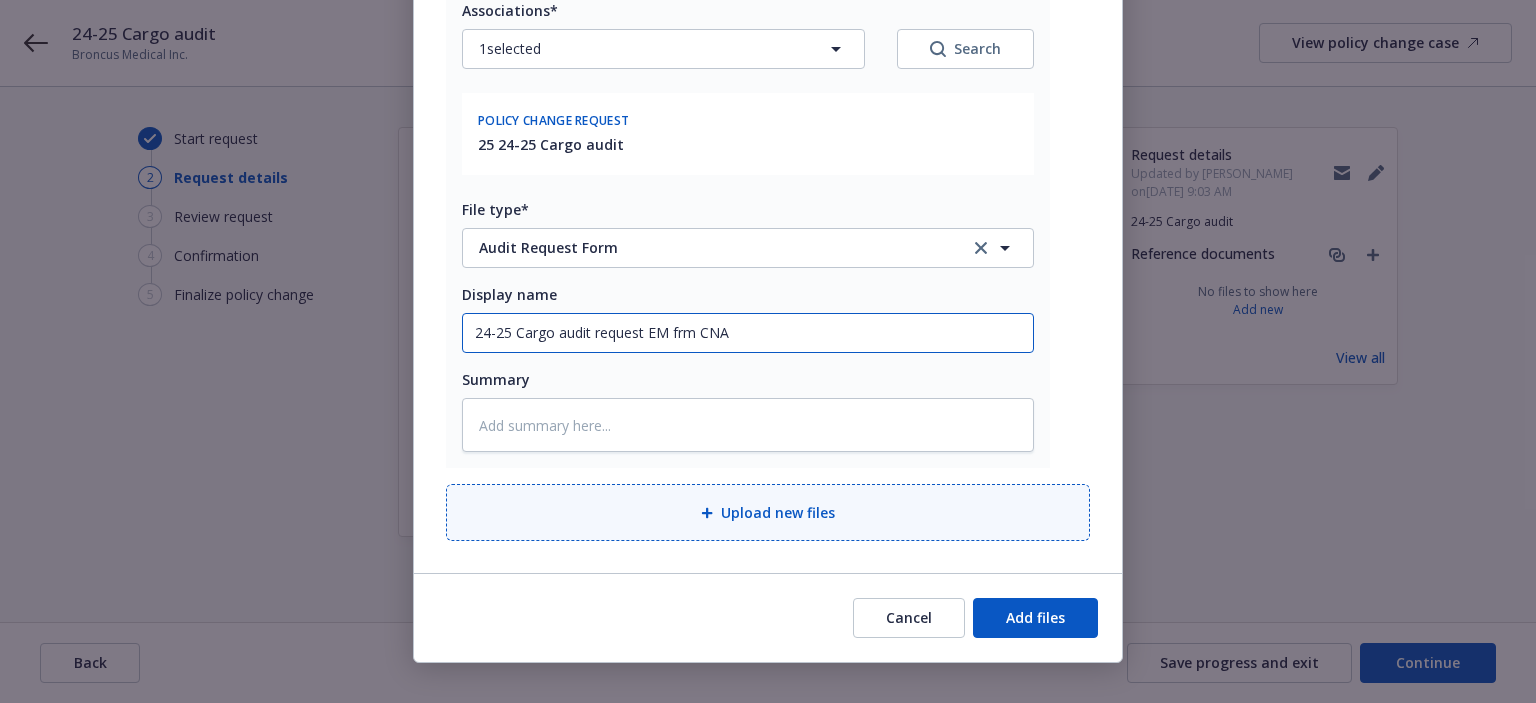scroll, scrollTop: 326, scrollLeft: 0, axis: vertical 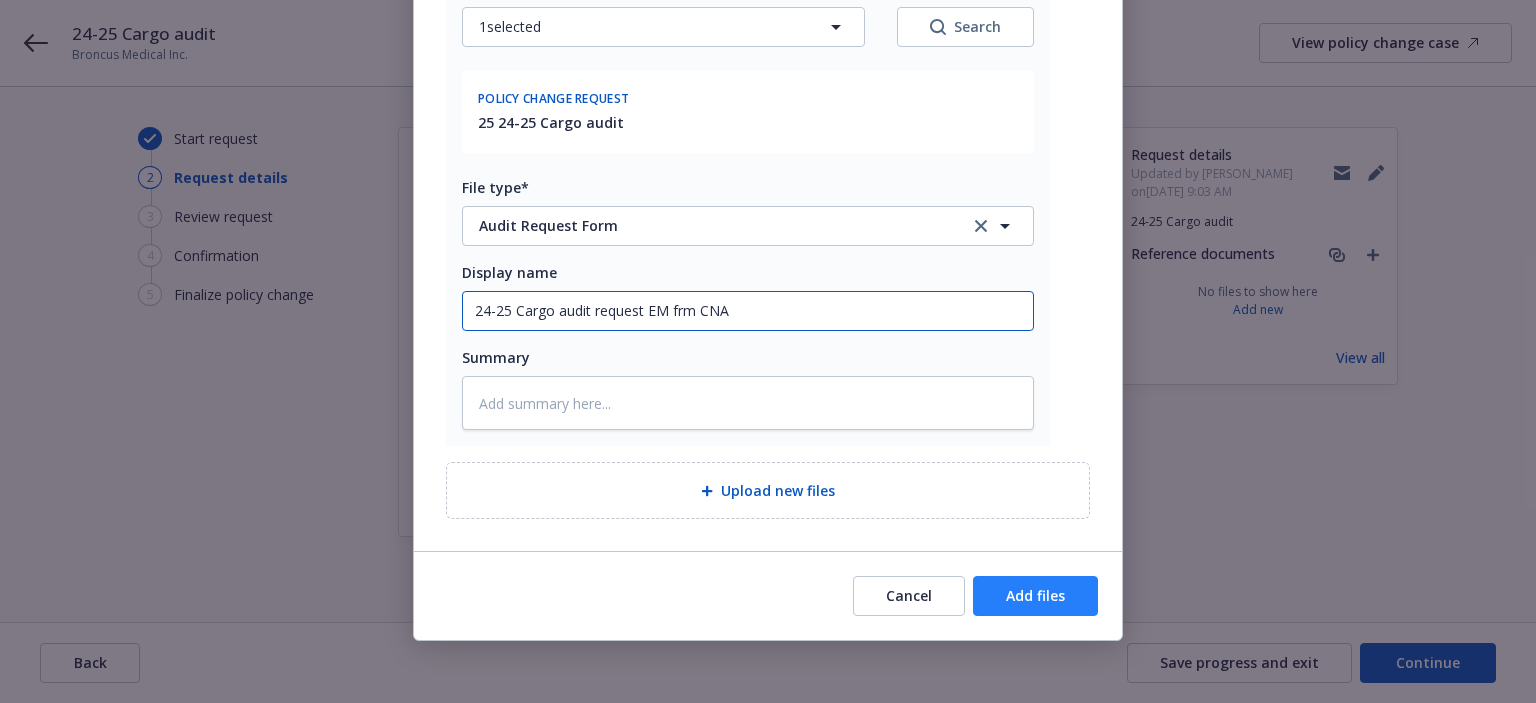 type on "24-25 Cargo audit request EM frm CNA" 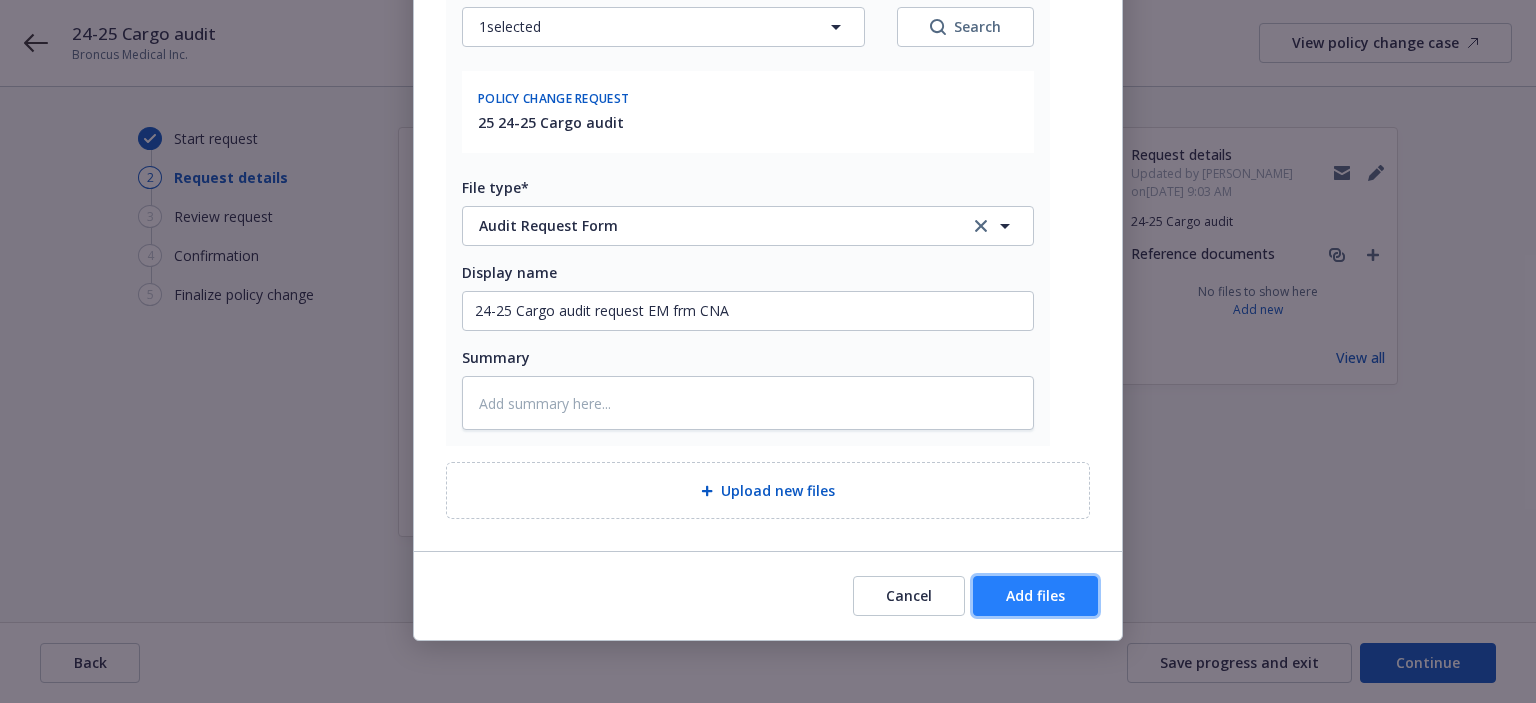 click on "Add files" at bounding box center (1035, 595) 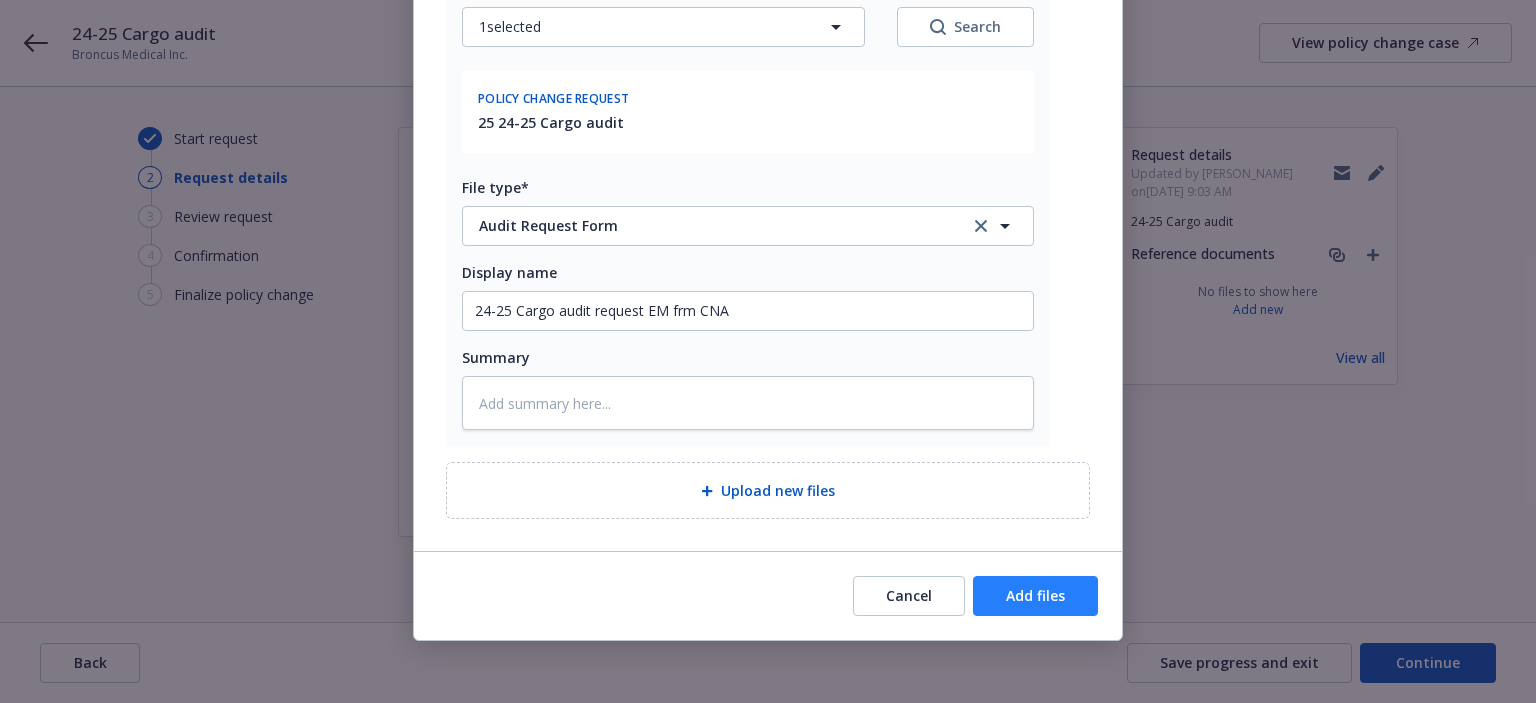 scroll, scrollTop: 253, scrollLeft: 0, axis: vertical 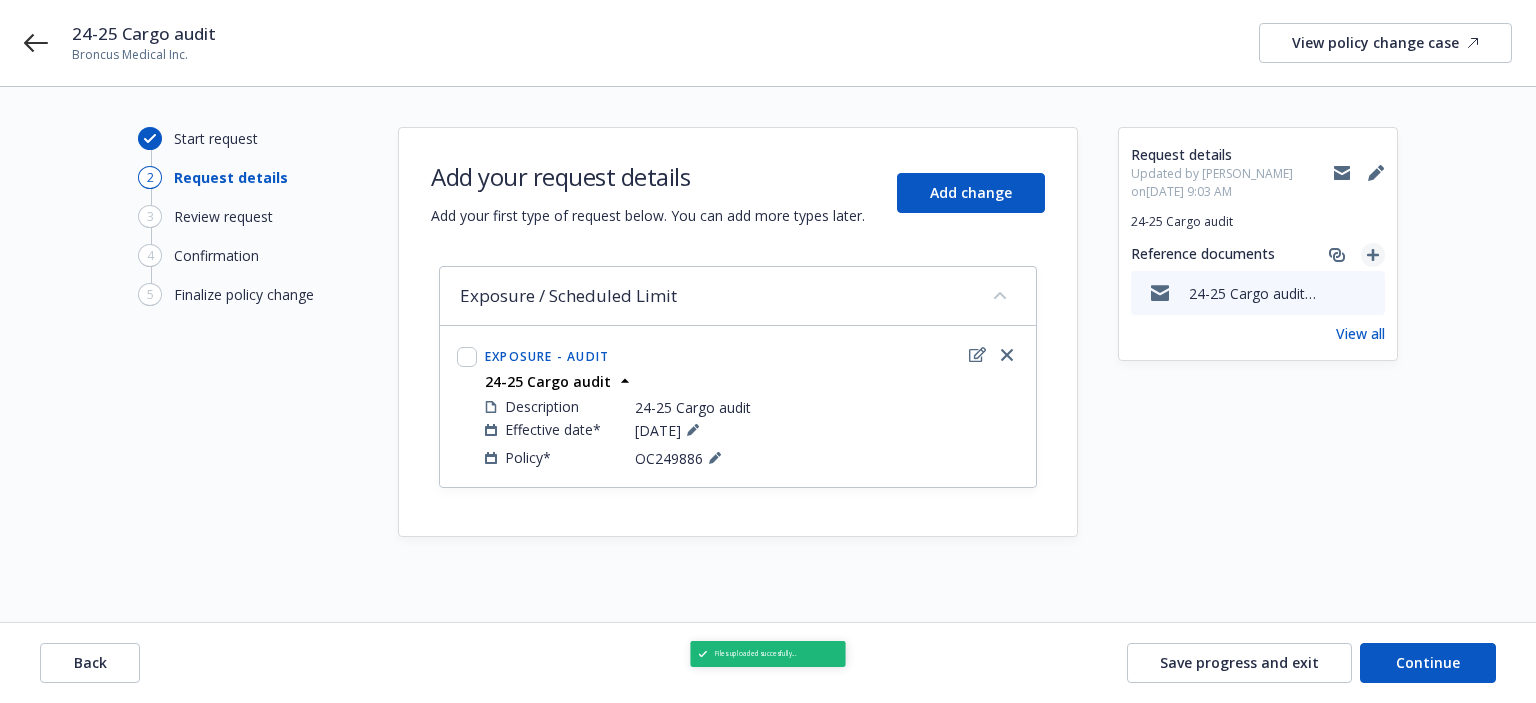 click at bounding box center [1373, 255] 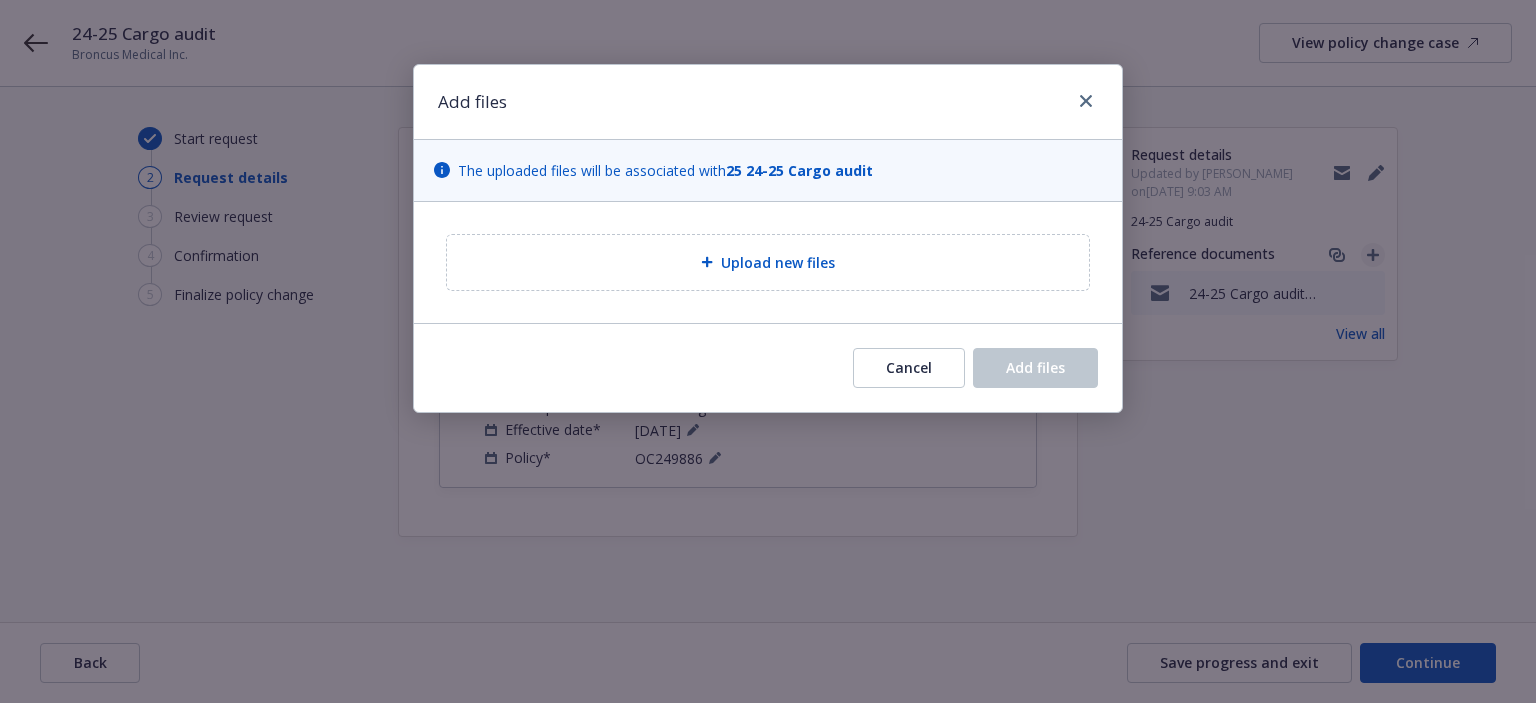 type on "x" 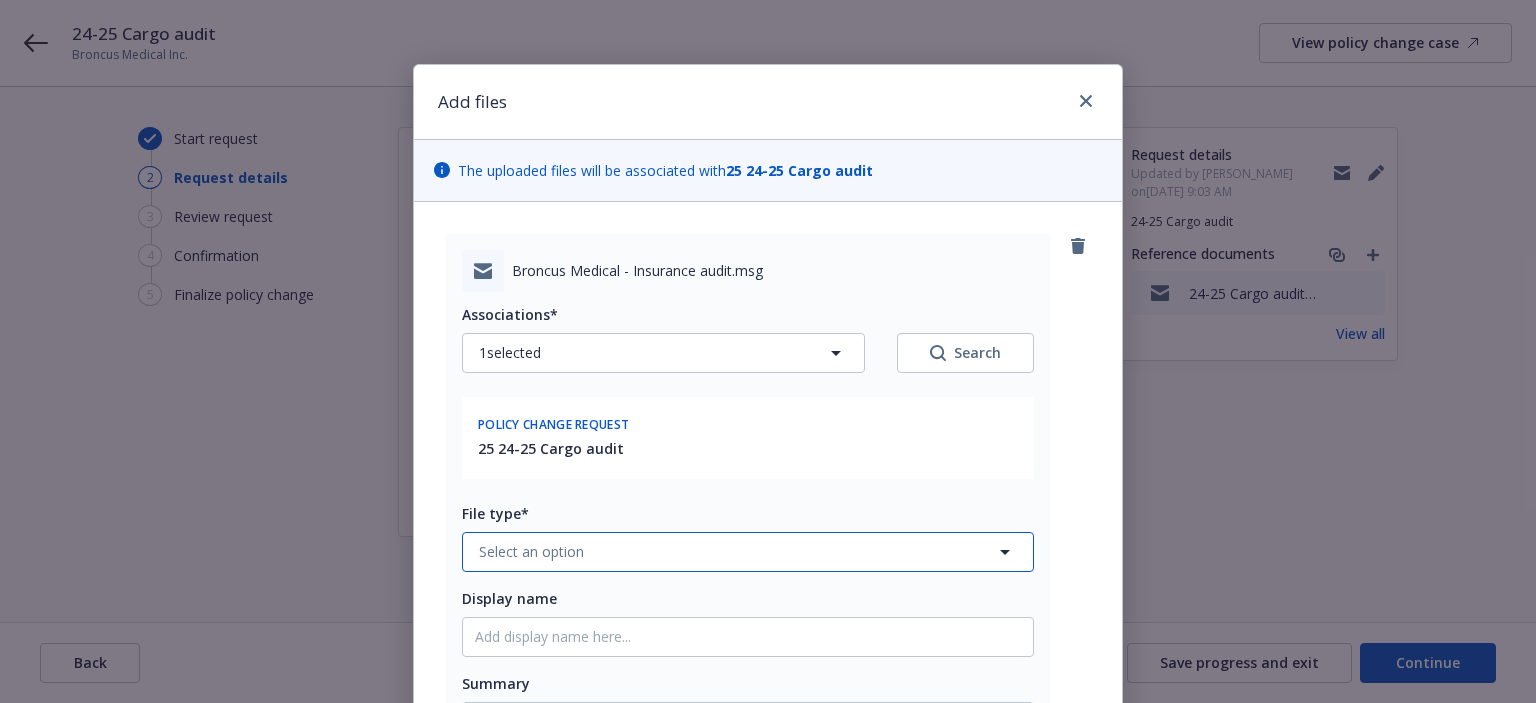 click on "Select an option" at bounding box center [748, 552] 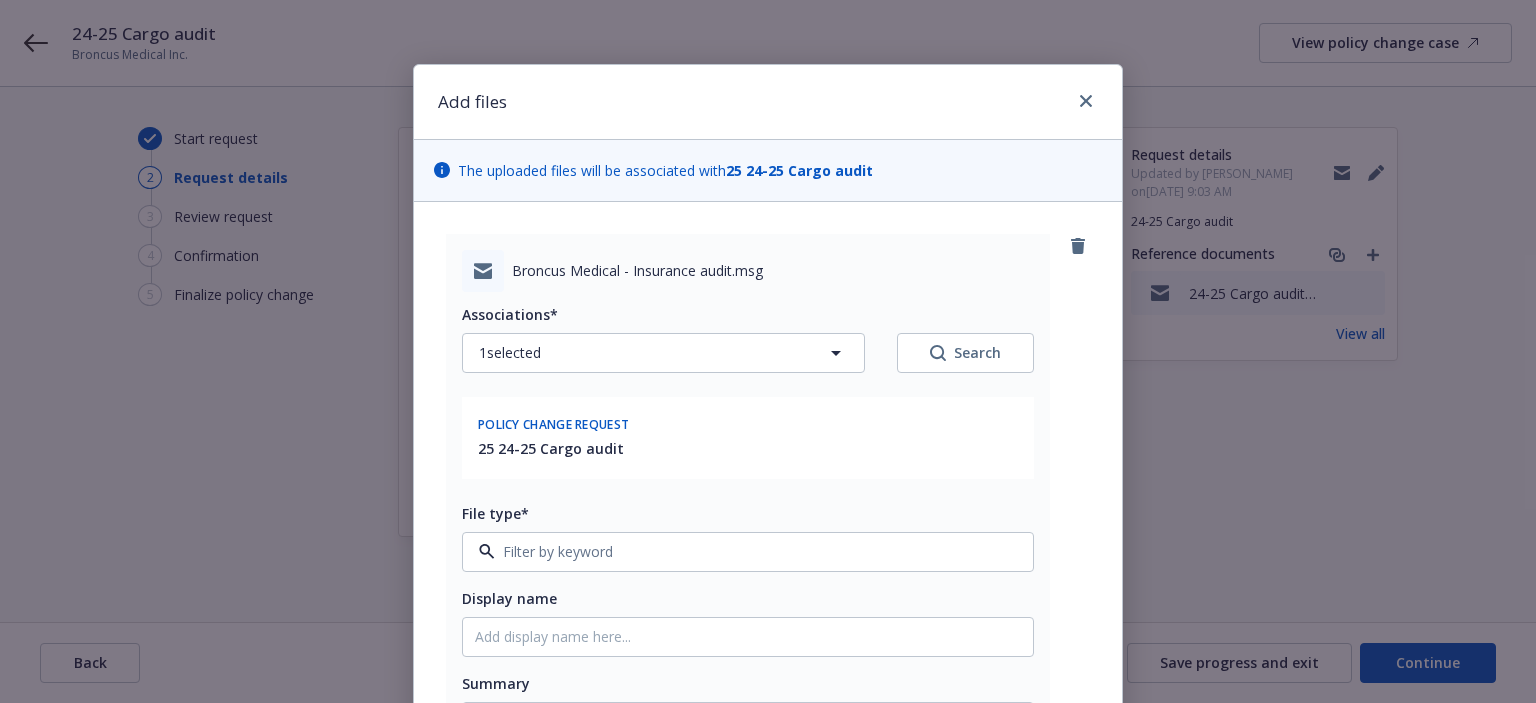 click at bounding box center (744, 551) 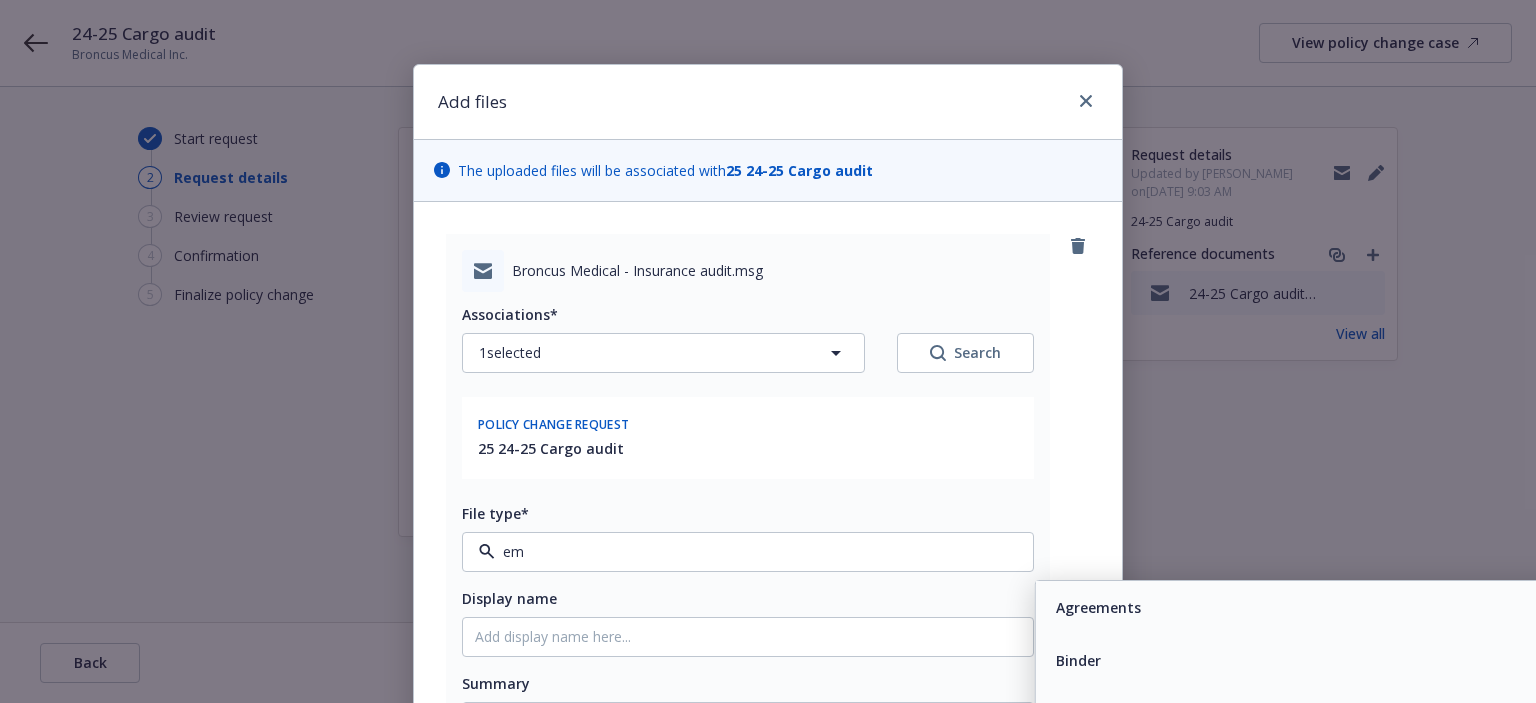 type on "ema" 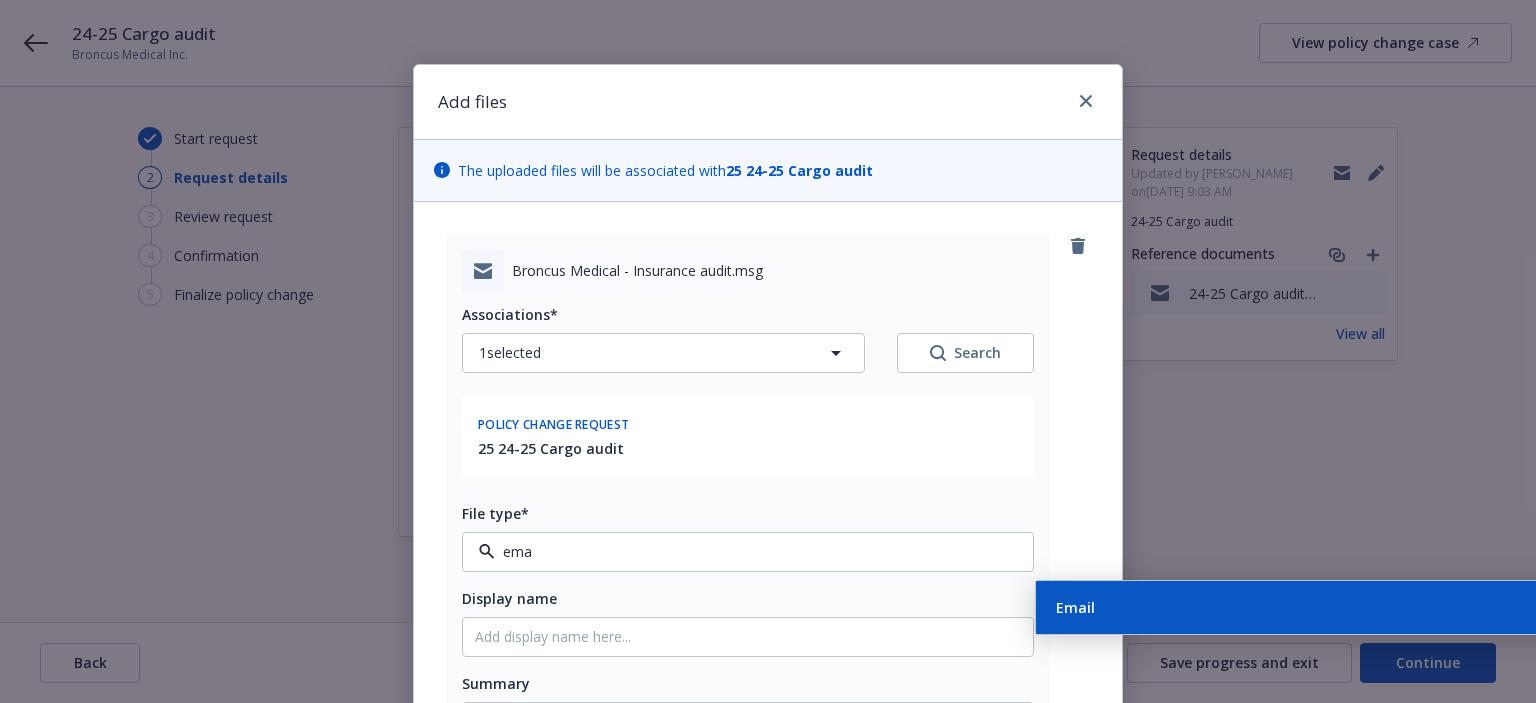 click on "Email" at bounding box center [1321, 607] 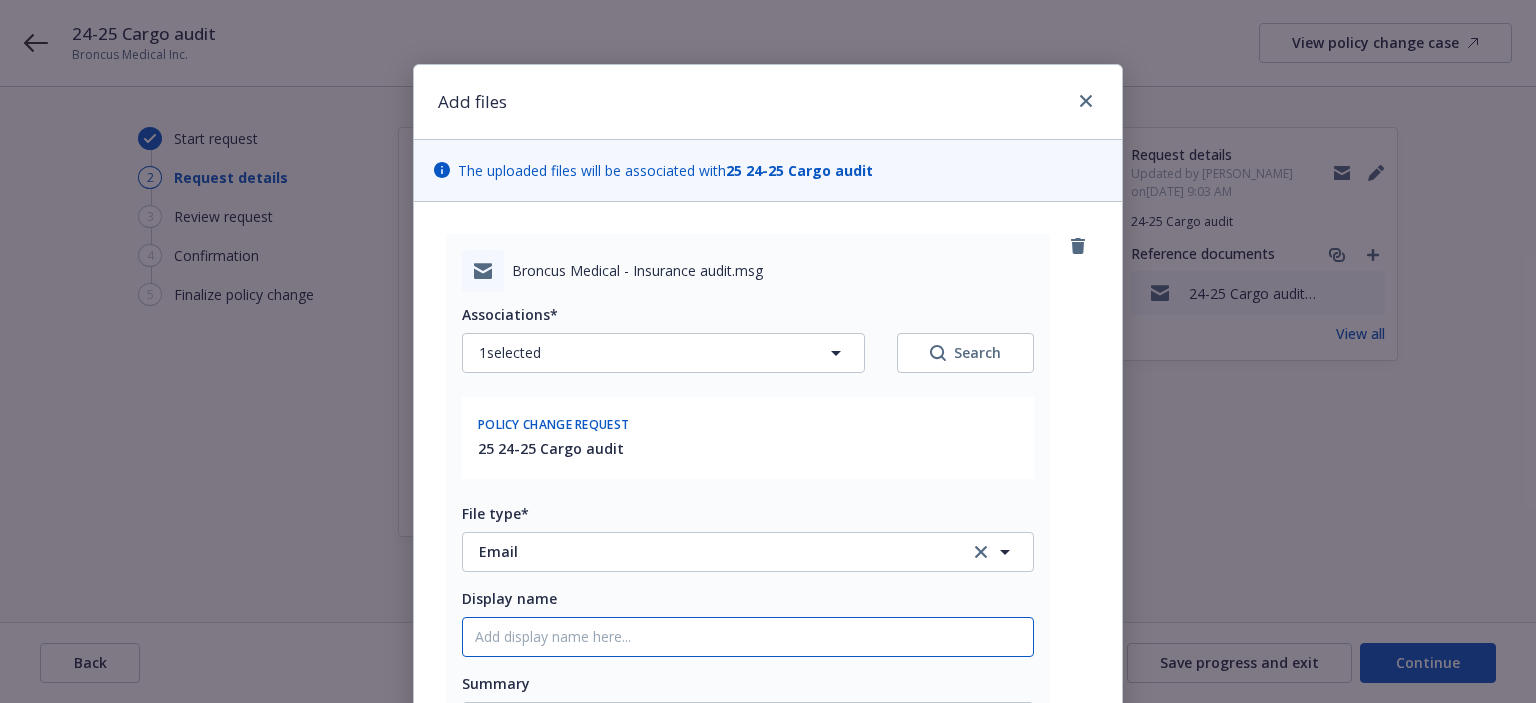 click on "Display name" at bounding box center [748, 637] 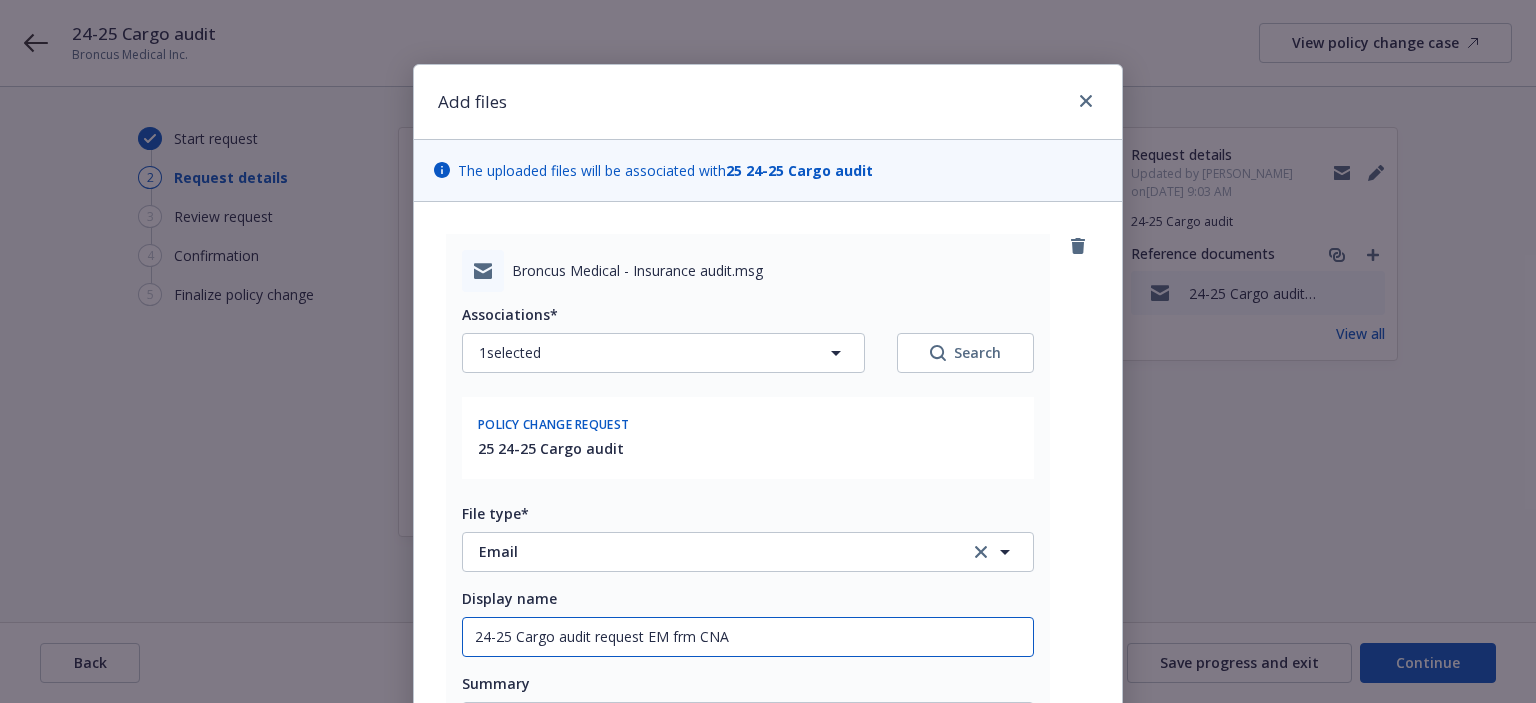 drag, startPoint x: 660, startPoint y: 631, endPoint x: 800, endPoint y: 649, distance: 141.1524 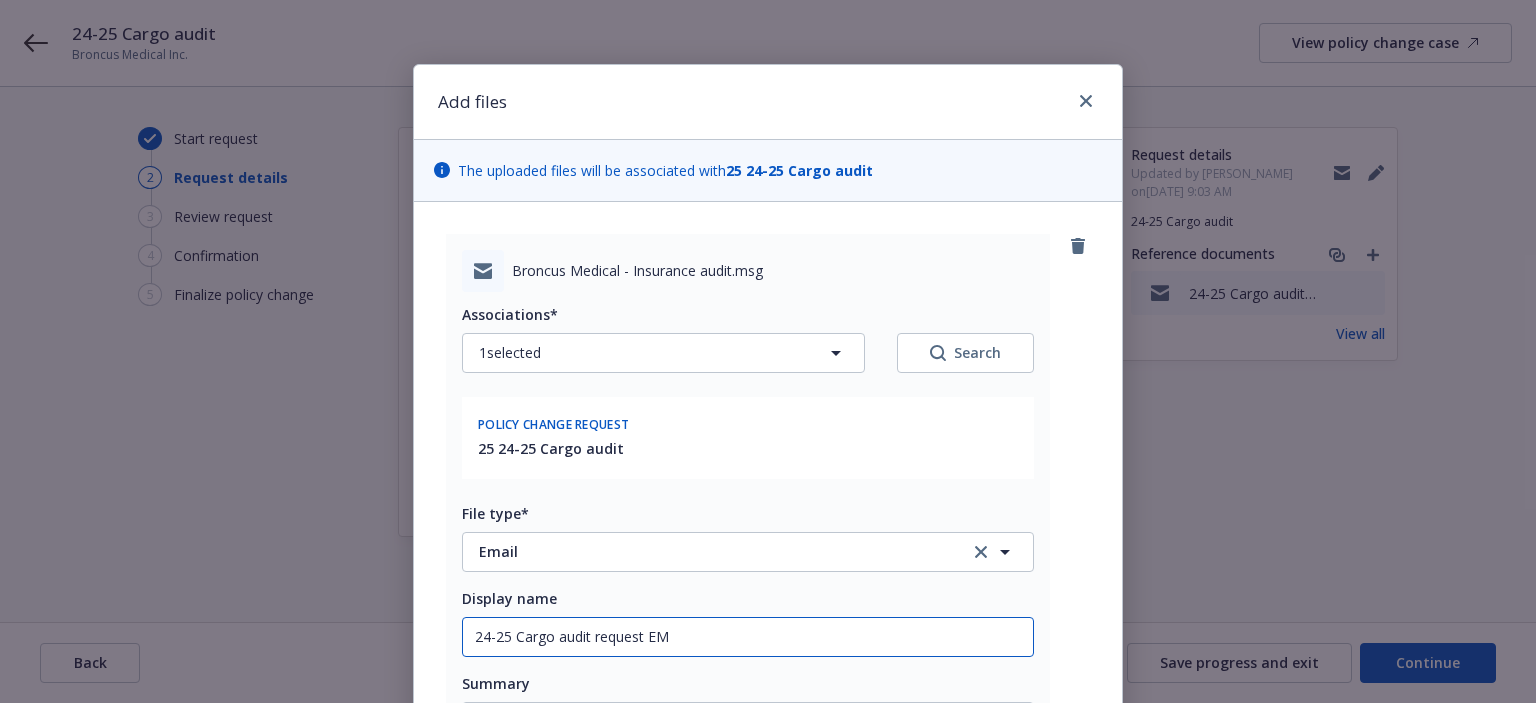 type on "x" 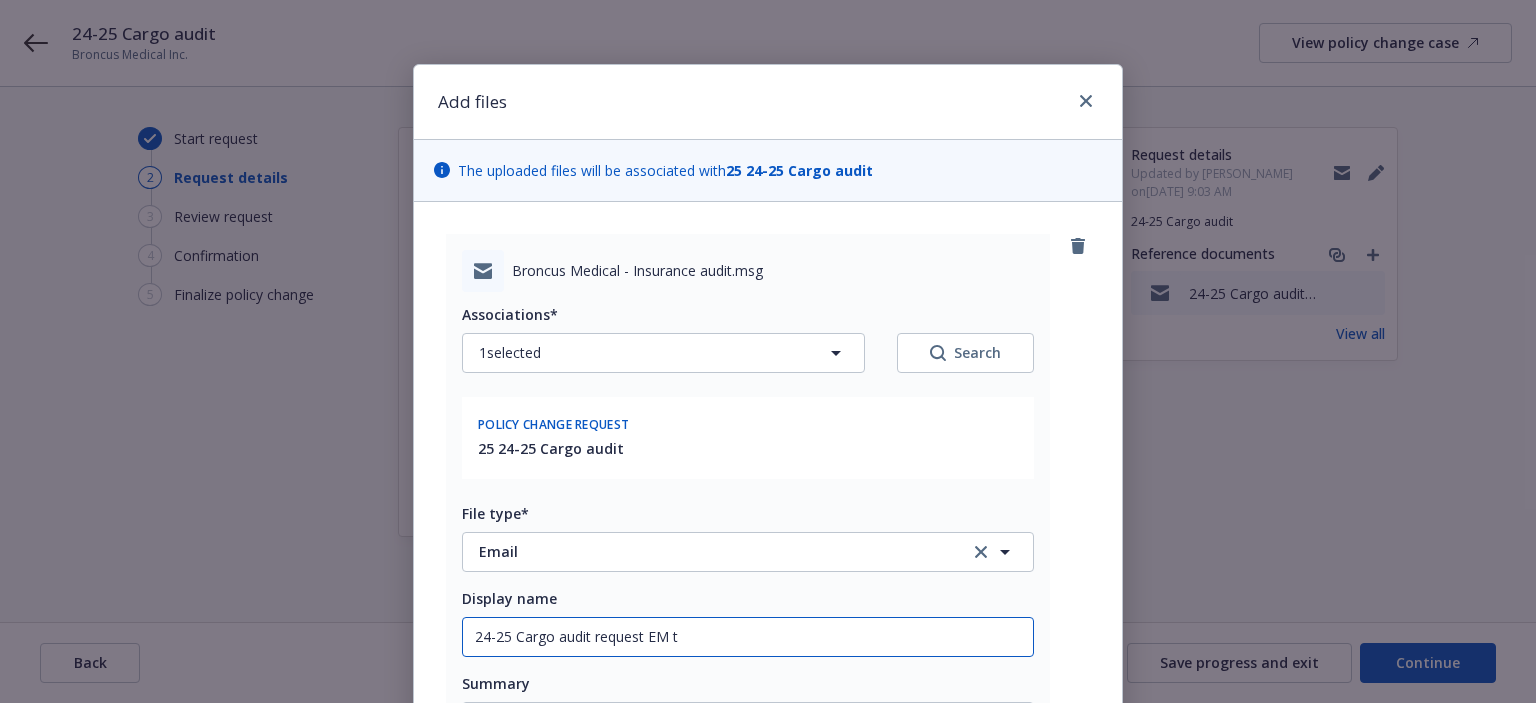 type on "24-25 Cargo audit request EM to" 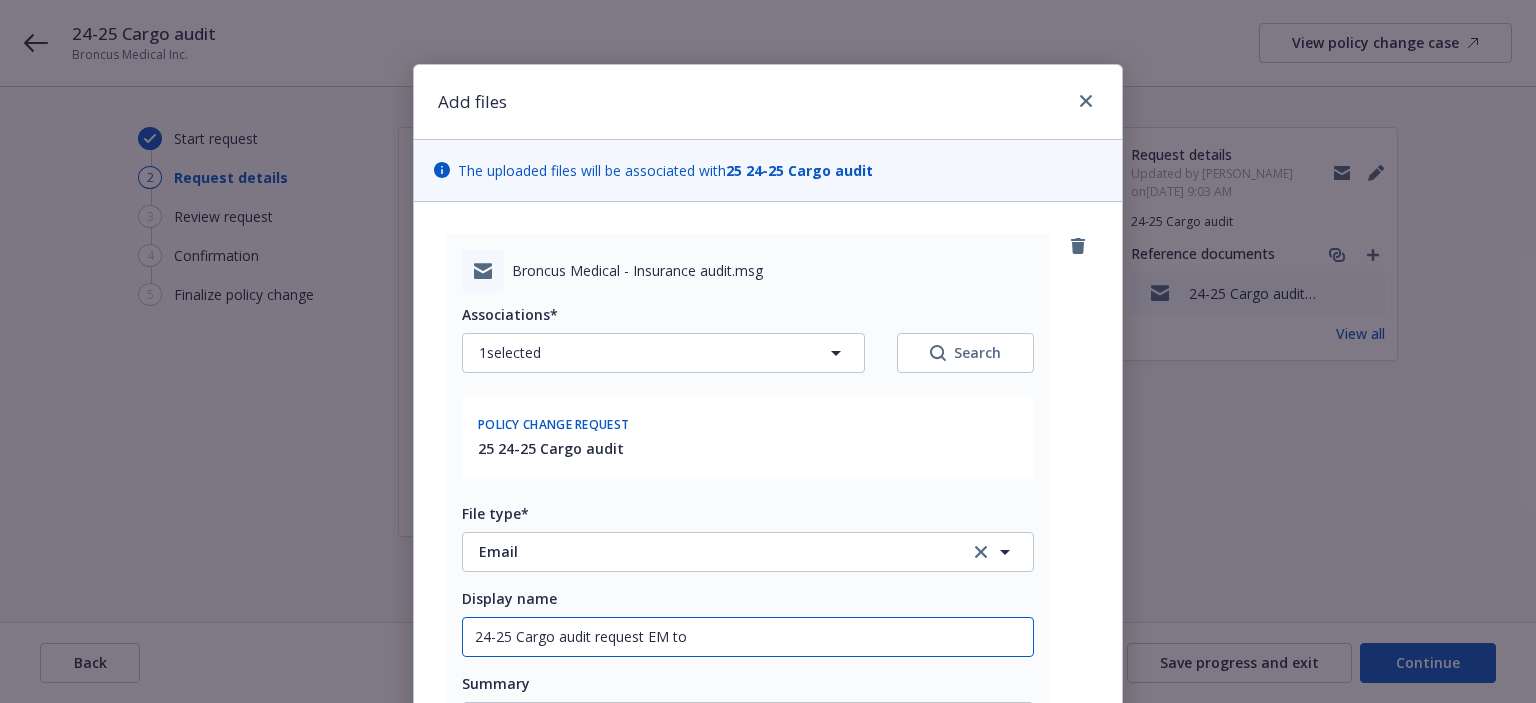 type on "x" 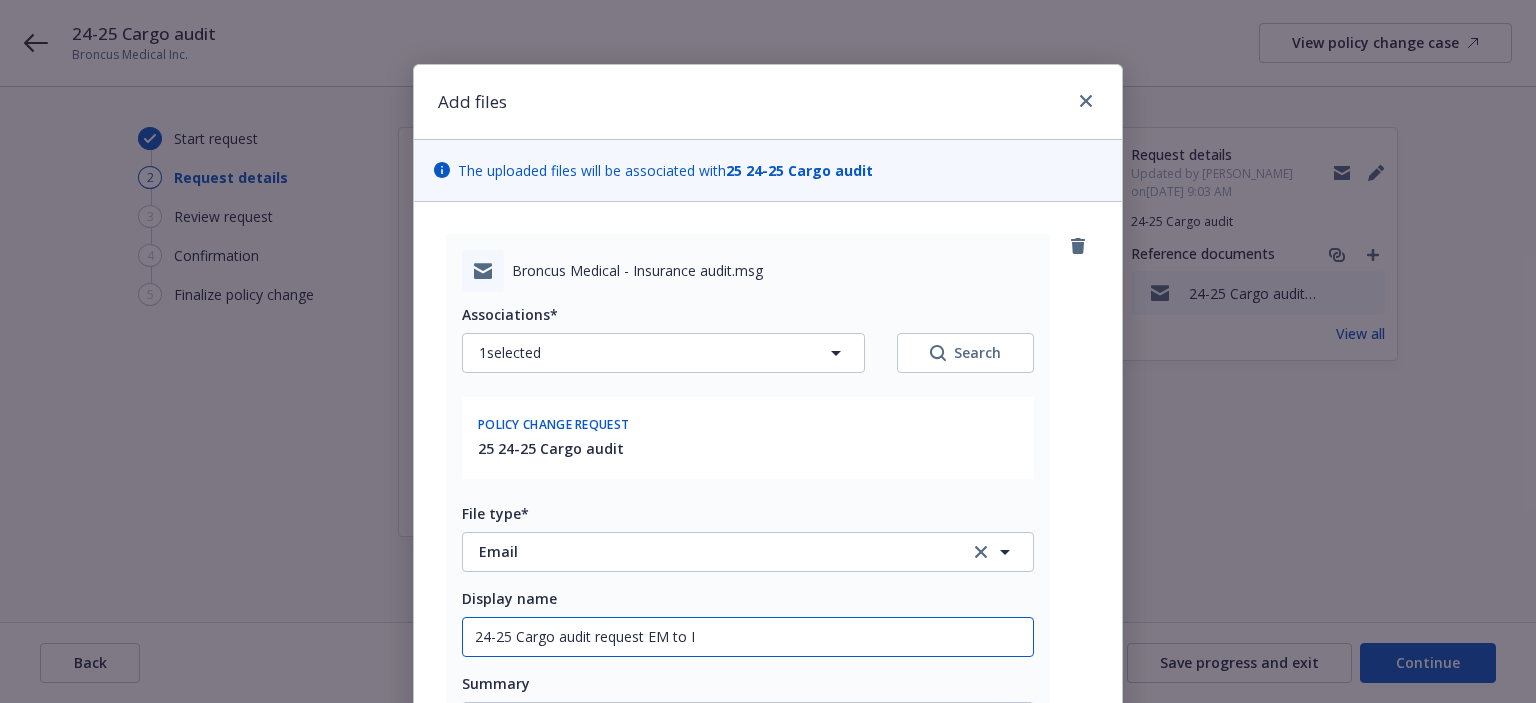 type on "x" 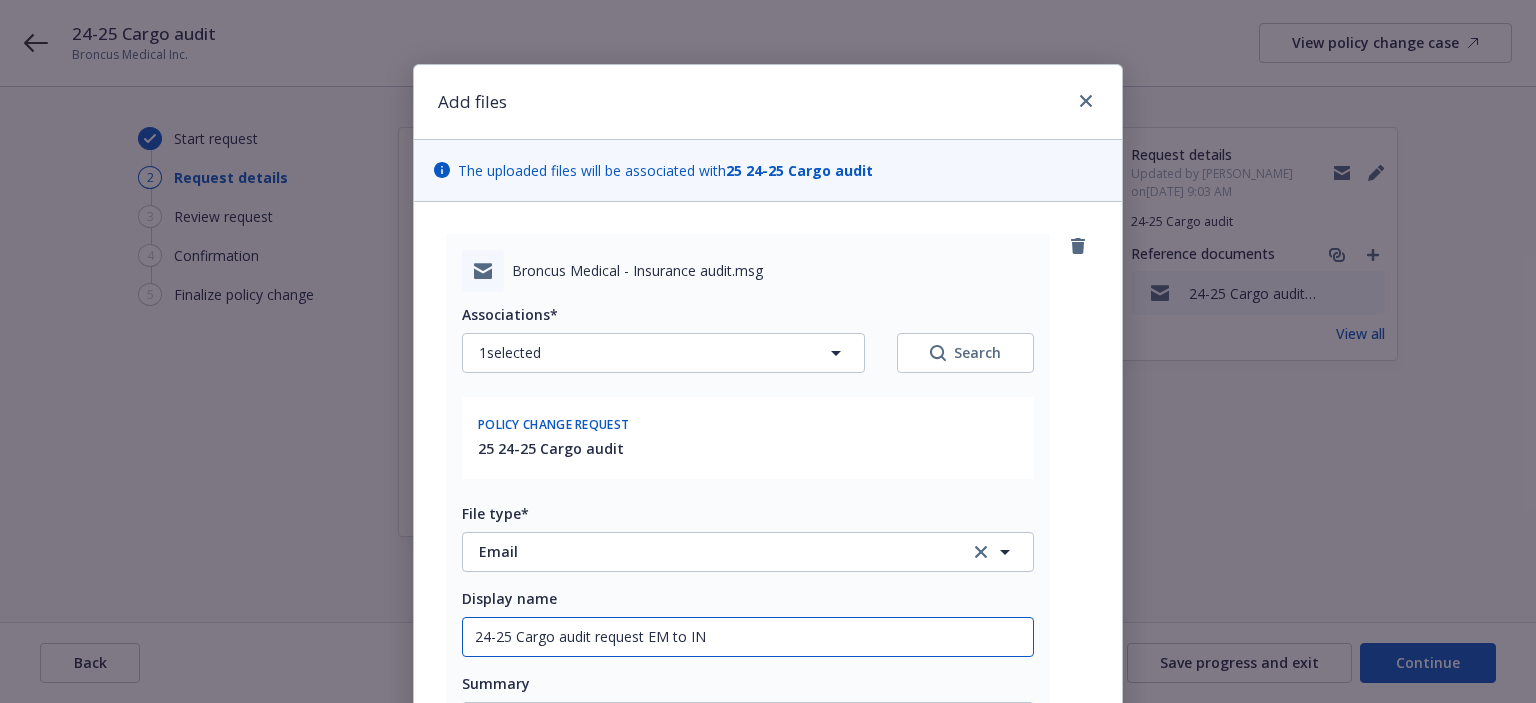 type on "x" 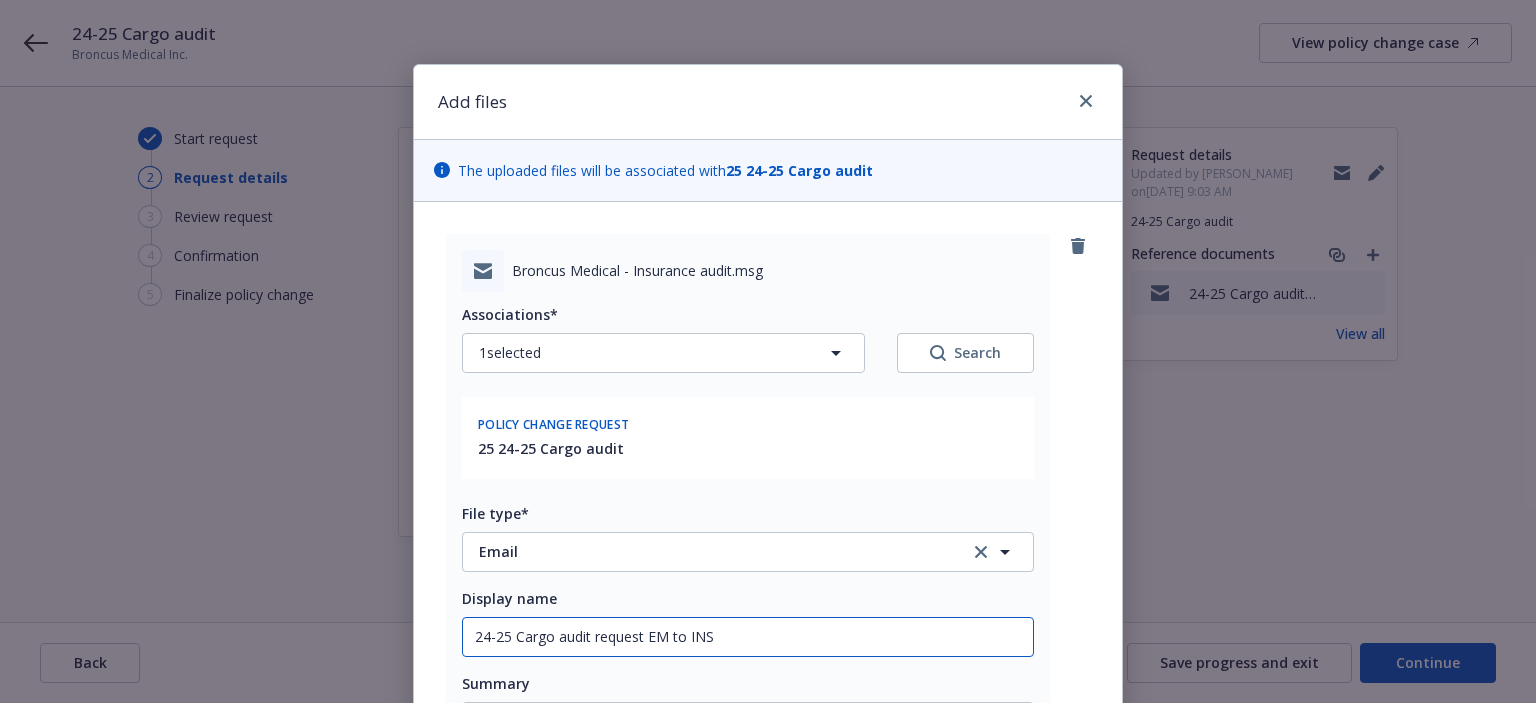 type on "24-25 Cargo audit request EM to INSD" 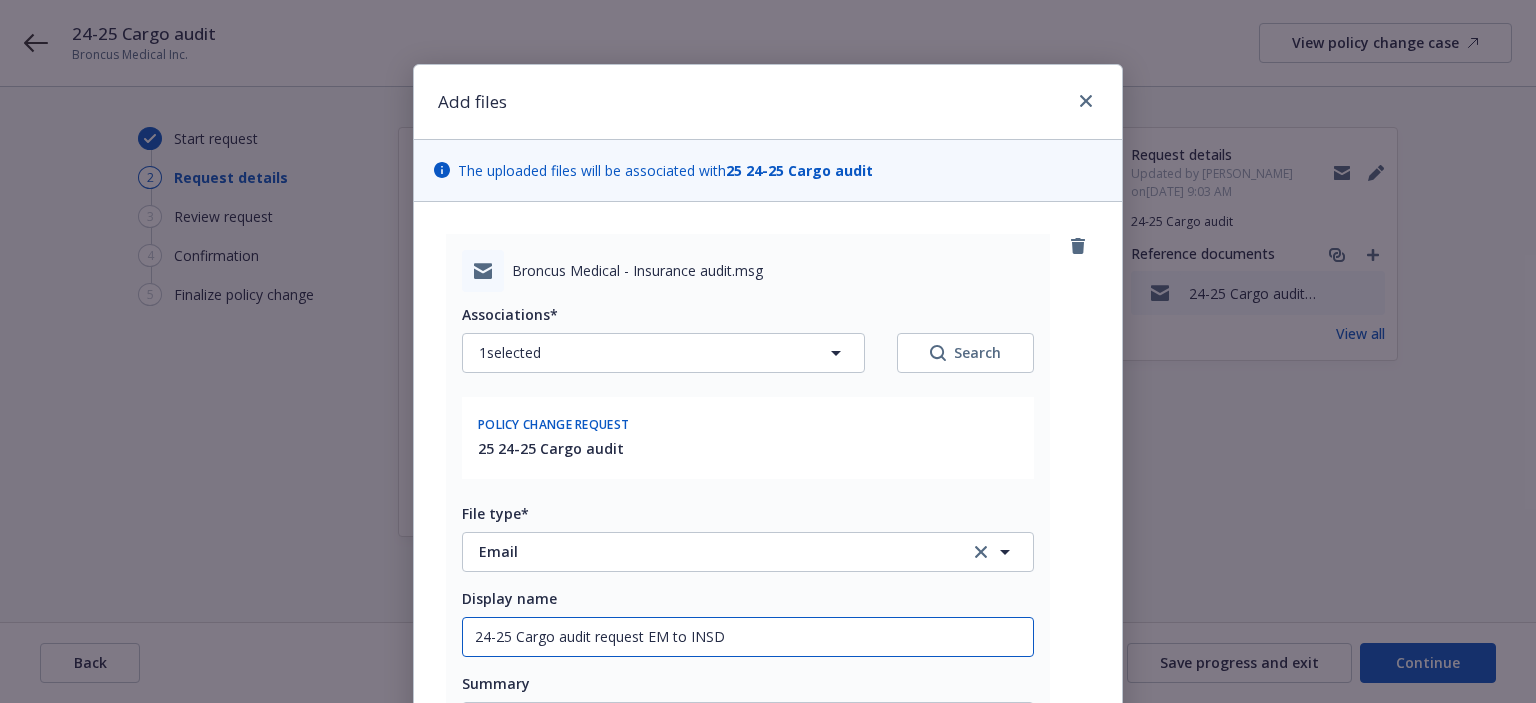 type on "x" 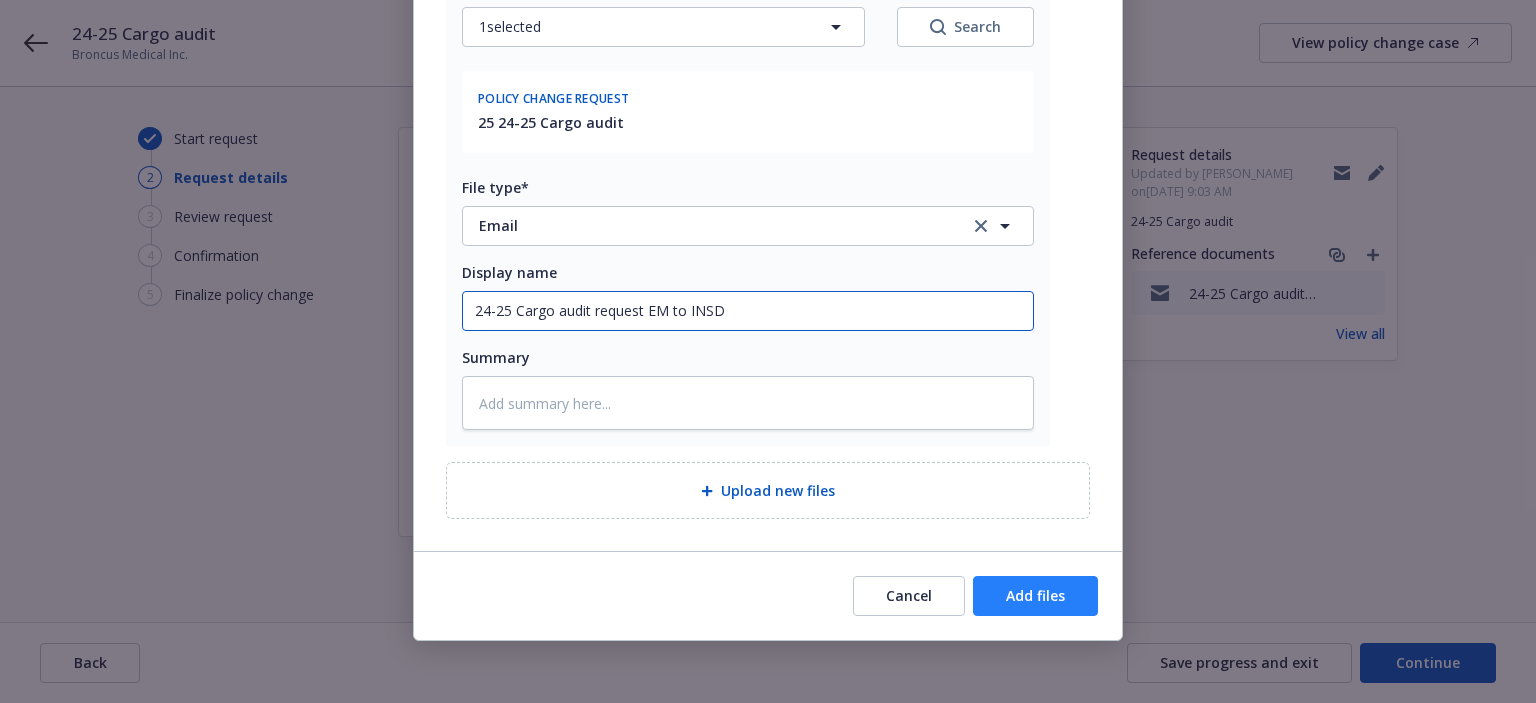 type on "24-25 Cargo audit request EM to INSD" 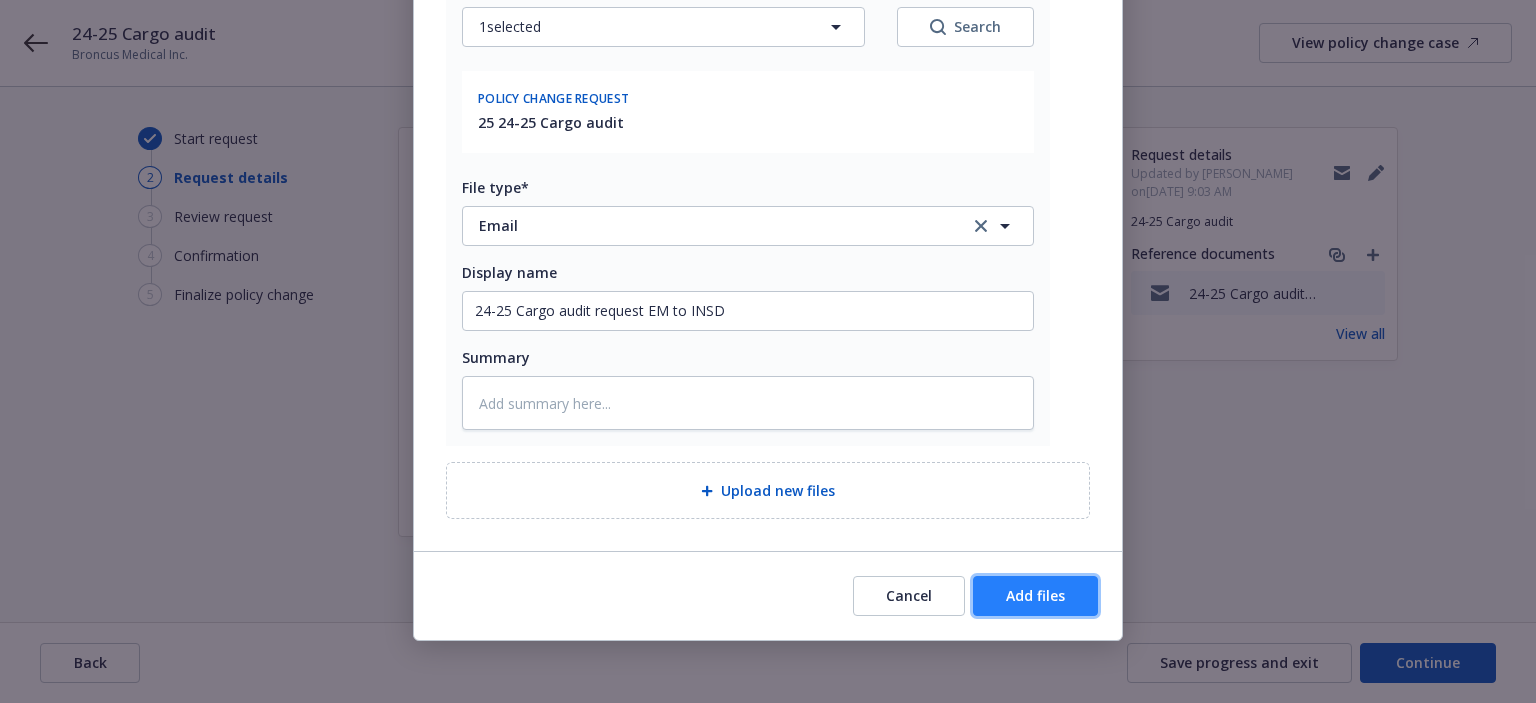 click on "Add files" at bounding box center (1035, 596) 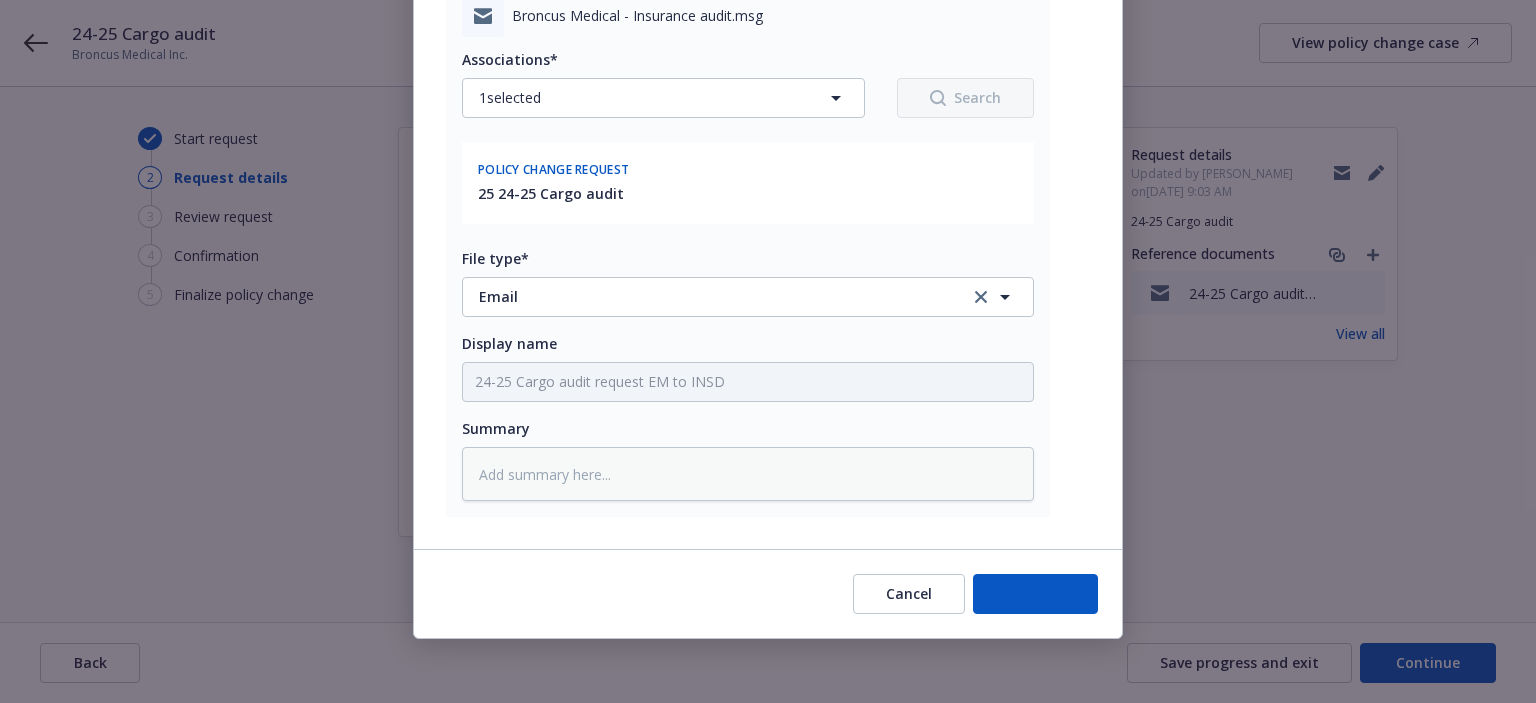 scroll, scrollTop: 253, scrollLeft: 0, axis: vertical 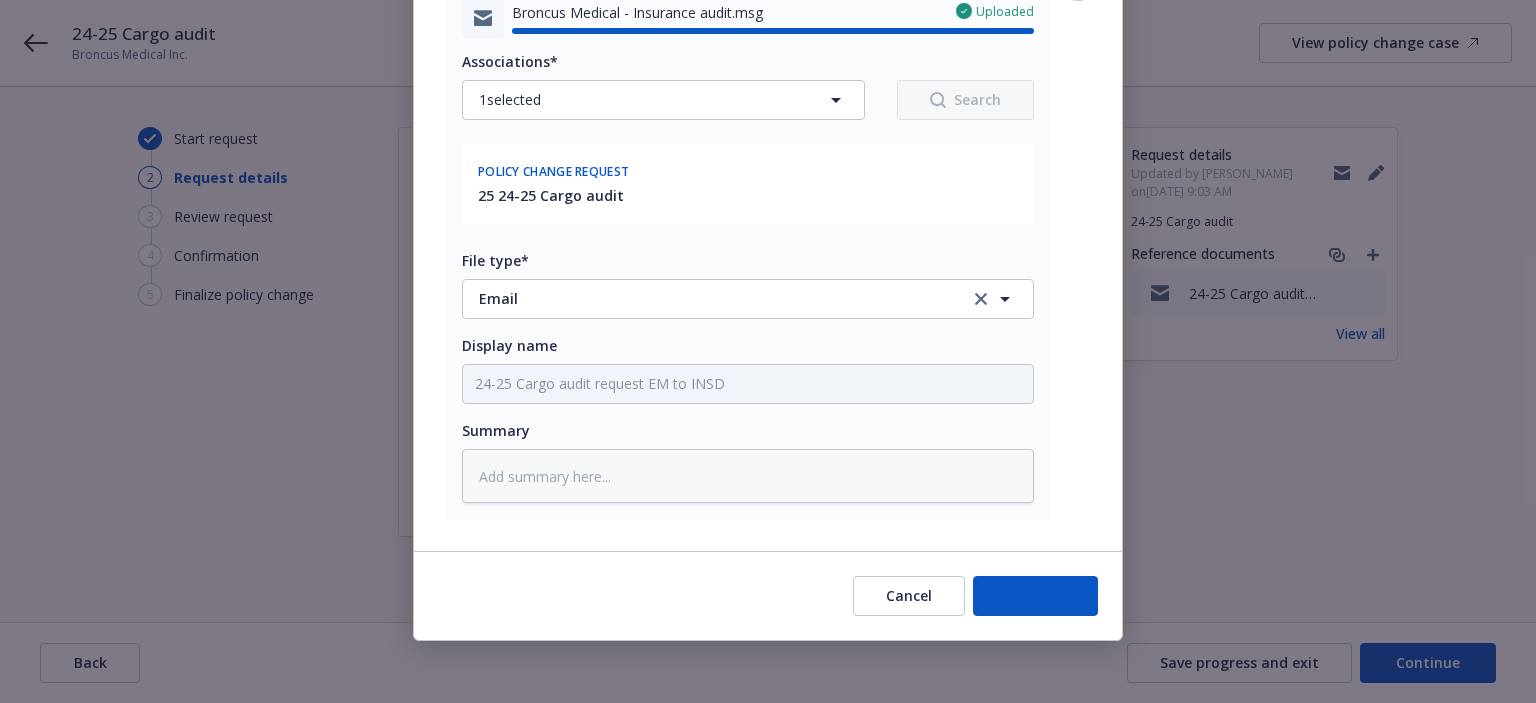 type on "x" 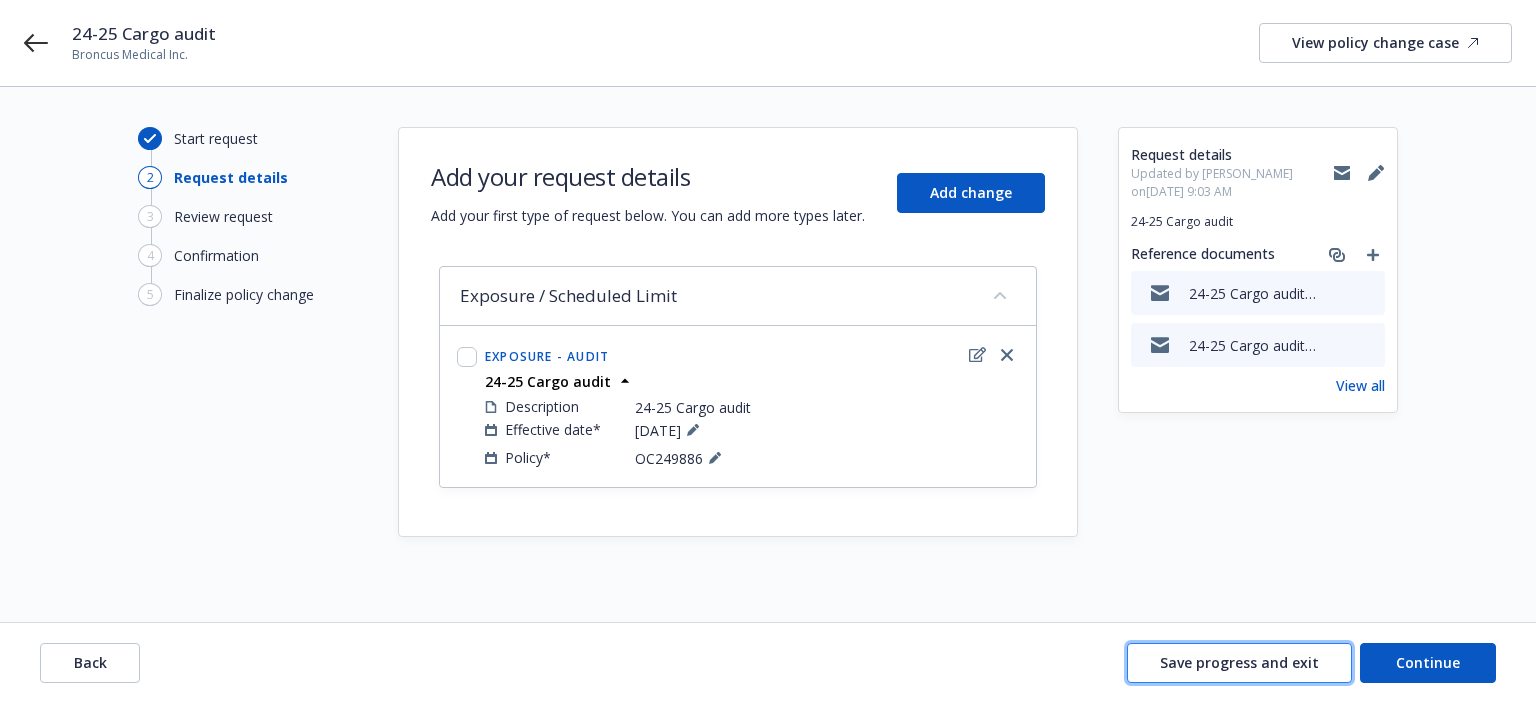 click on "Save progress and exit" at bounding box center (1239, 662) 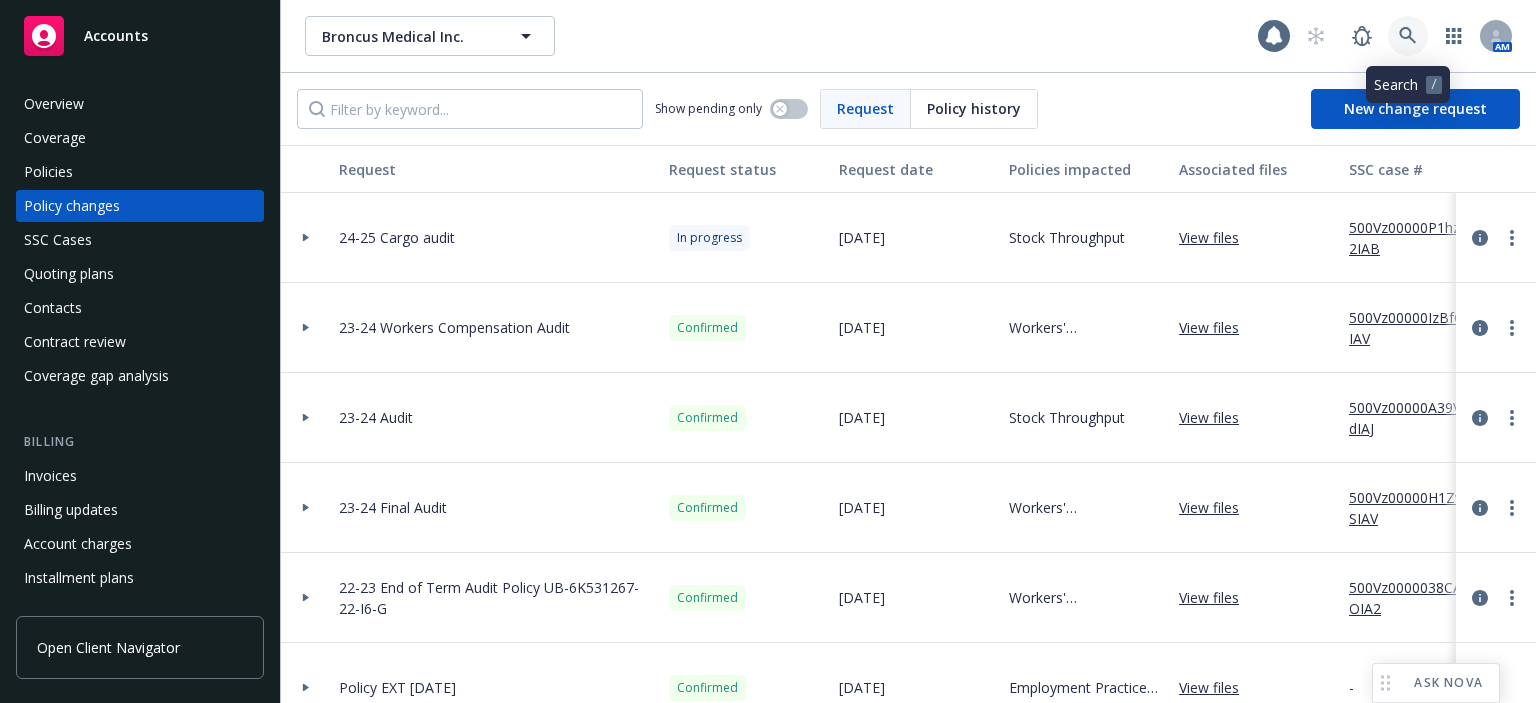 click 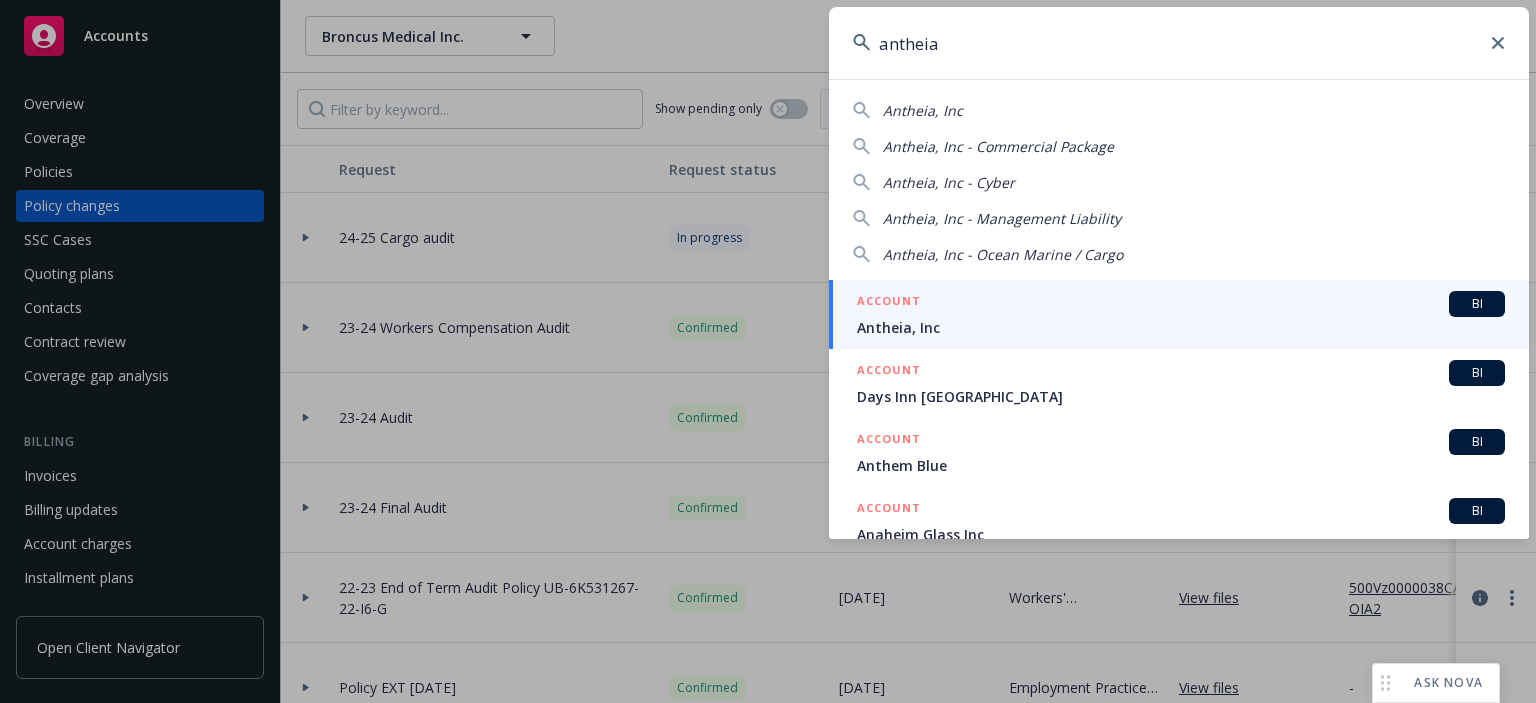 type on "antheia" 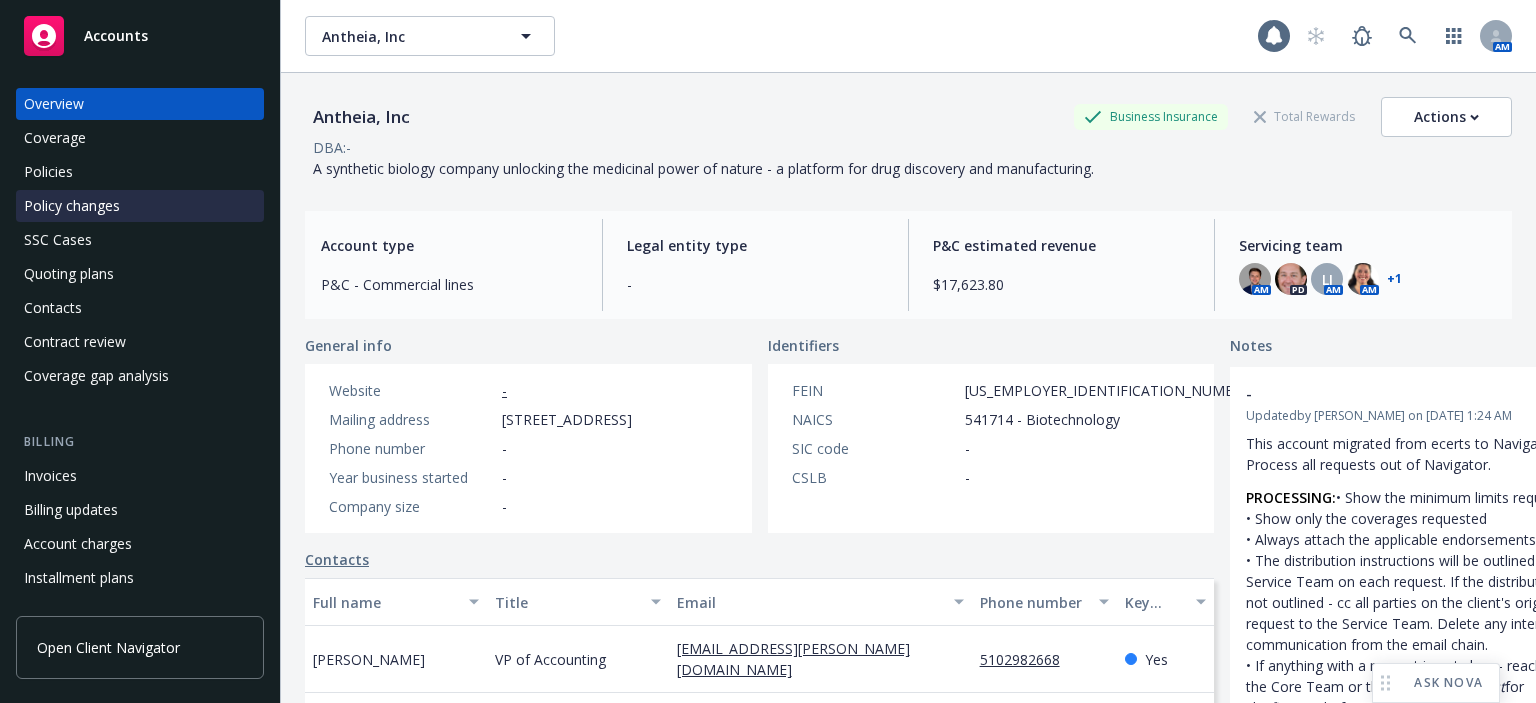 click on "Policy changes" at bounding box center [72, 206] 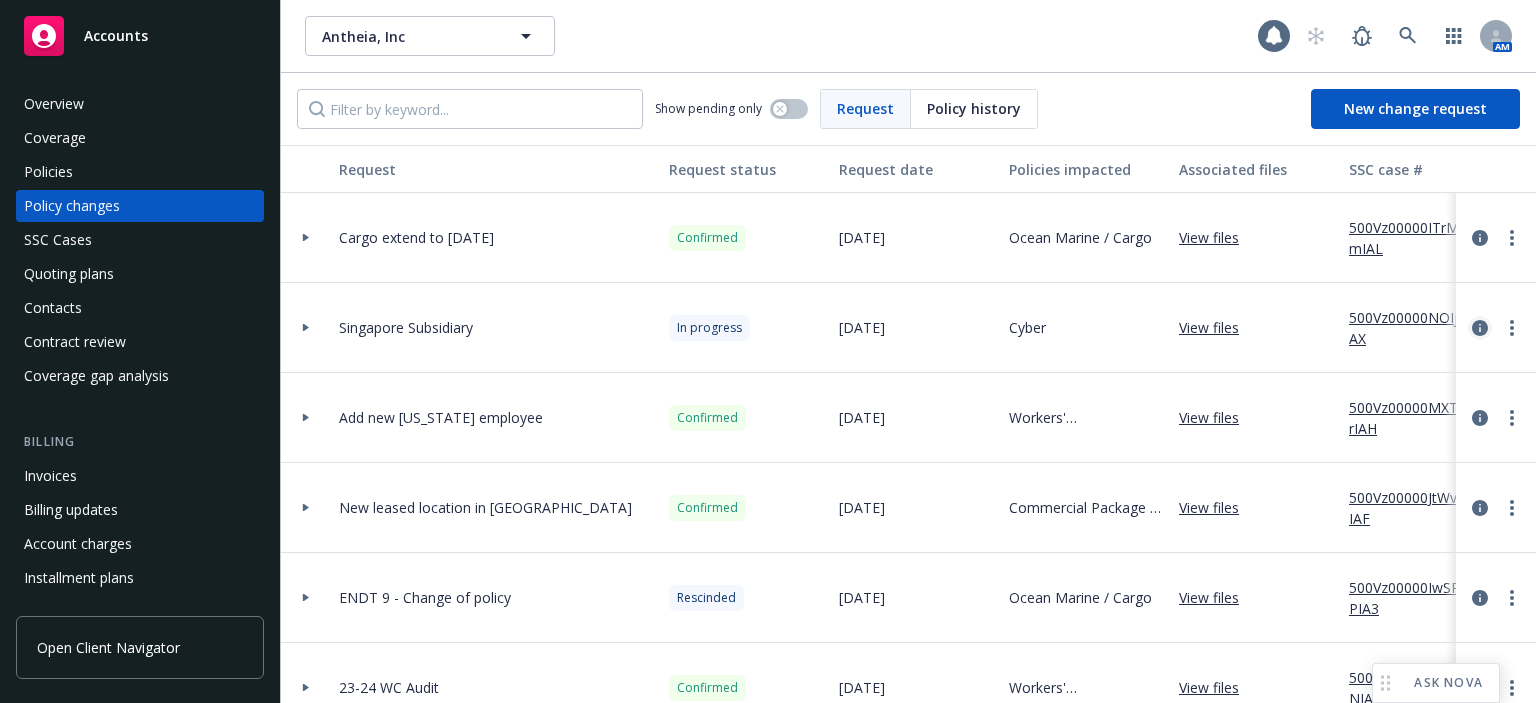 click 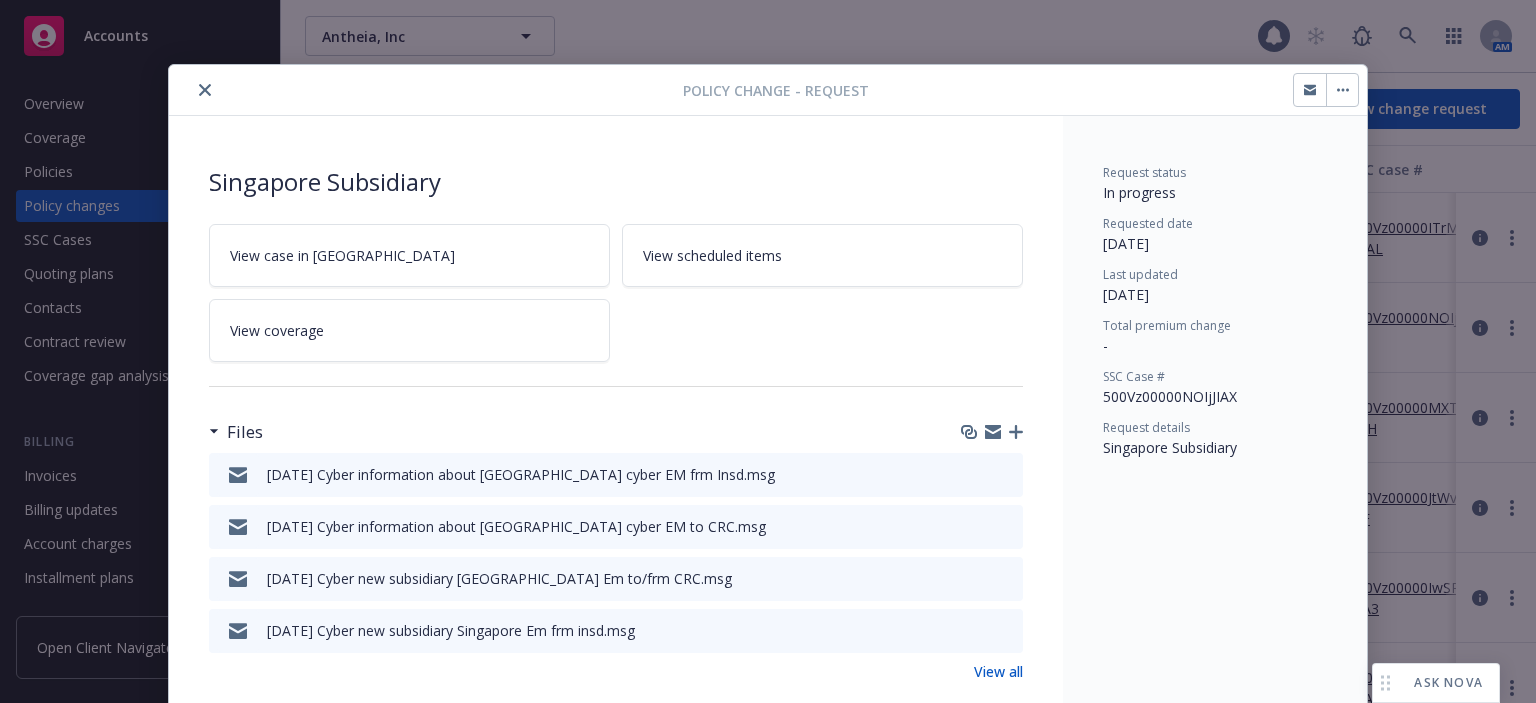 scroll, scrollTop: 60, scrollLeft: 0, axis: vertical 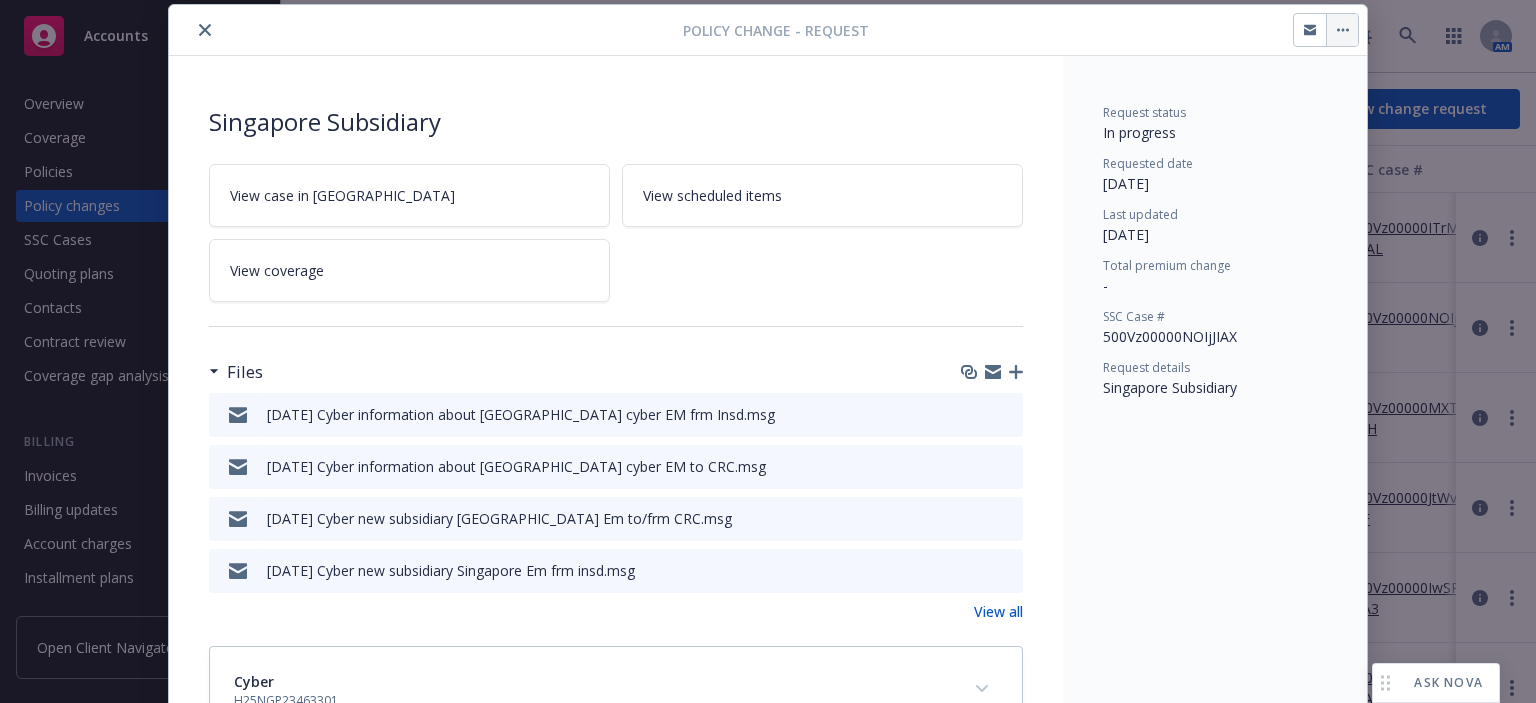click at bounding box center [1342, 30] 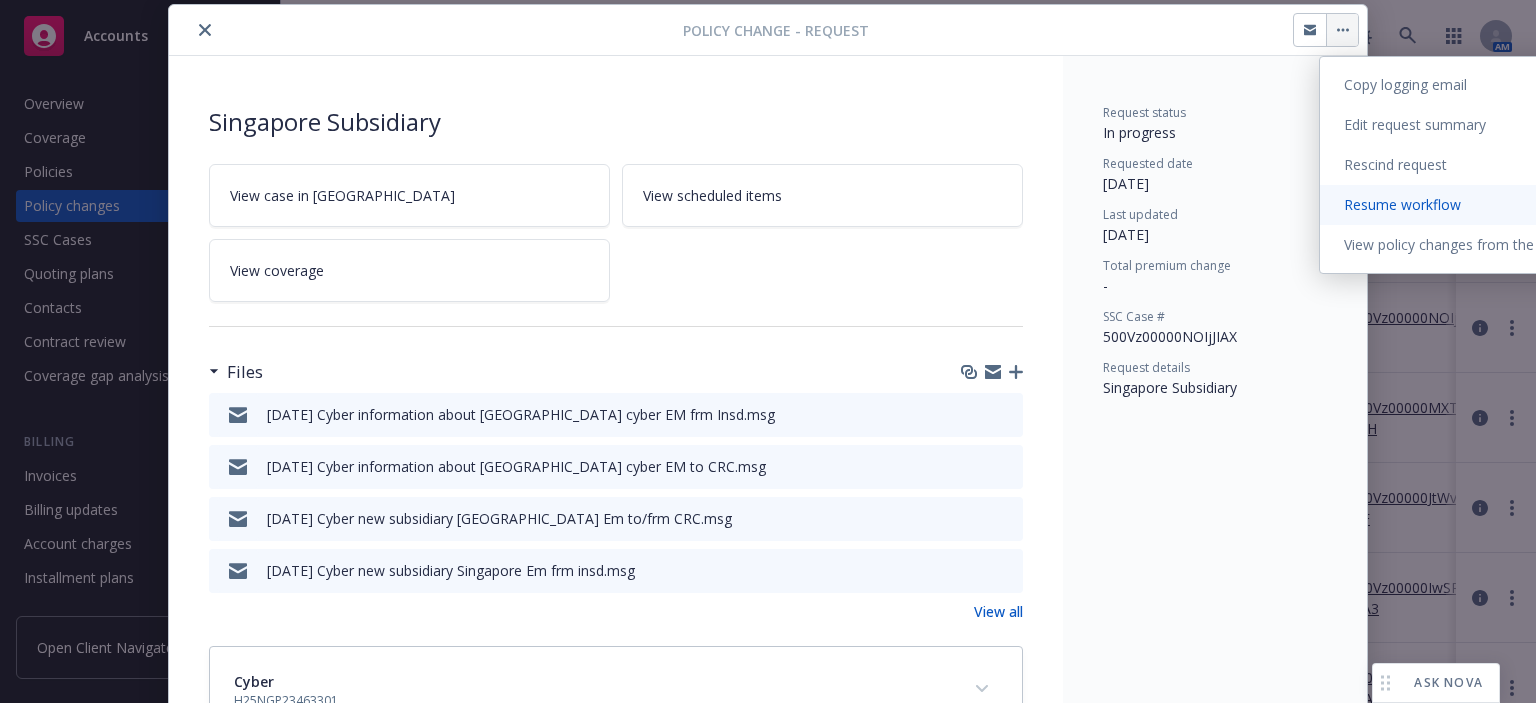 click on "Resume workflow" at bounding box center (1487, 205) 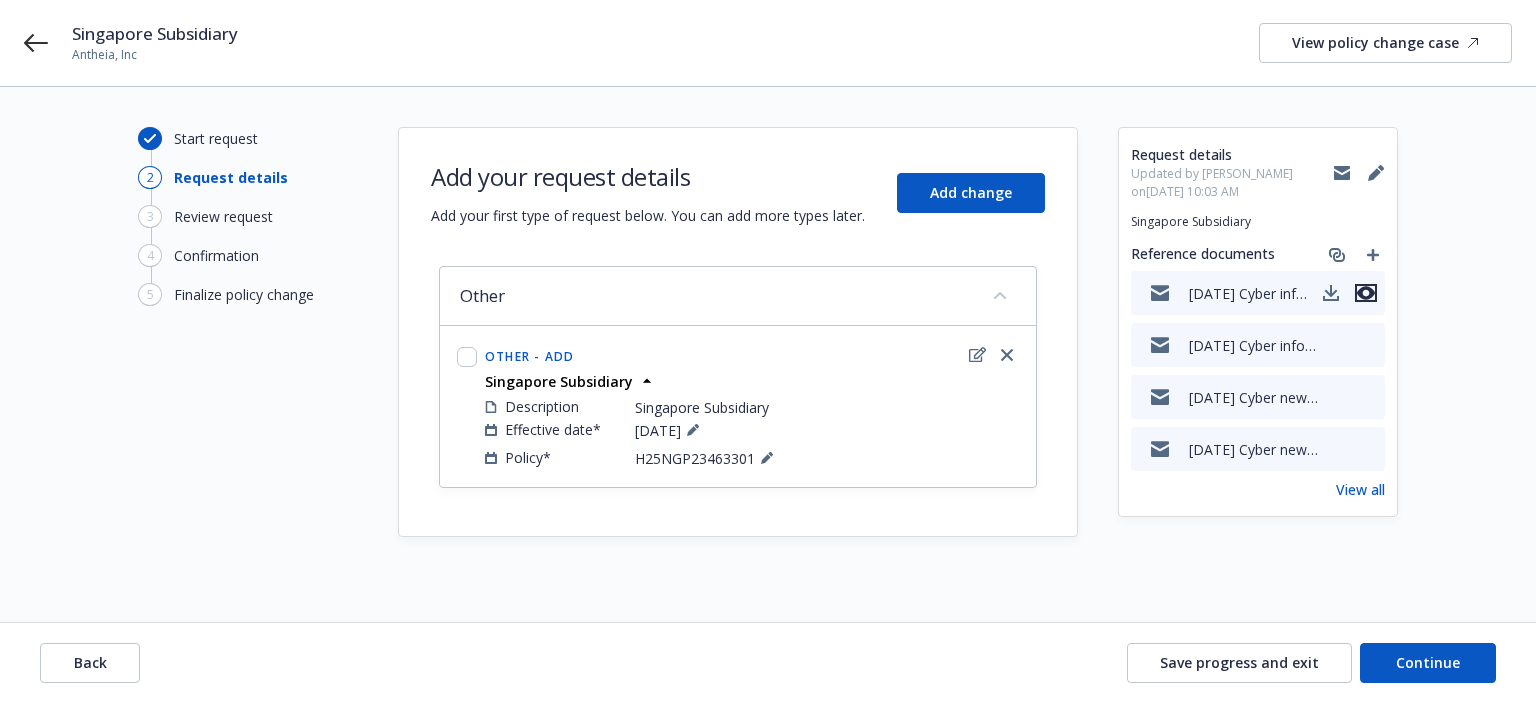click 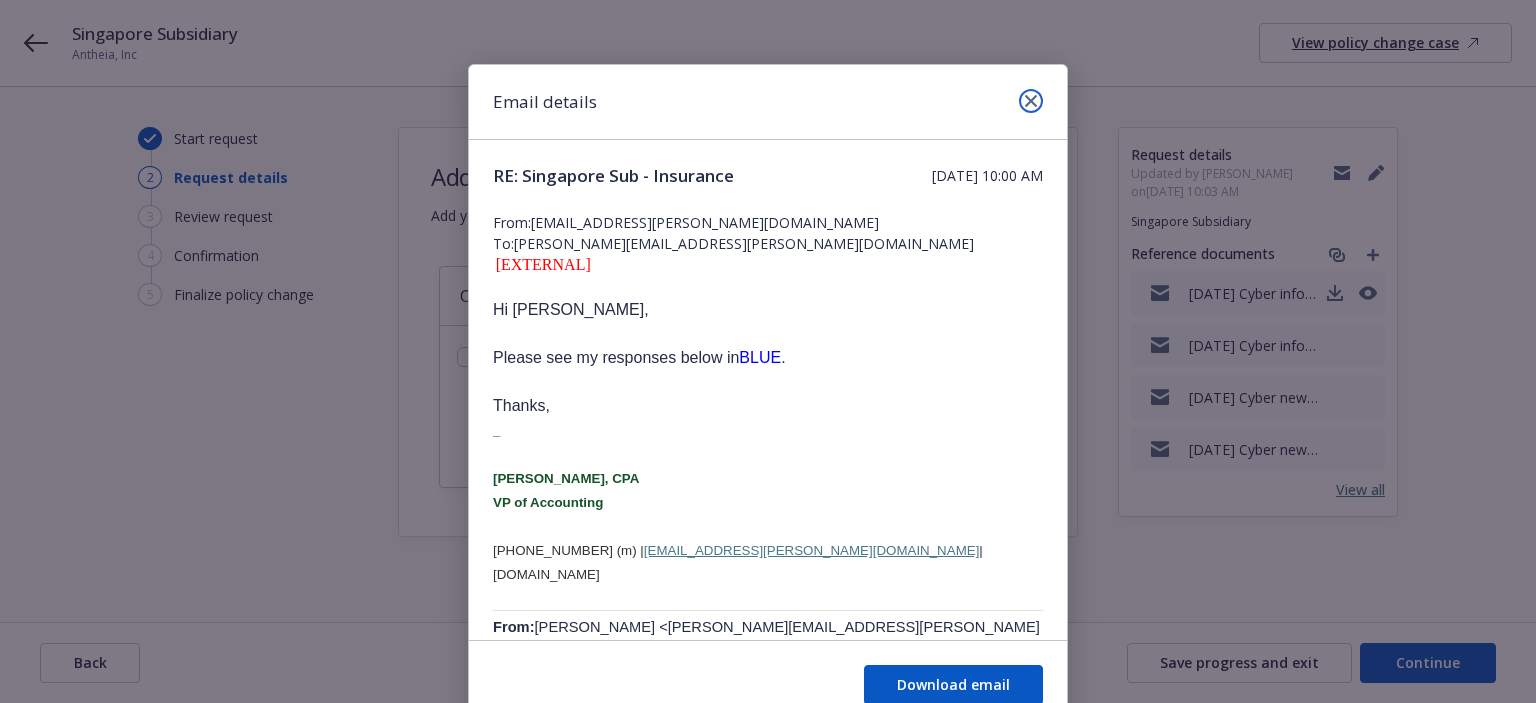 click at bounding box center (1031, 101) 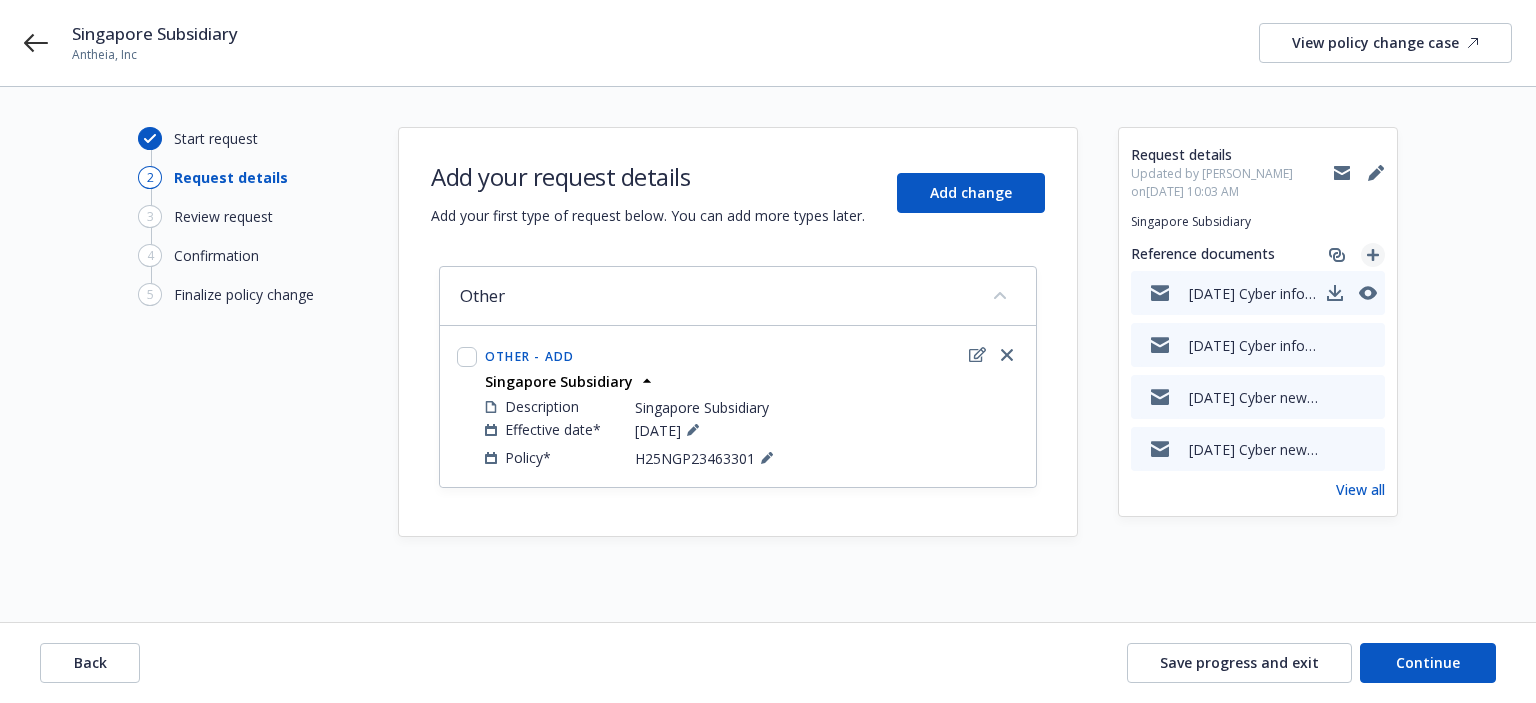 click 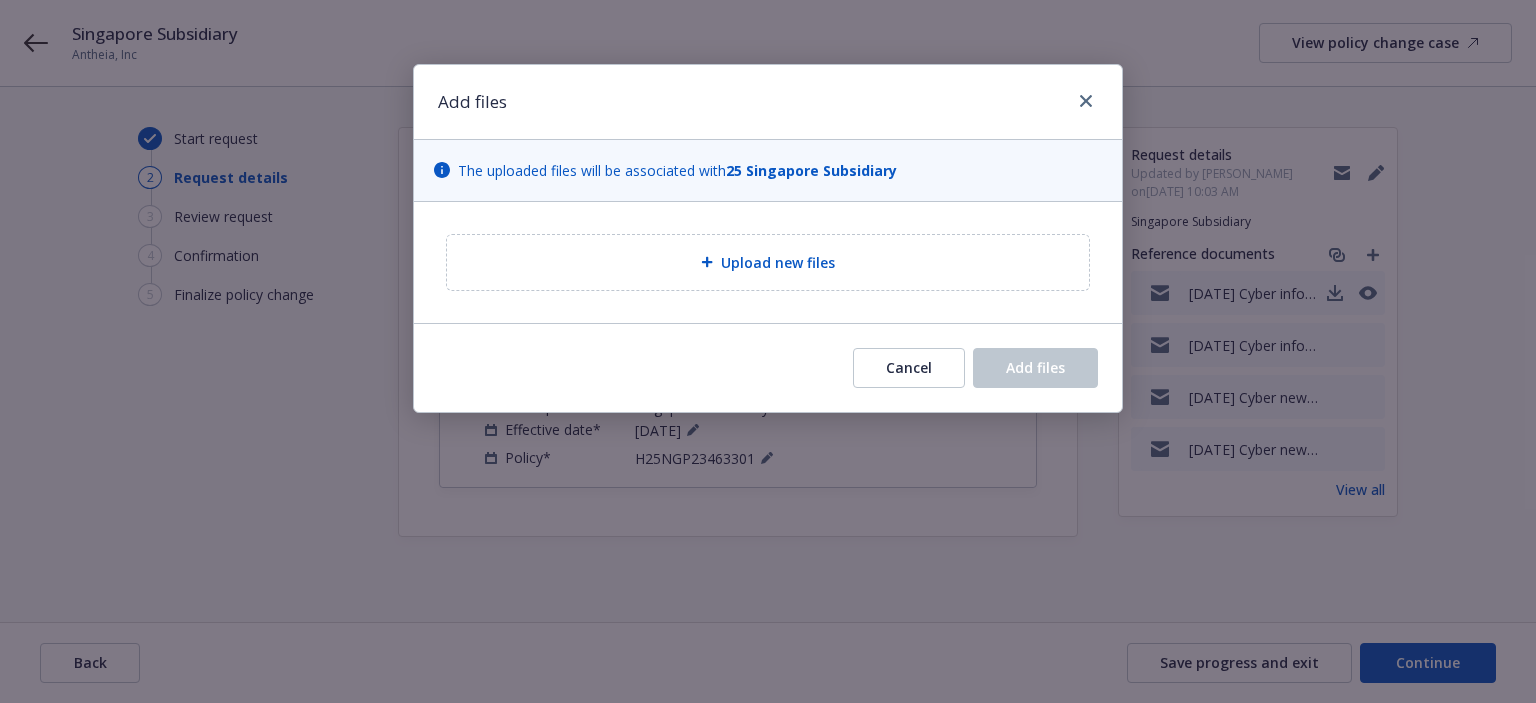 type on "x" 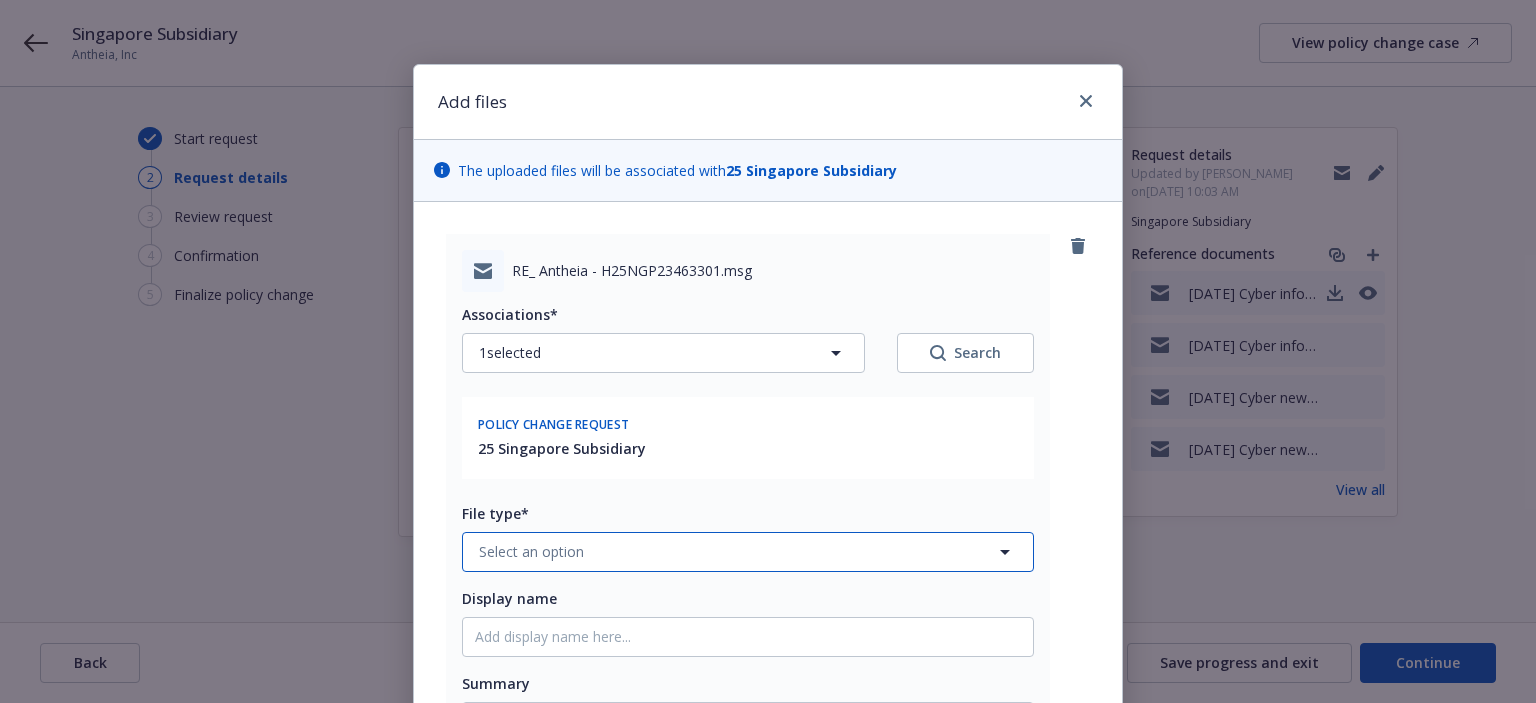 click on "Select an option" at bounding box center [748, 552] 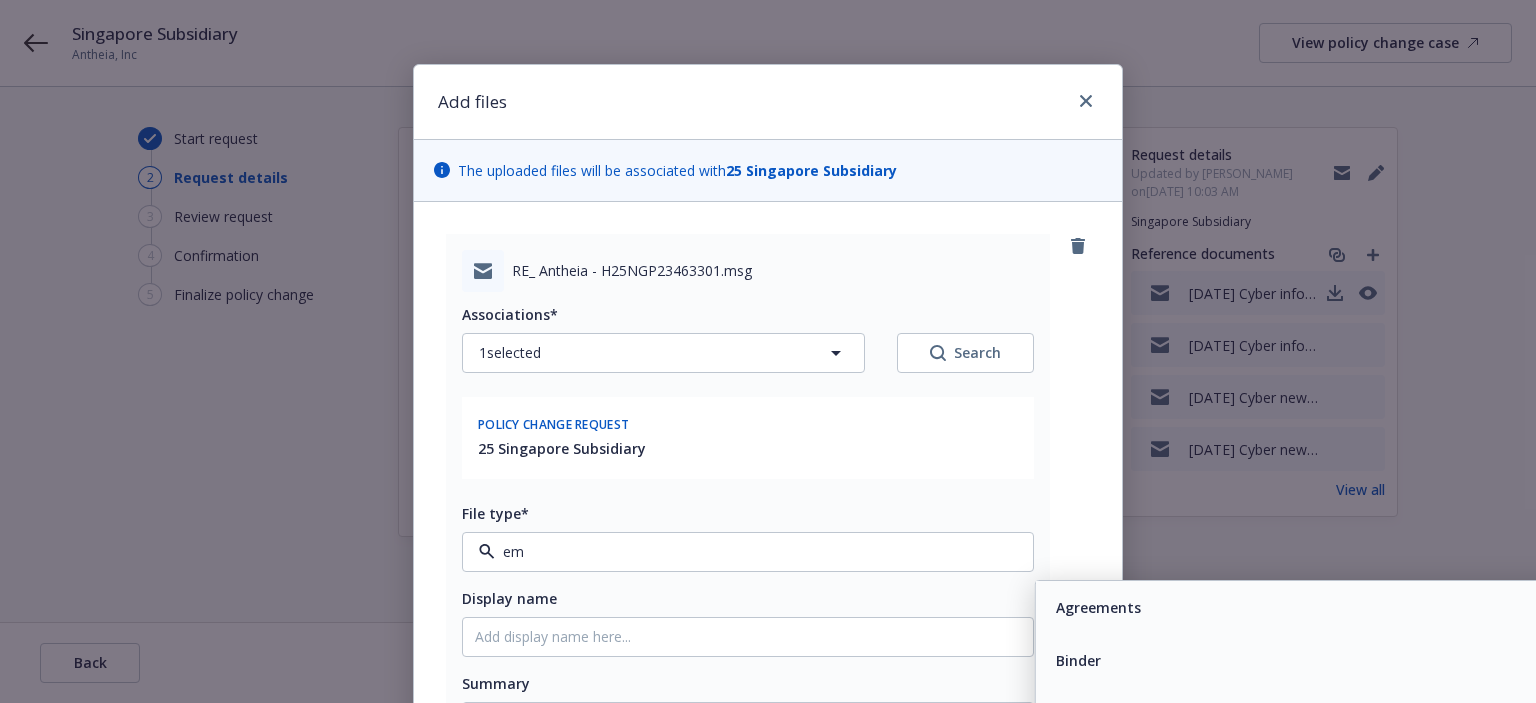 type on "ema" 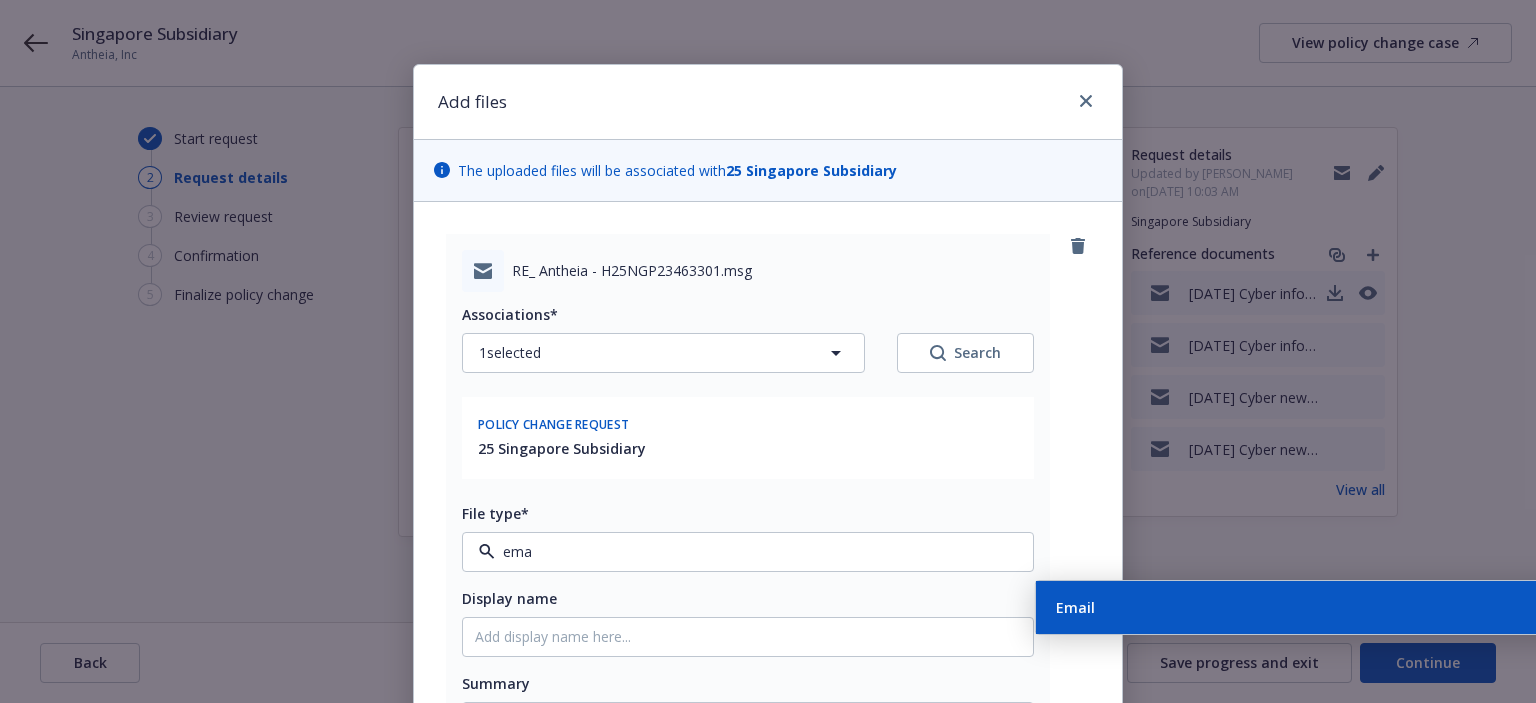 click on "Email" at bounding box center [1321, 607] 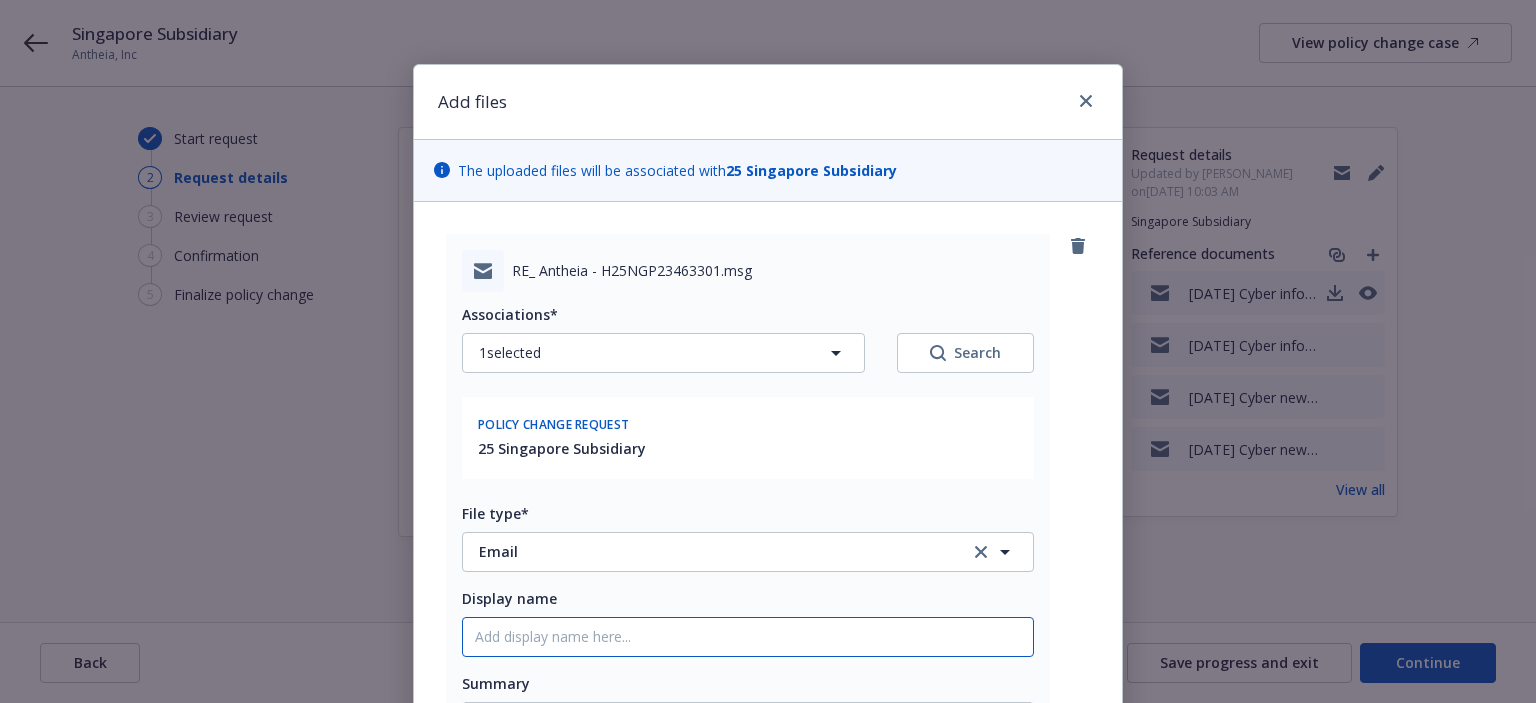 click on "Display name" at bounding box center [748, 637] 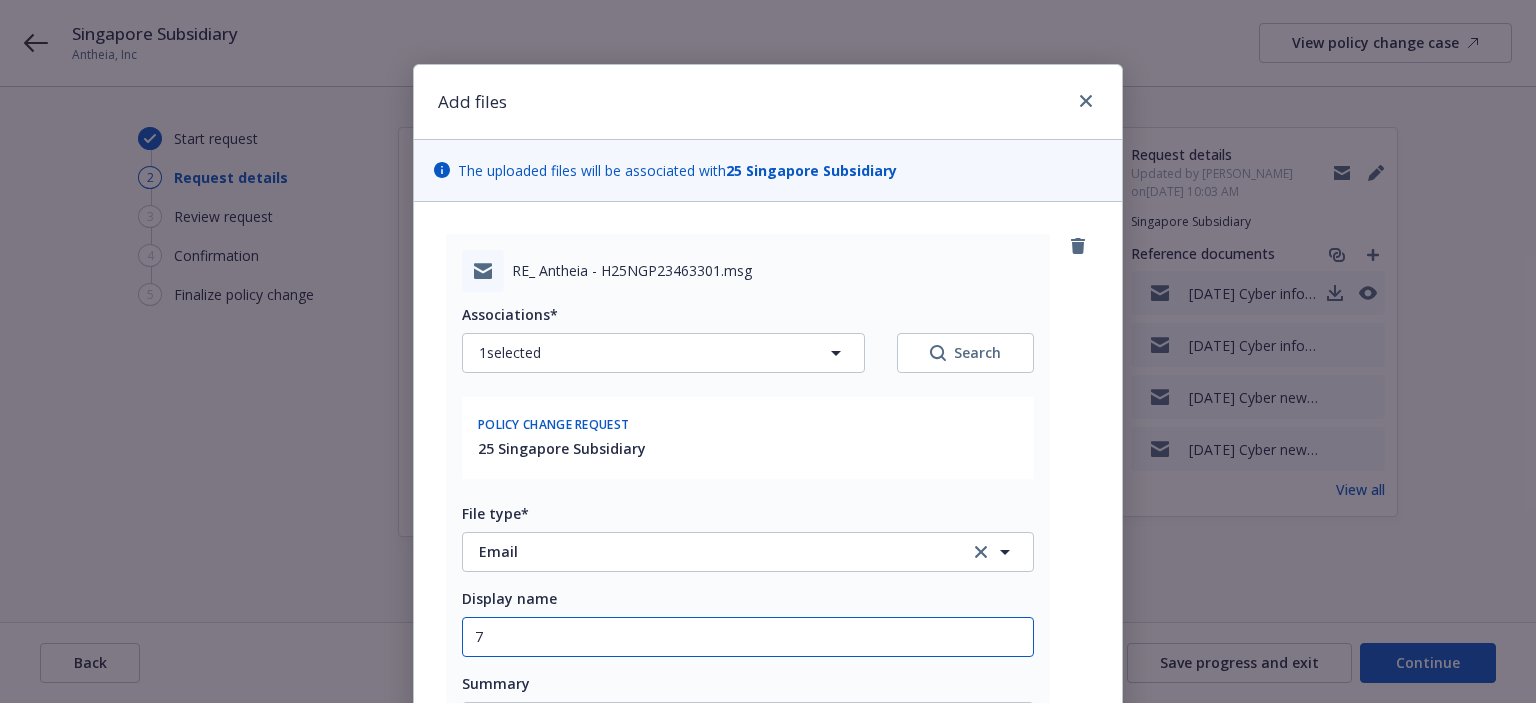type on "x" 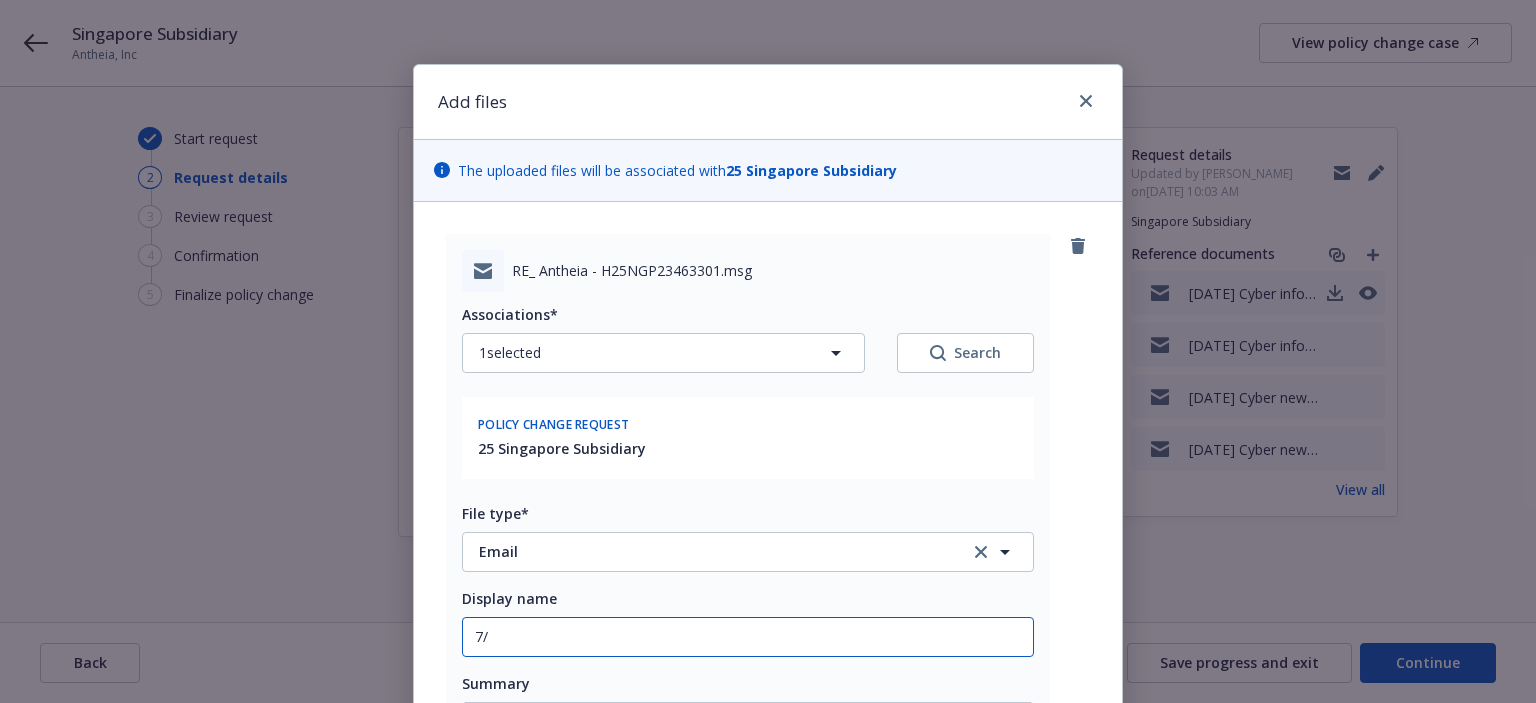 type on "x" 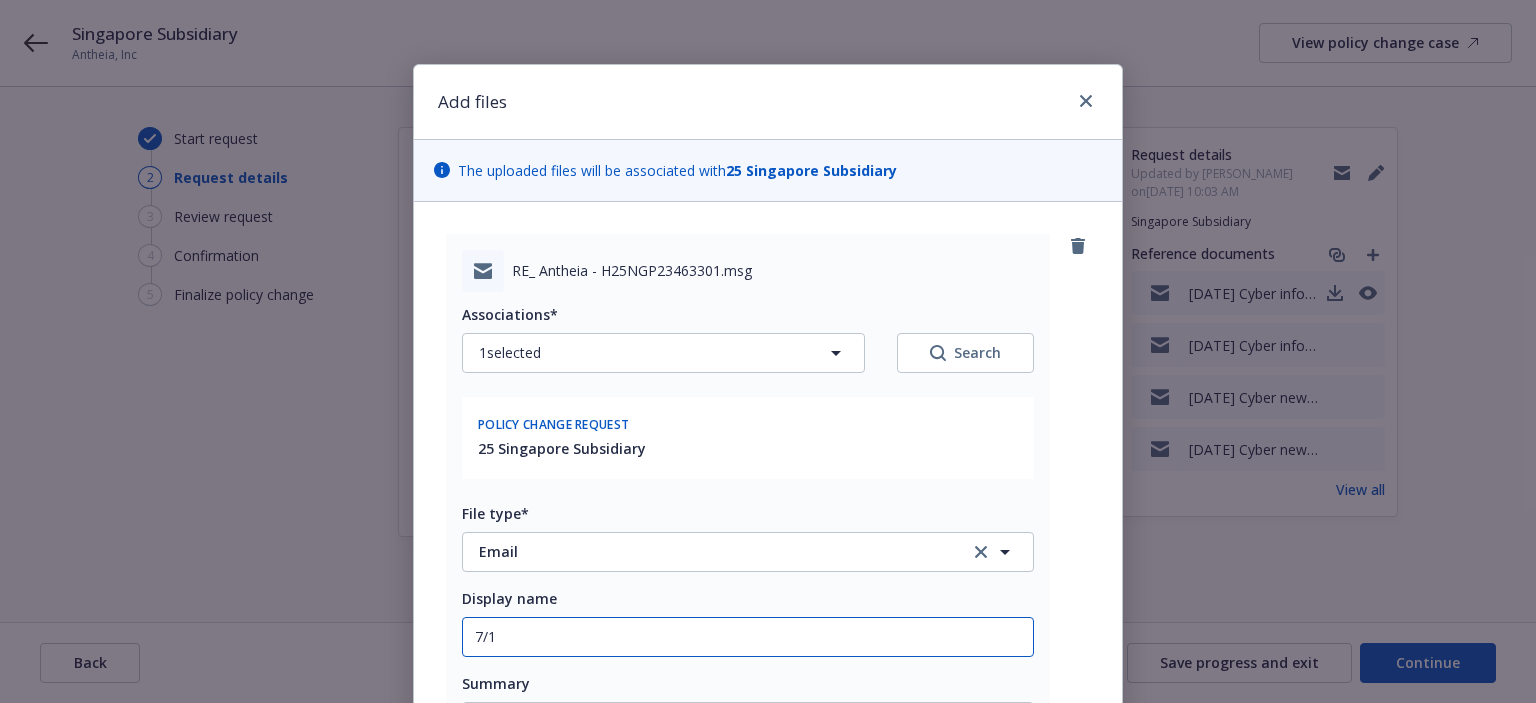 type on "x" 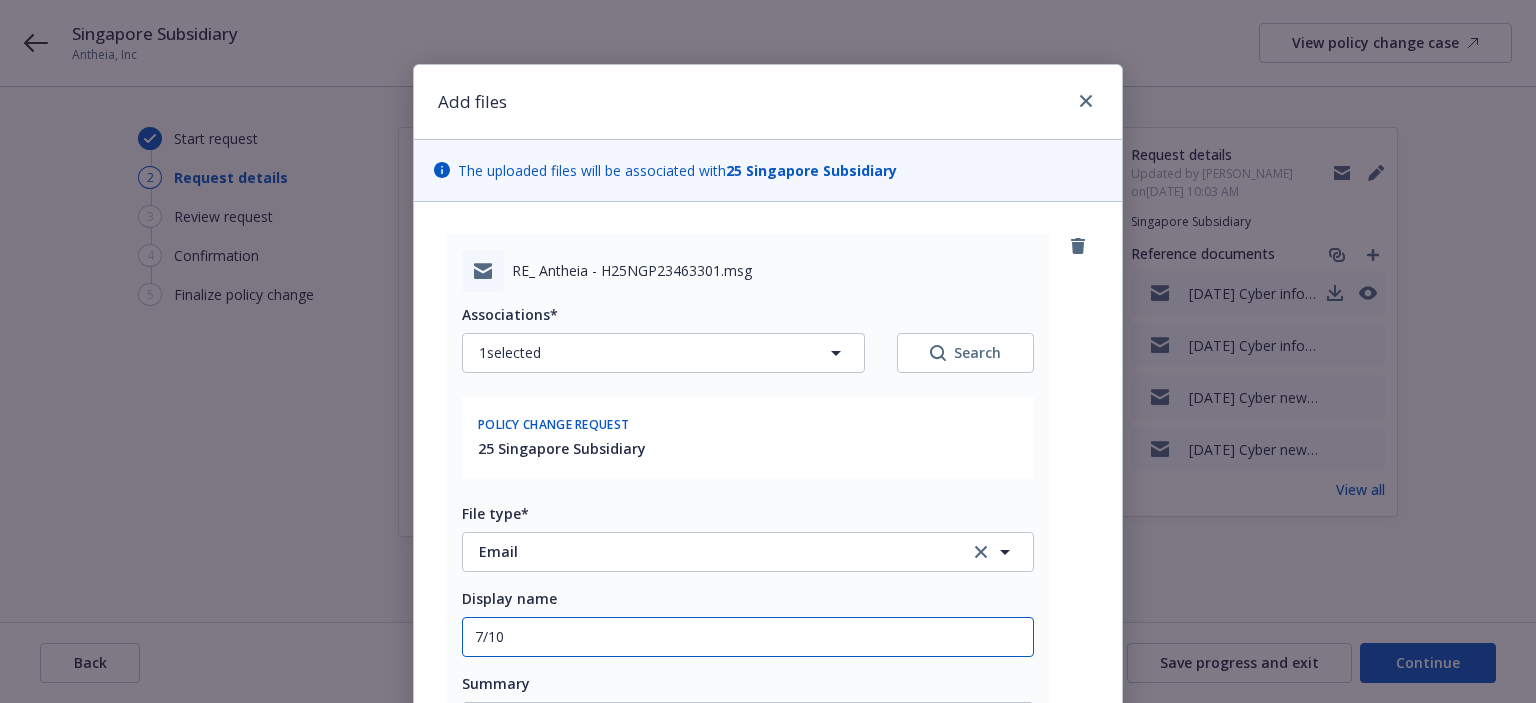 type on "x" 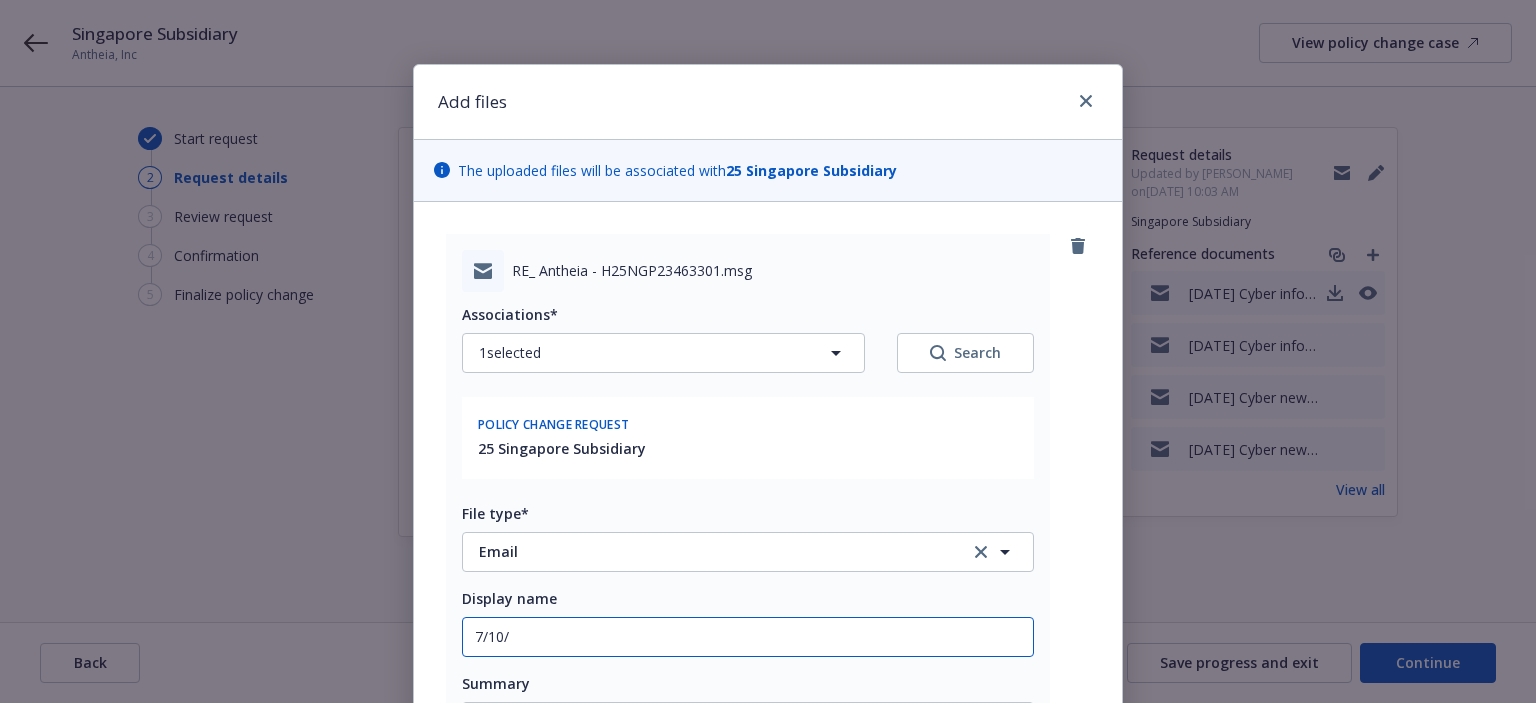 type on "x" 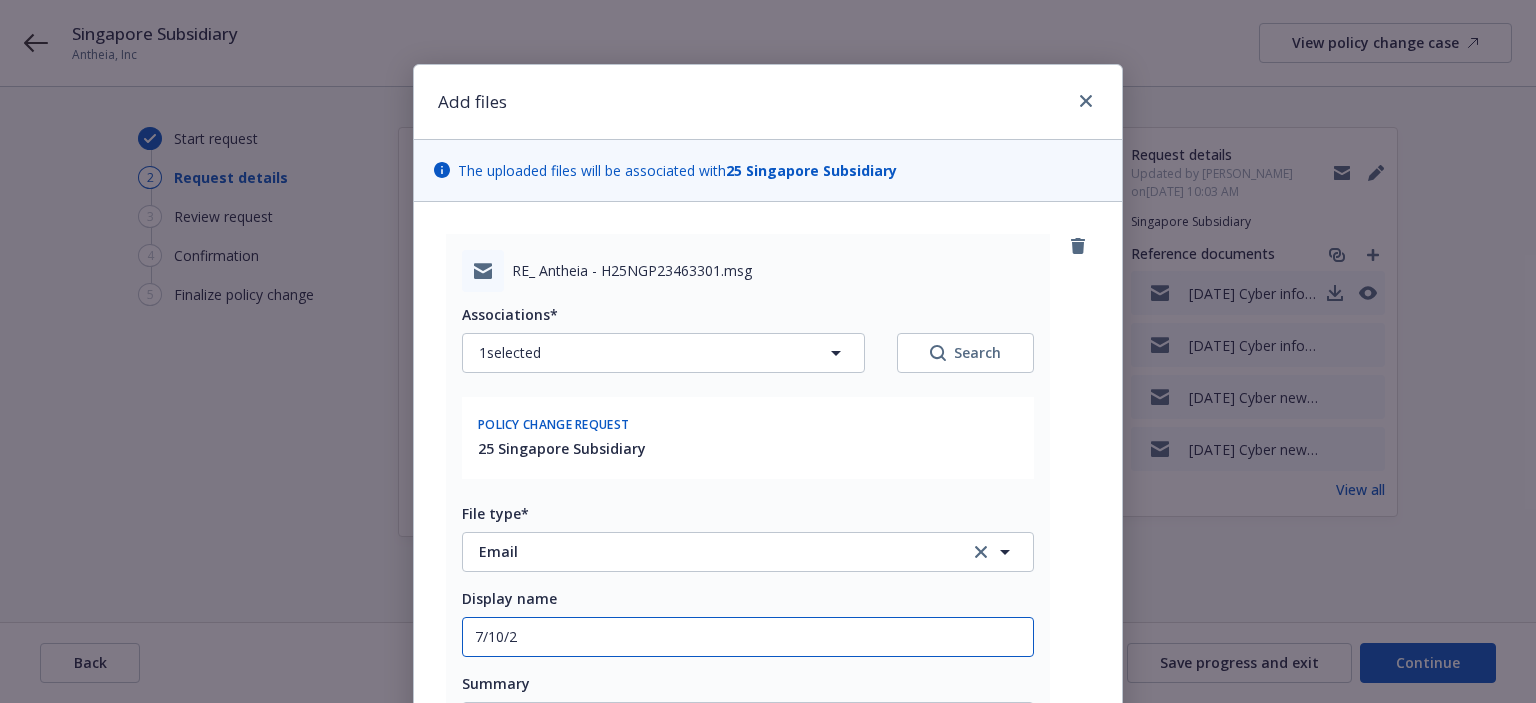 type on "x" 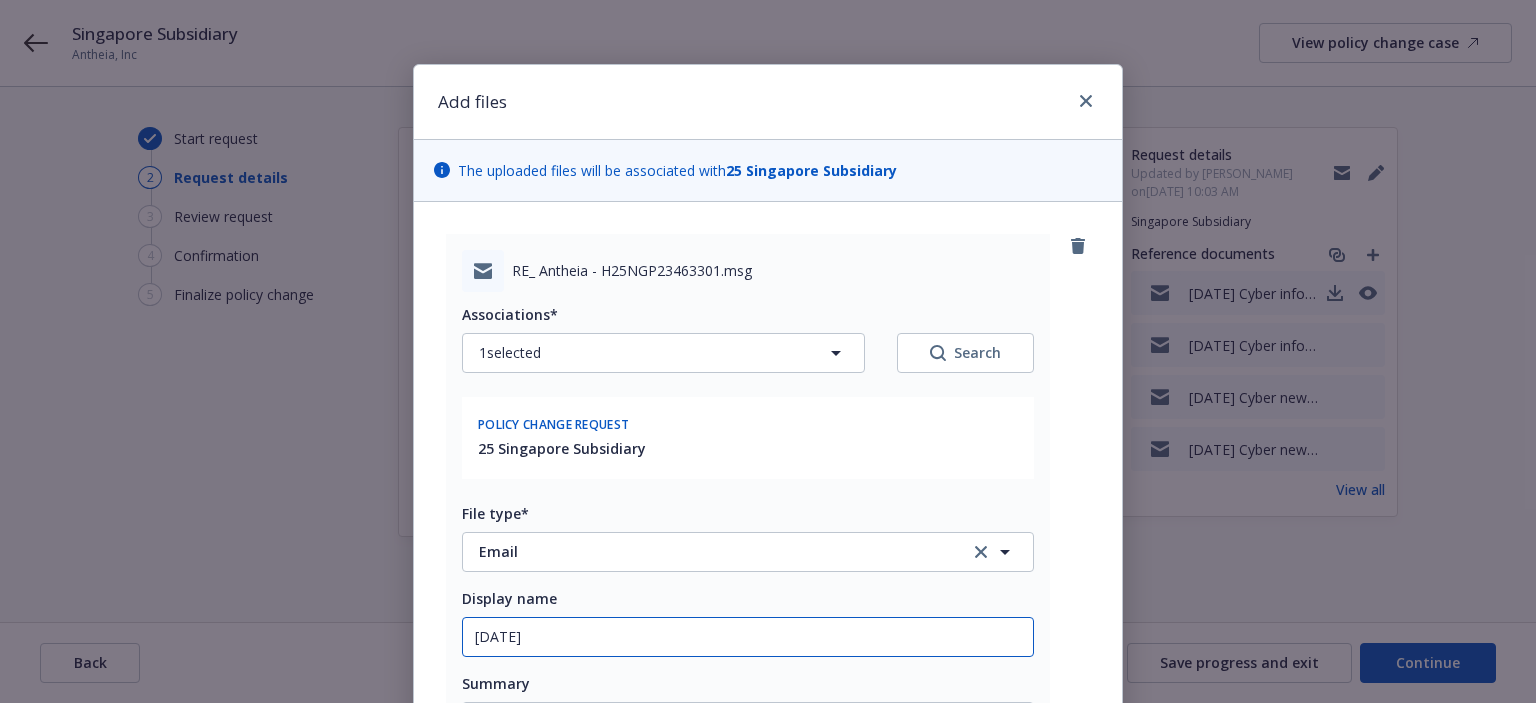 type on "x" 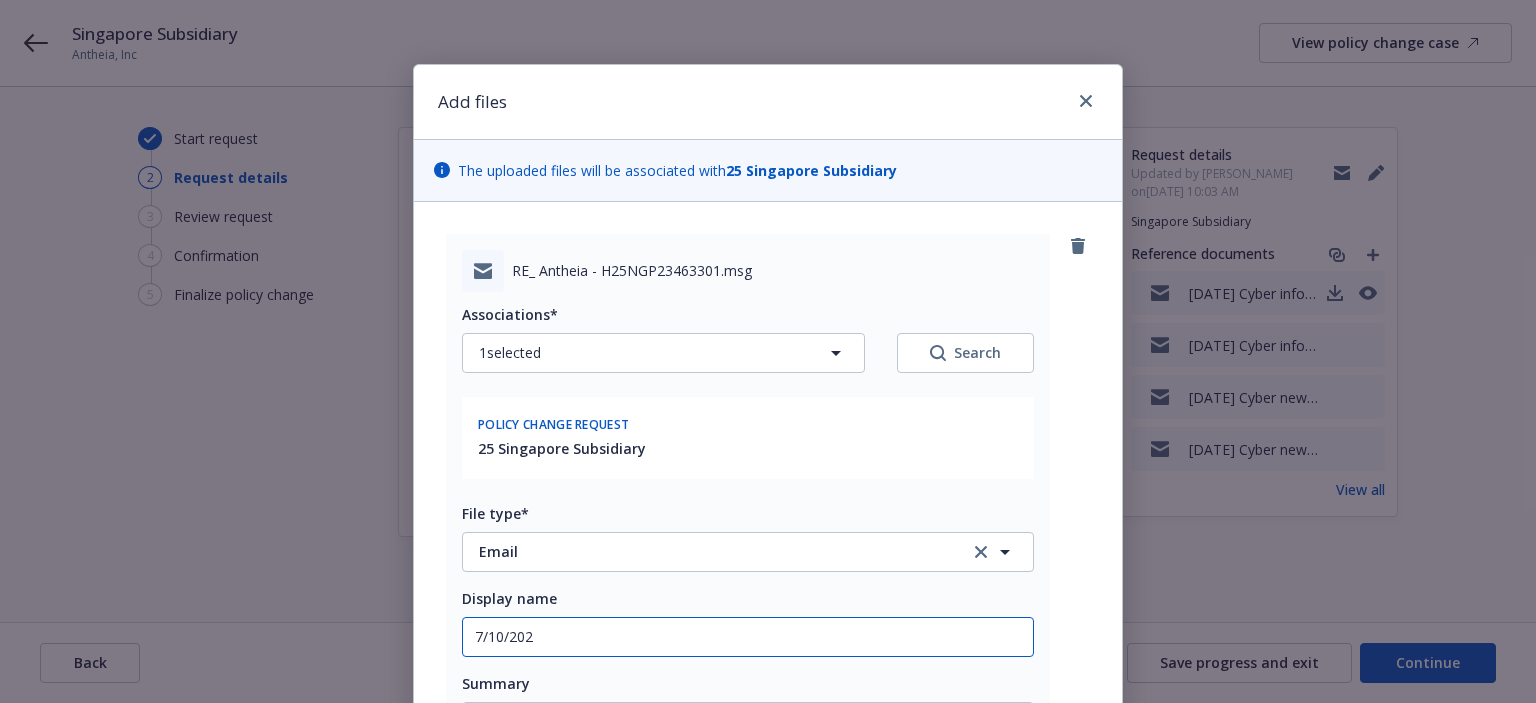 type on "x" 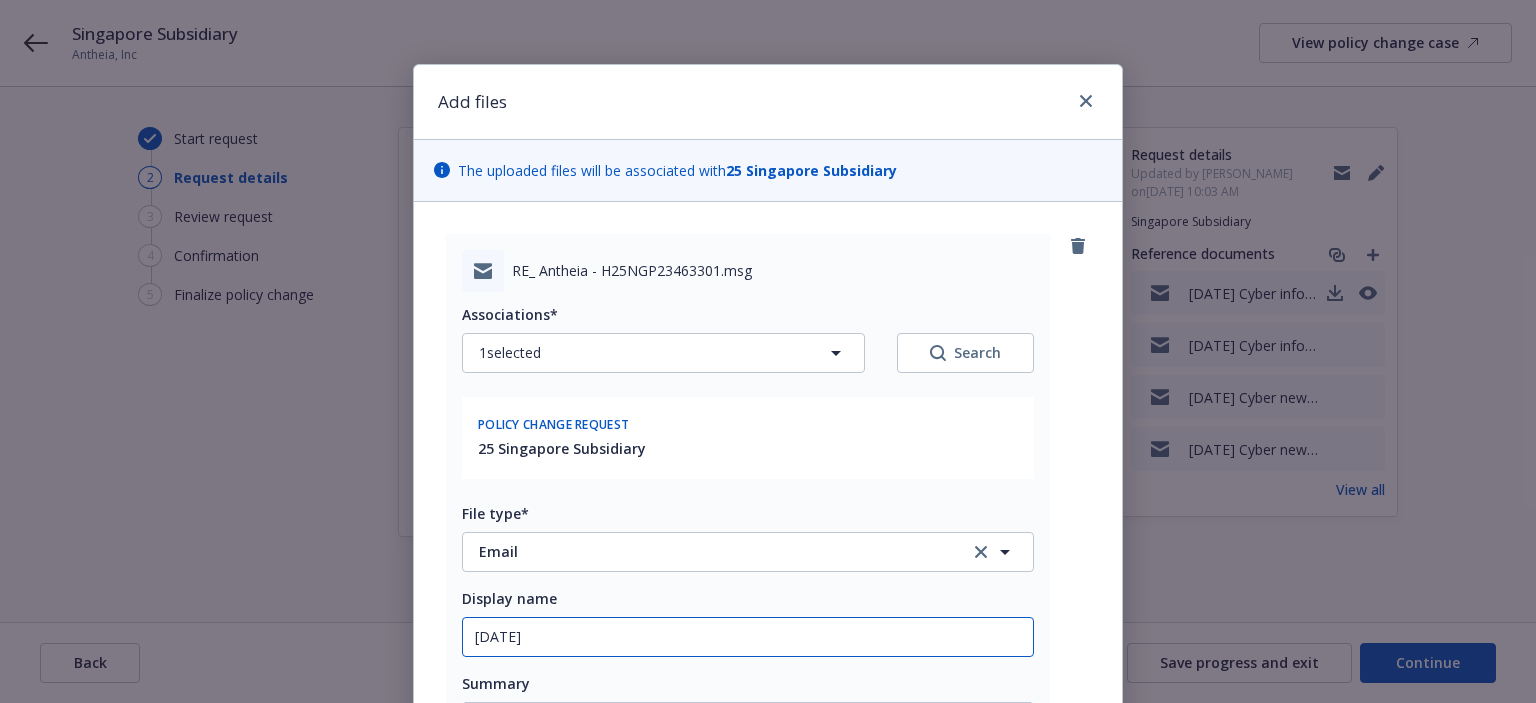 type on "x" 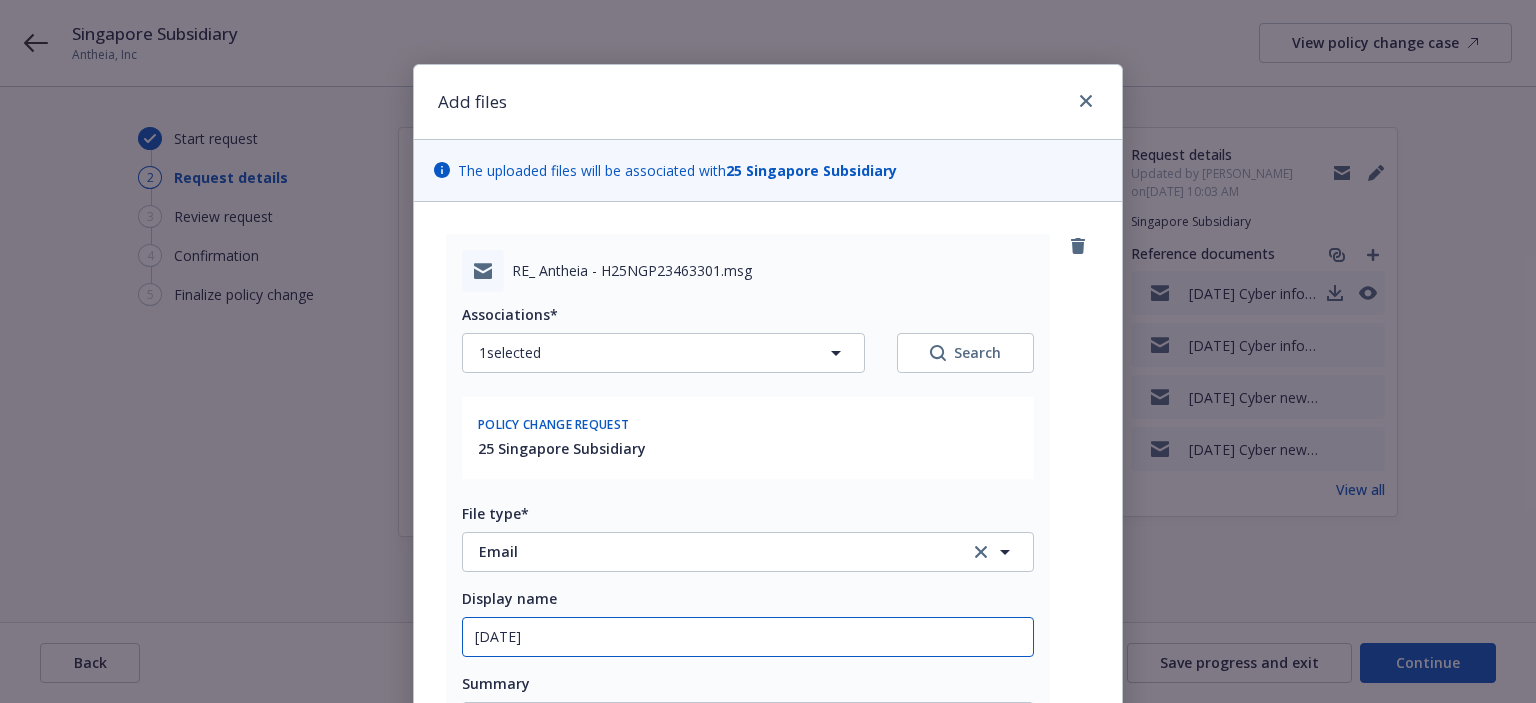 type on "x" 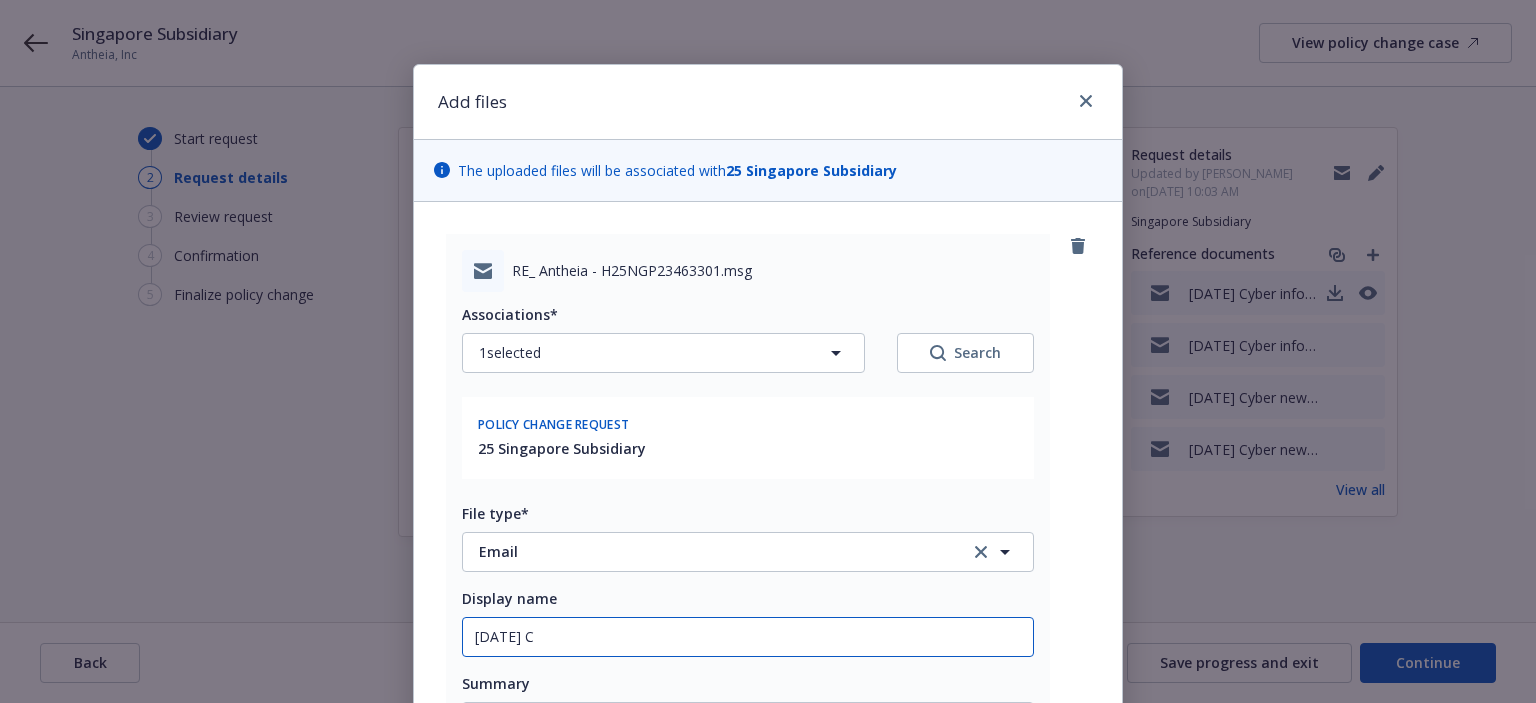 type on "x" 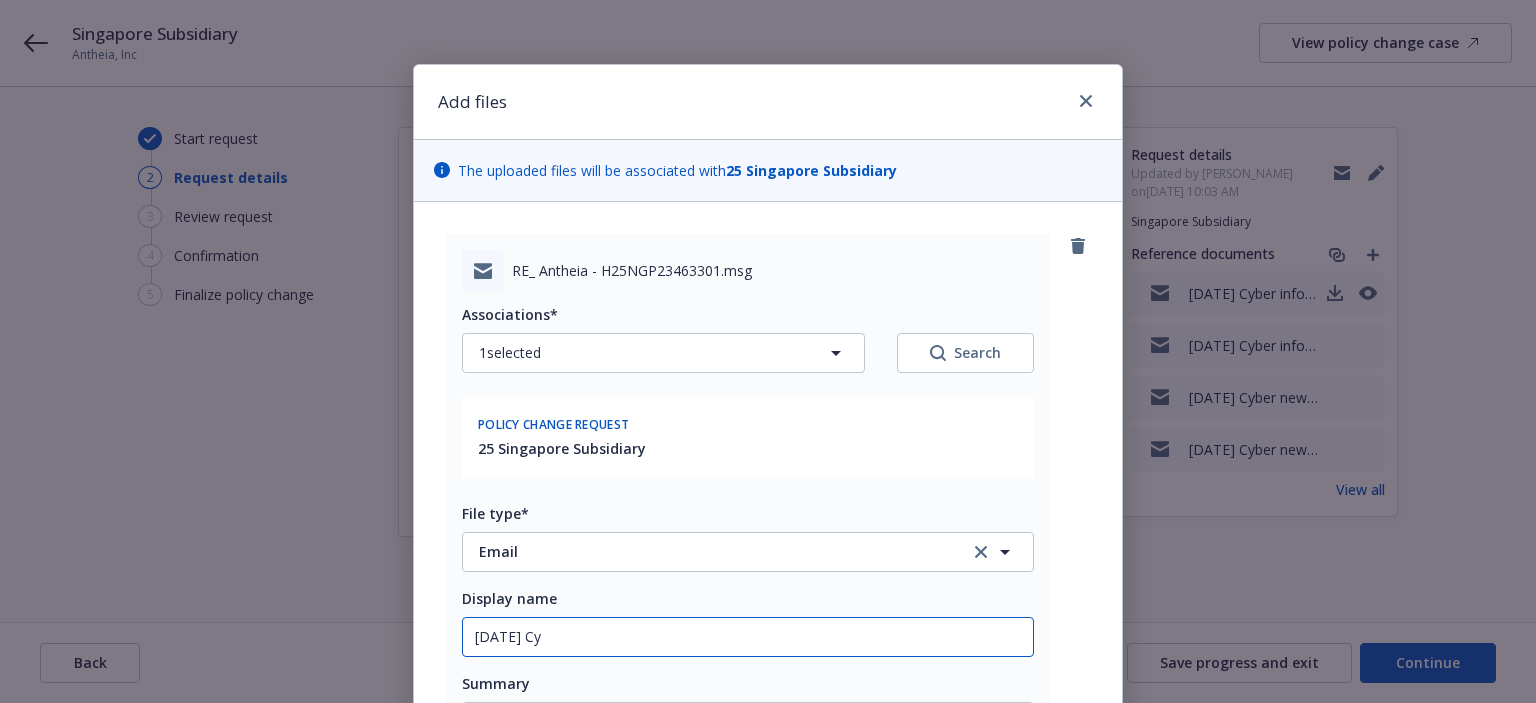 type on "x" 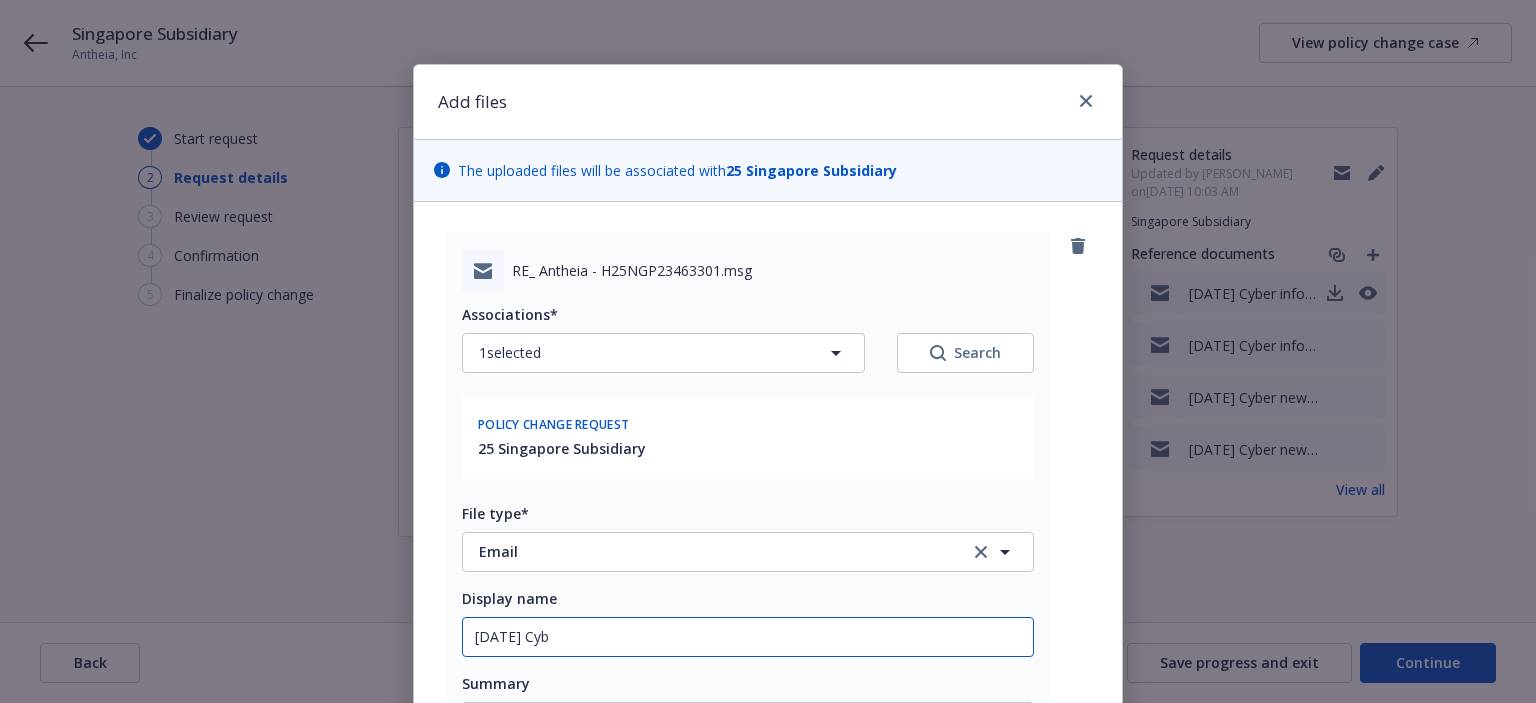 type on "x" 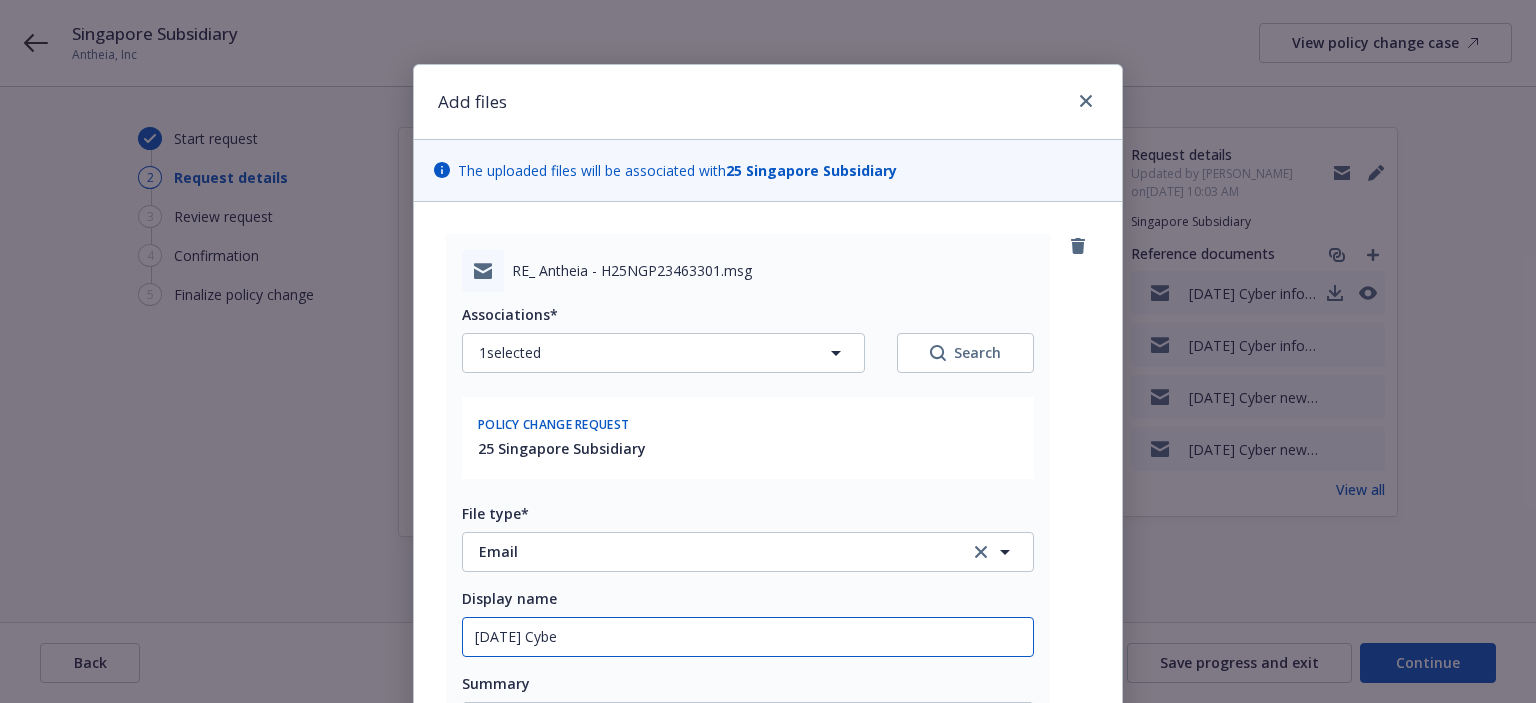 type on "x" 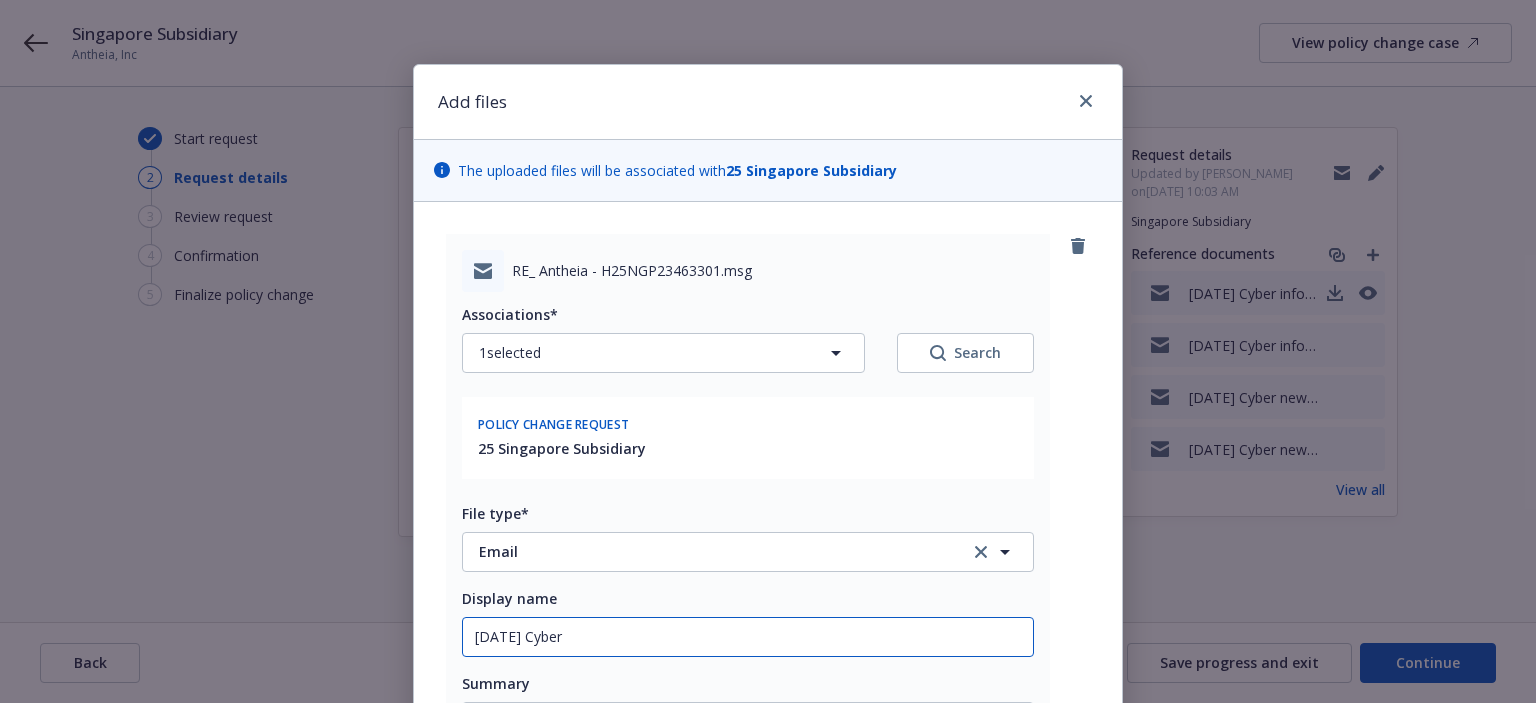type on "x" 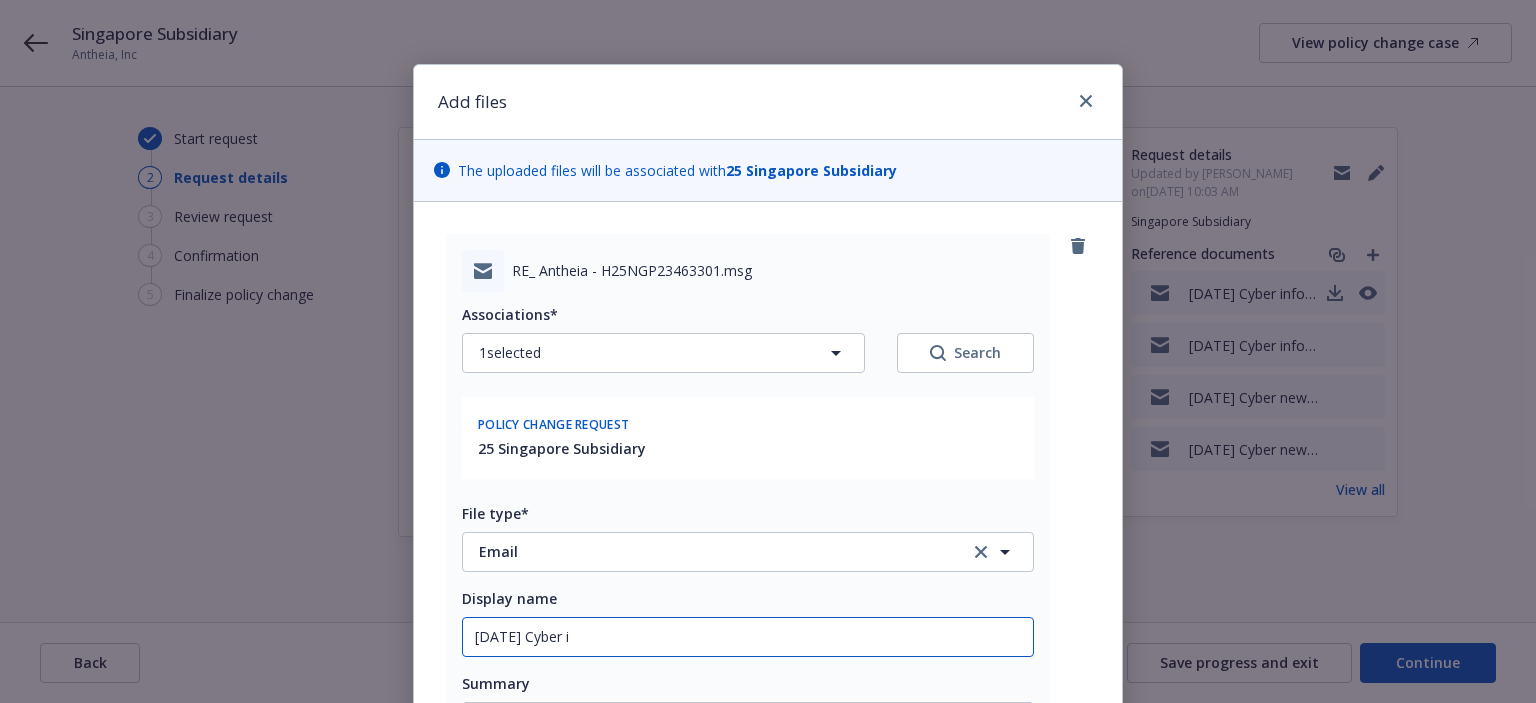 type on "x" 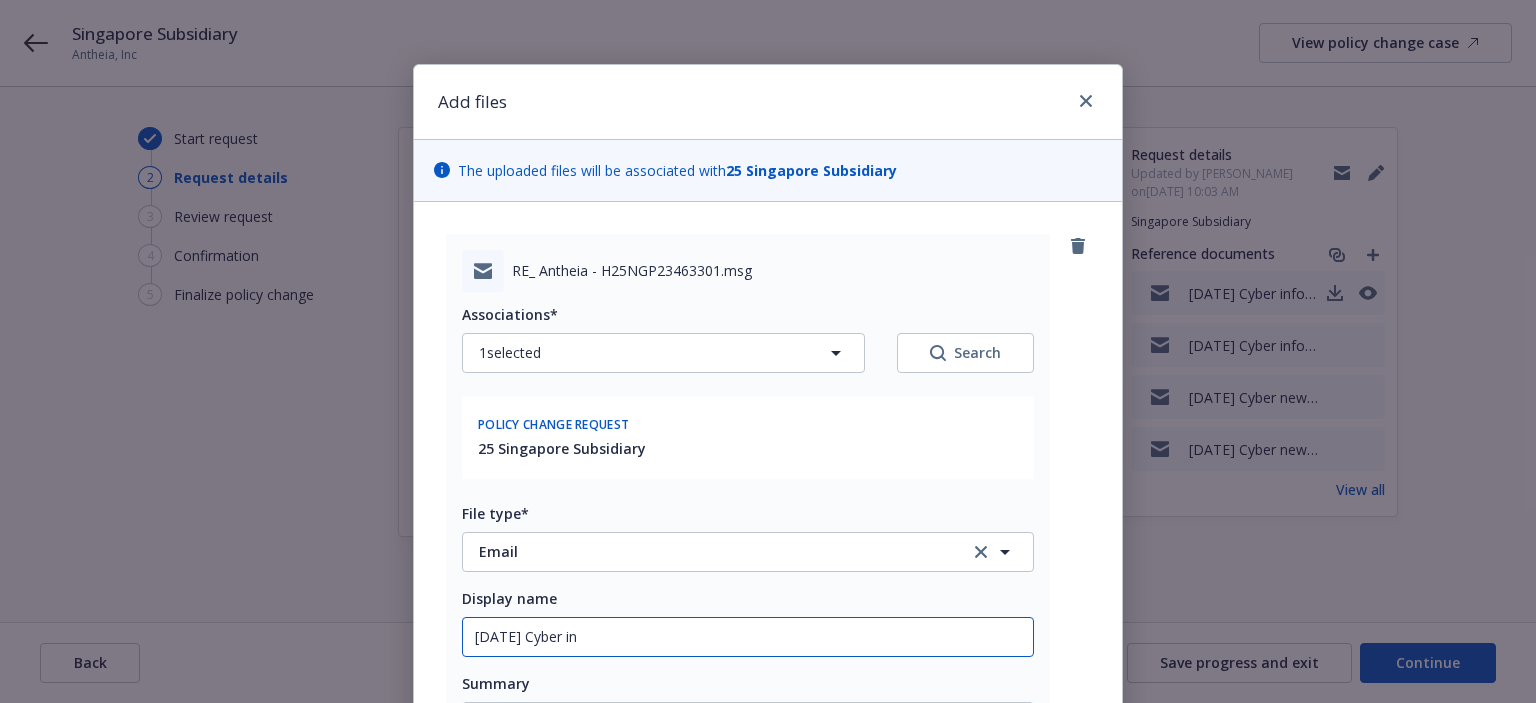 type on "7/10/2025 Cyber inf" 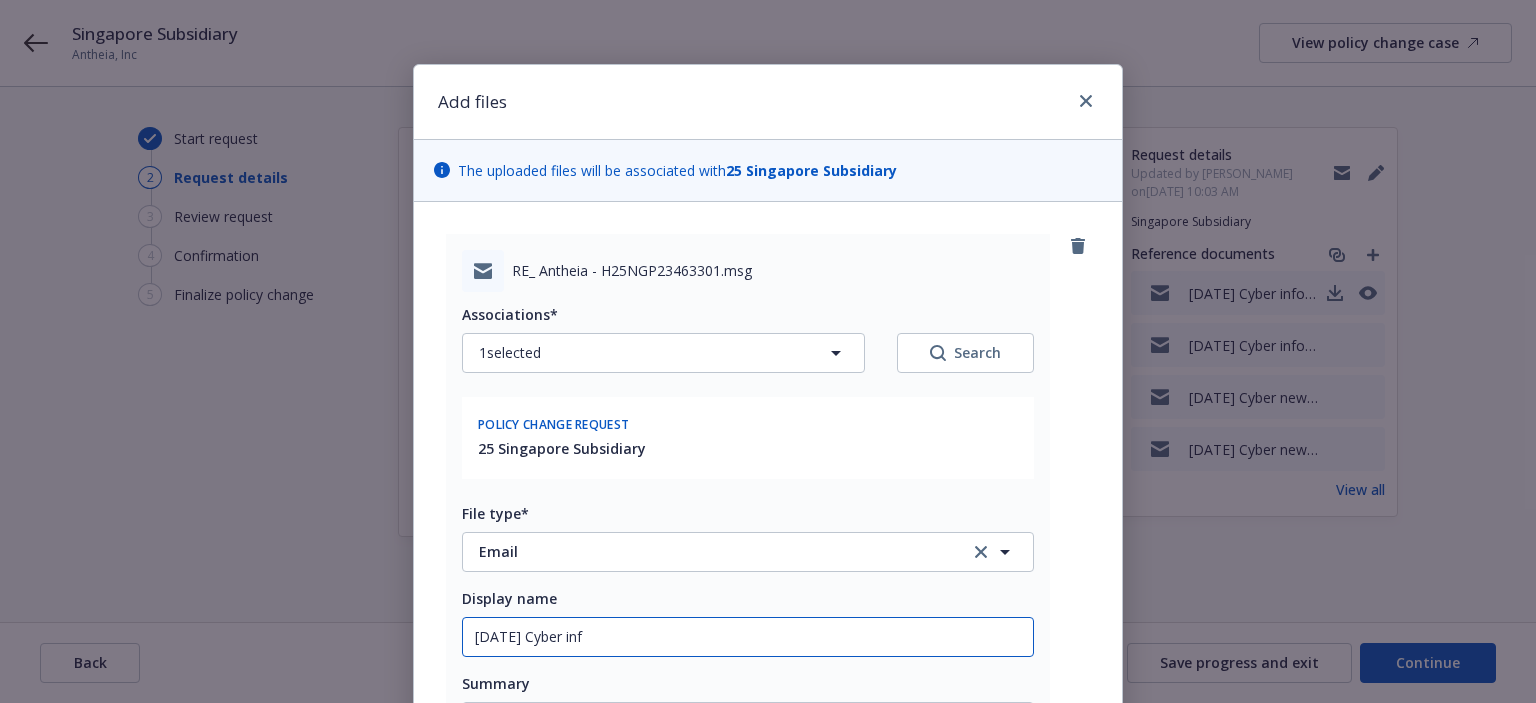 type on "x" 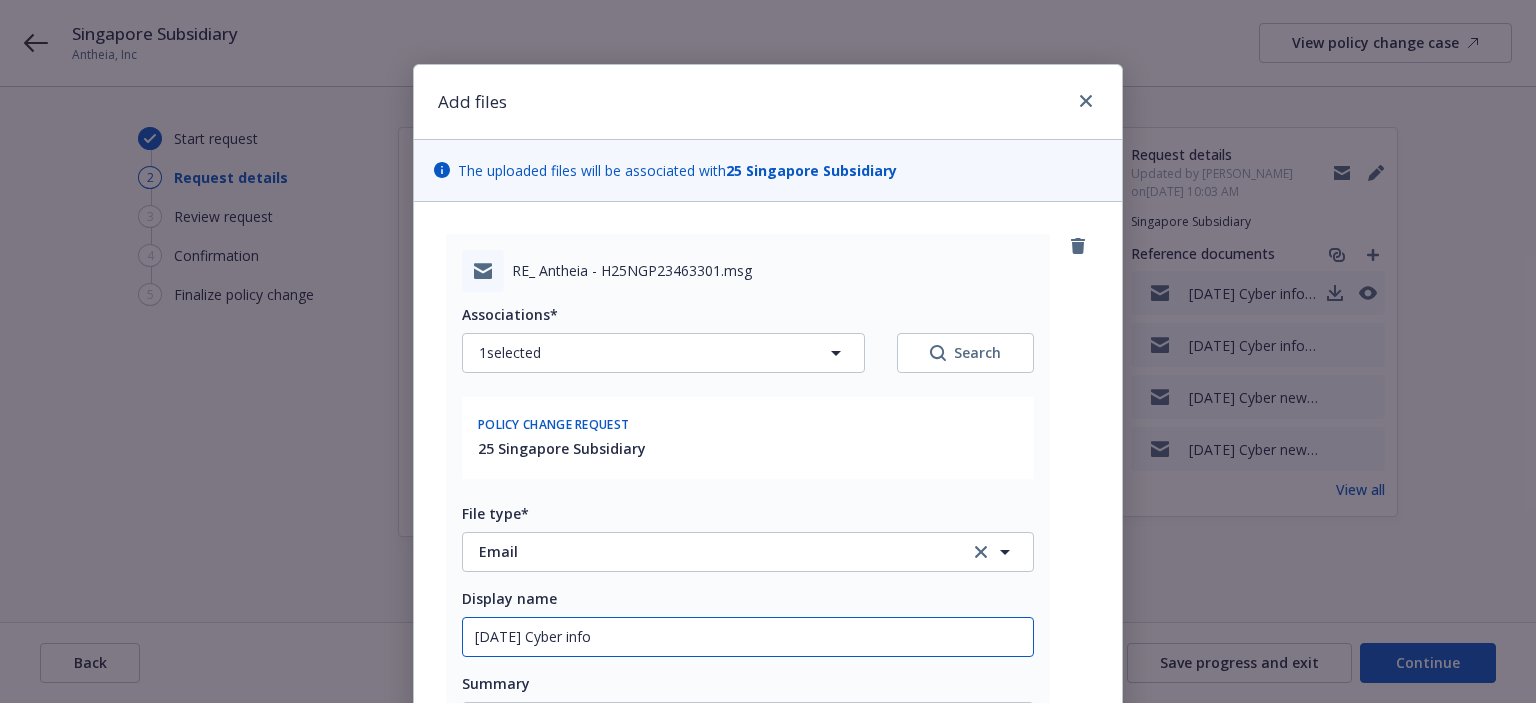 type on "x" 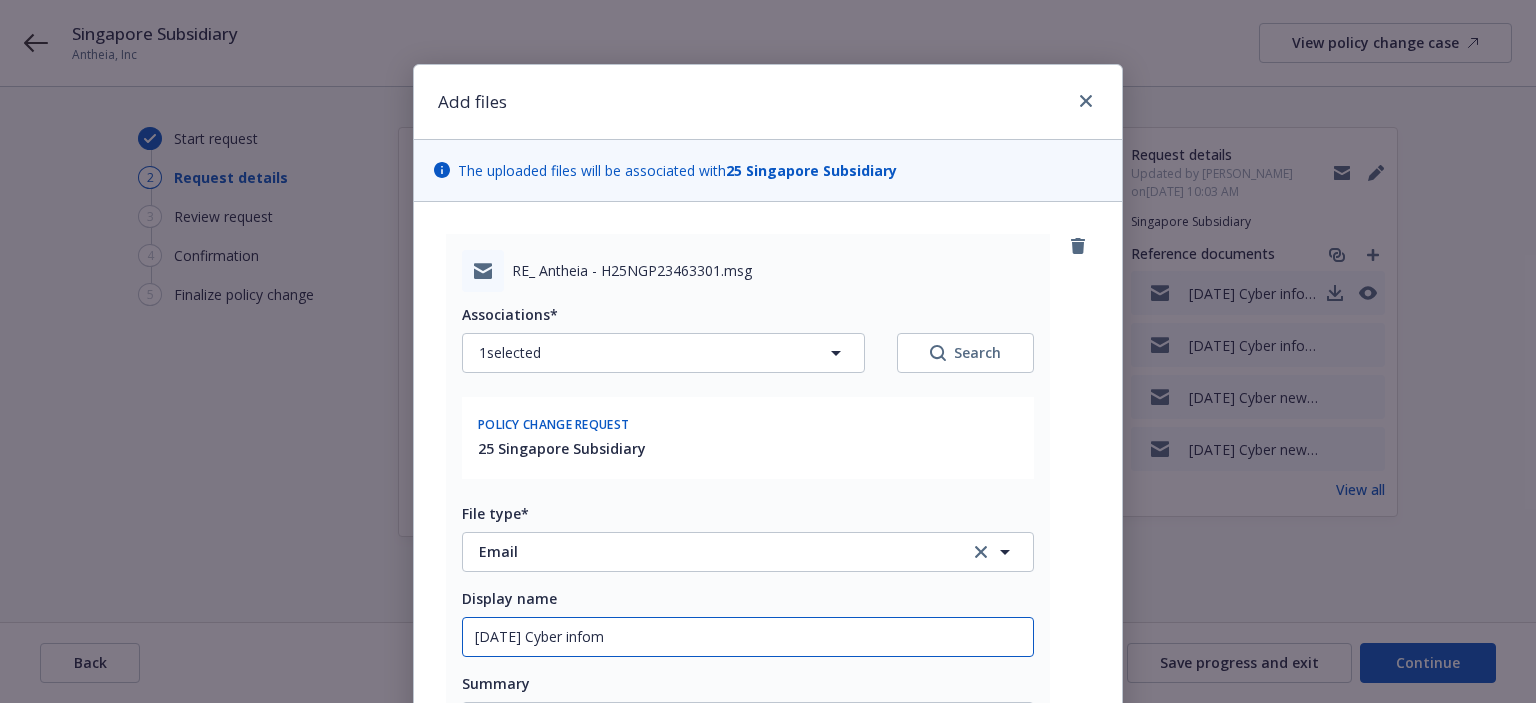 type on "x" 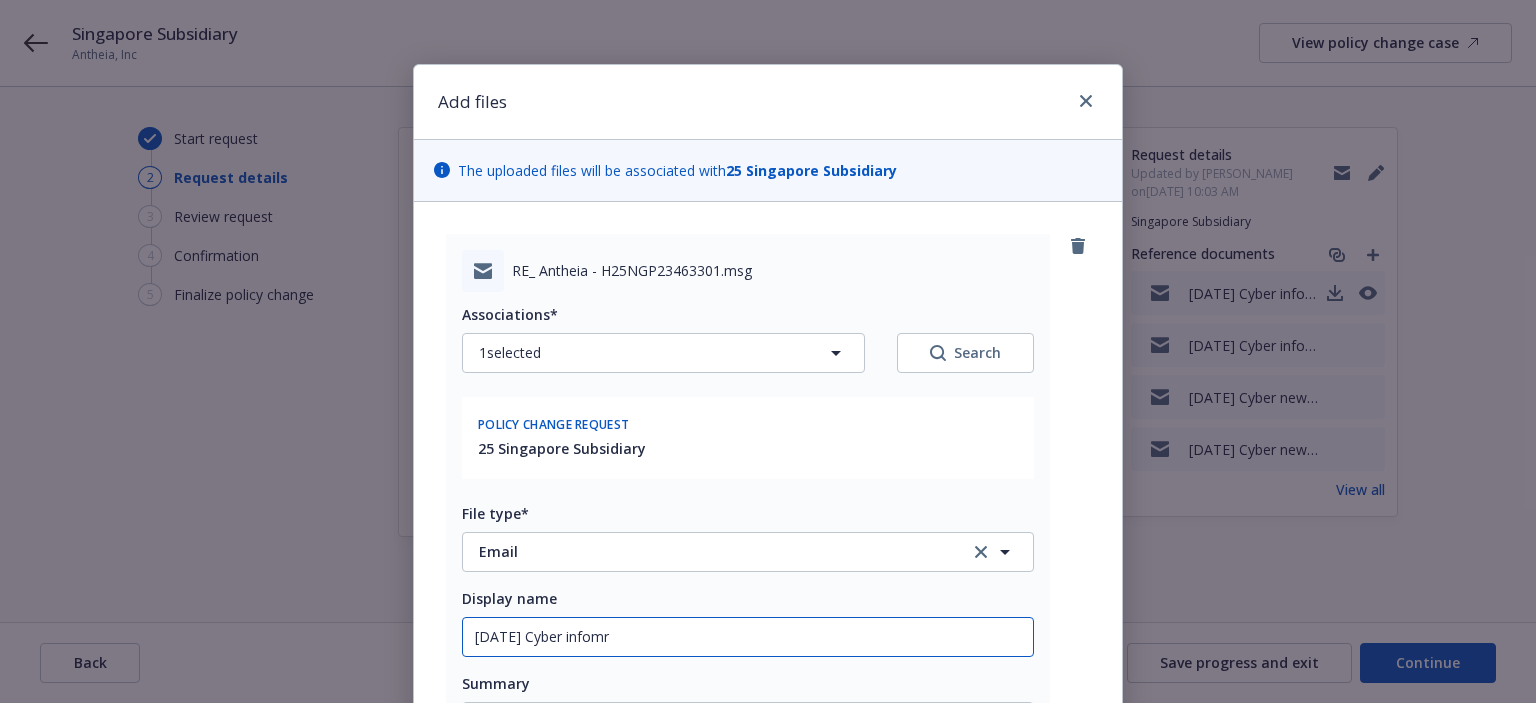 type on "x" 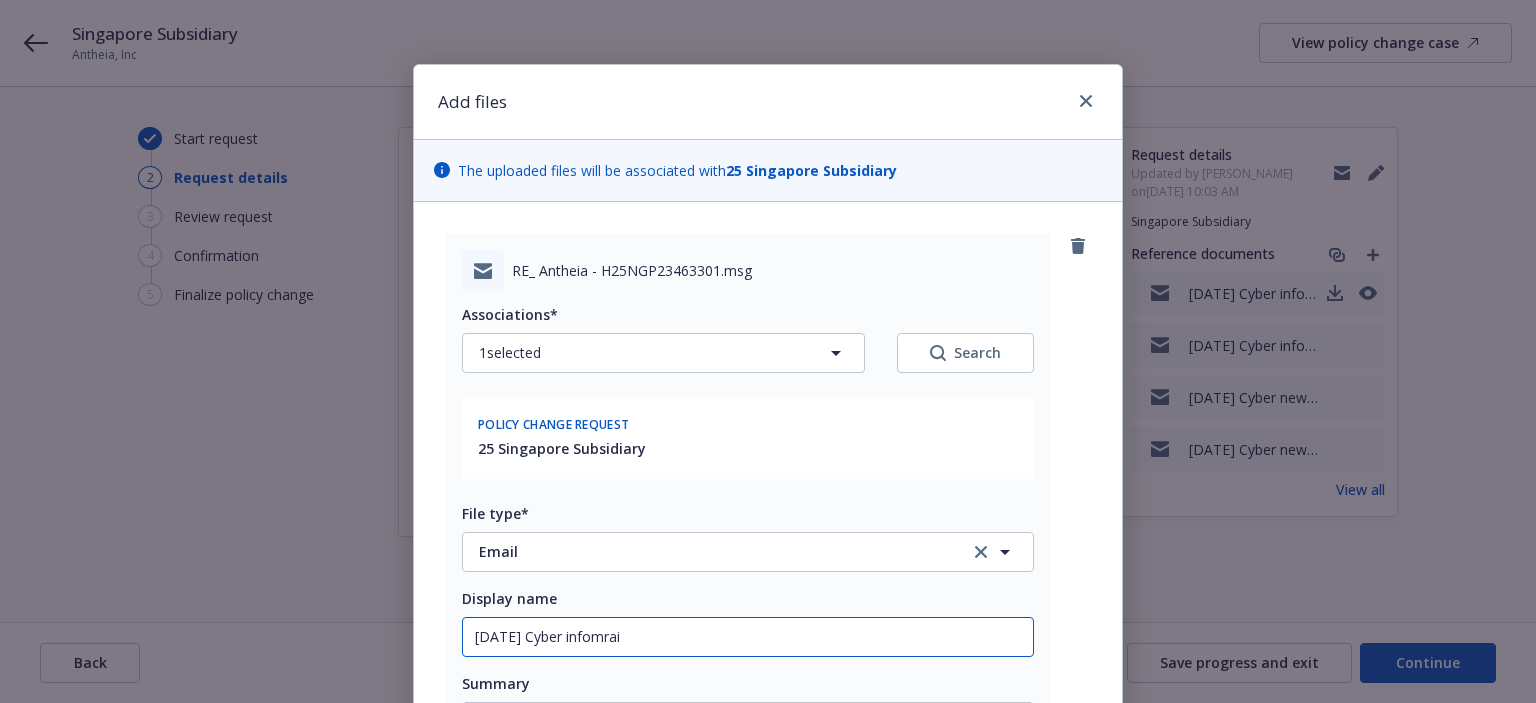 type on "7/10/2025 Cyber infomrait" 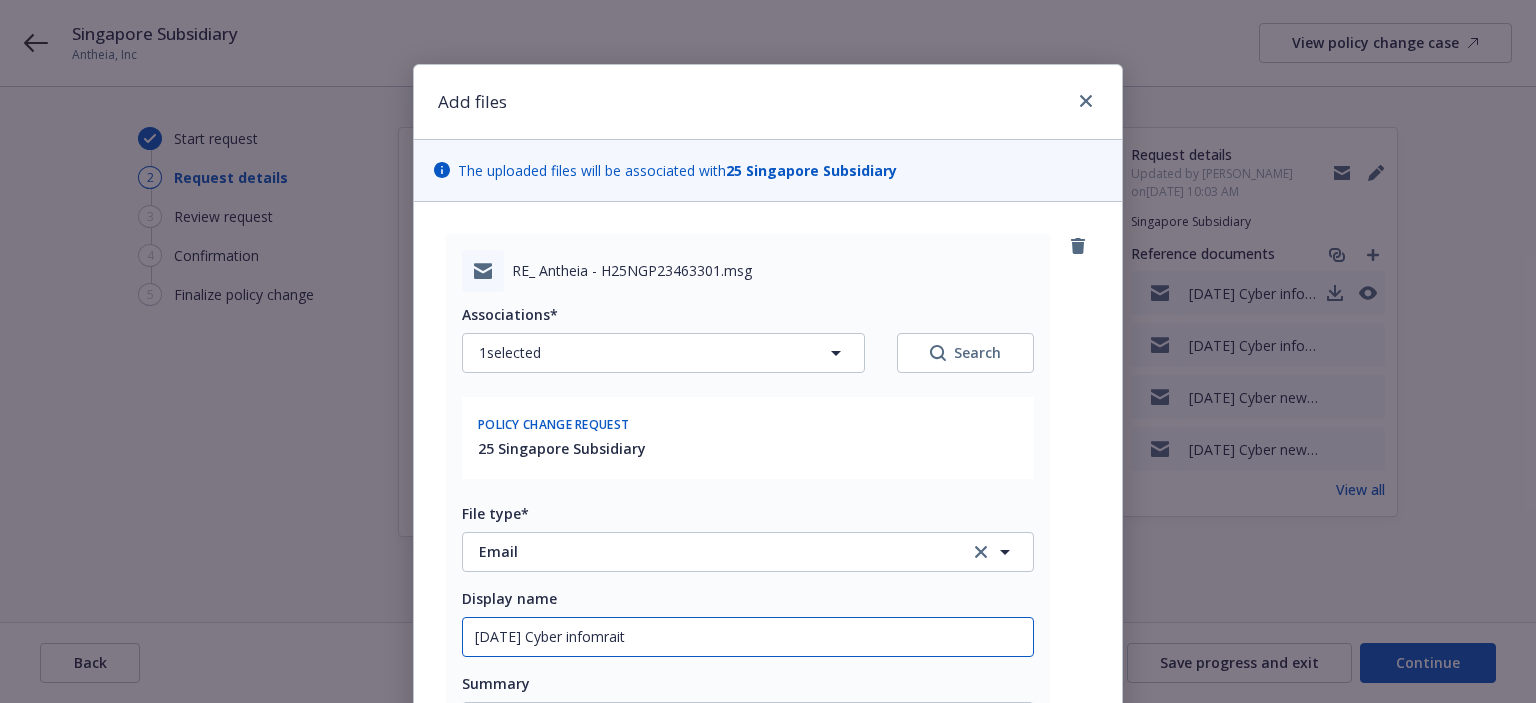 type on "x" 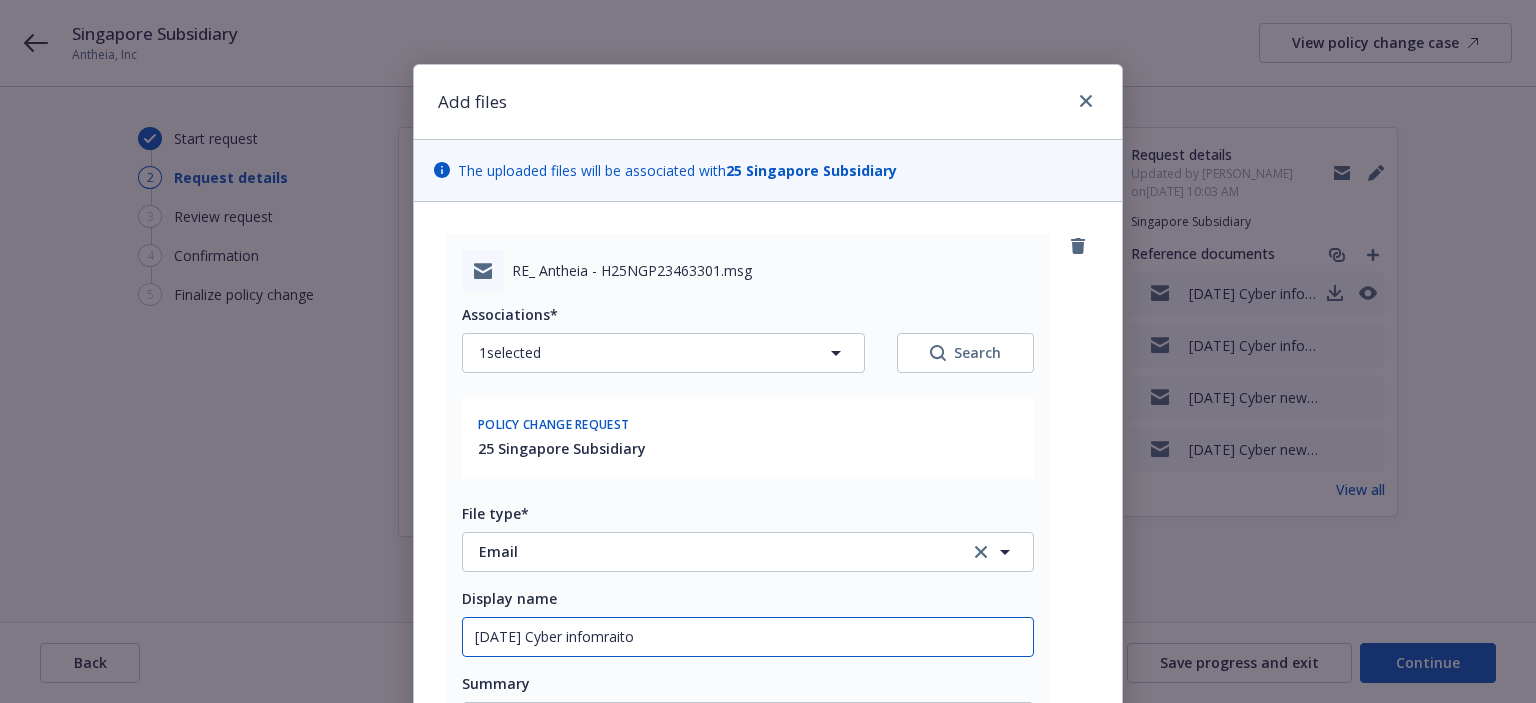 type on "x" 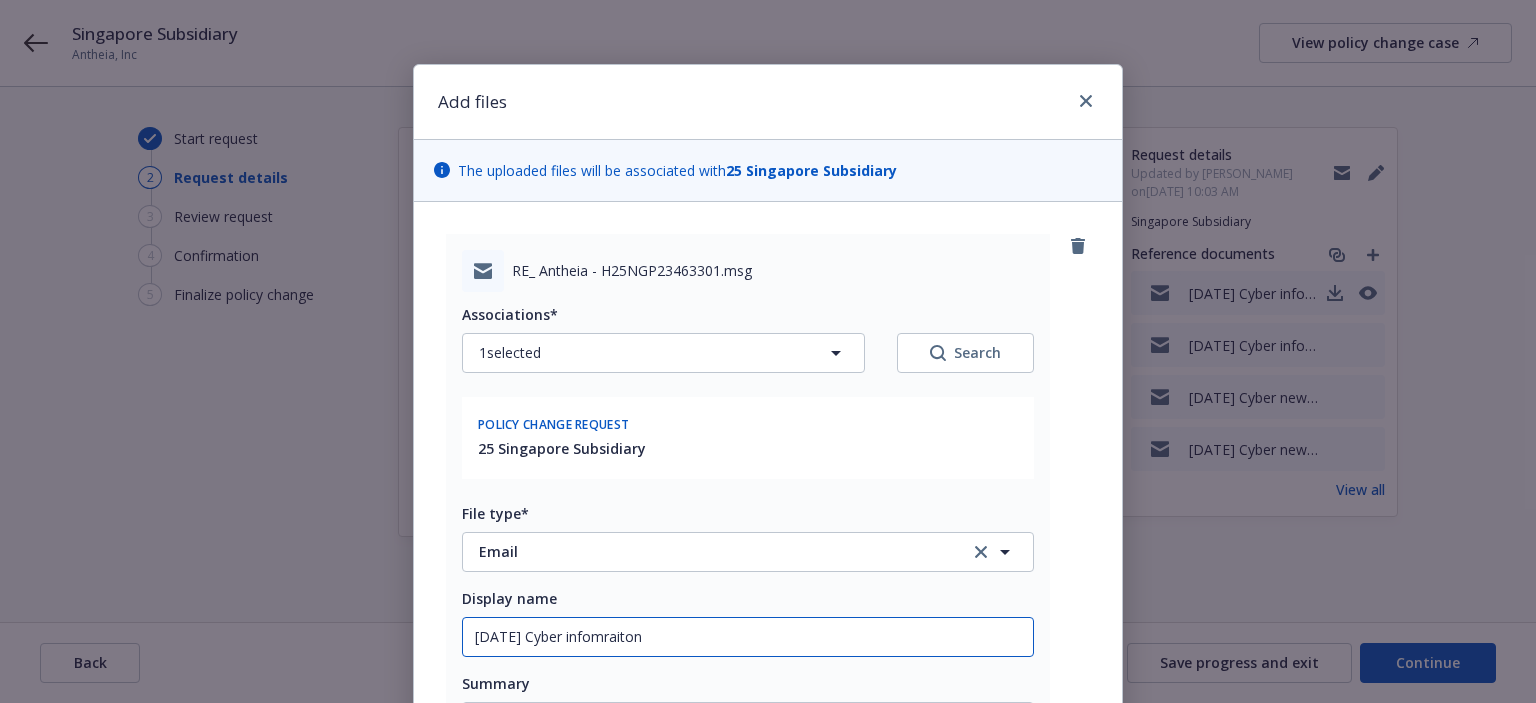 type on "7/10/2025 Cyber infomraiton" 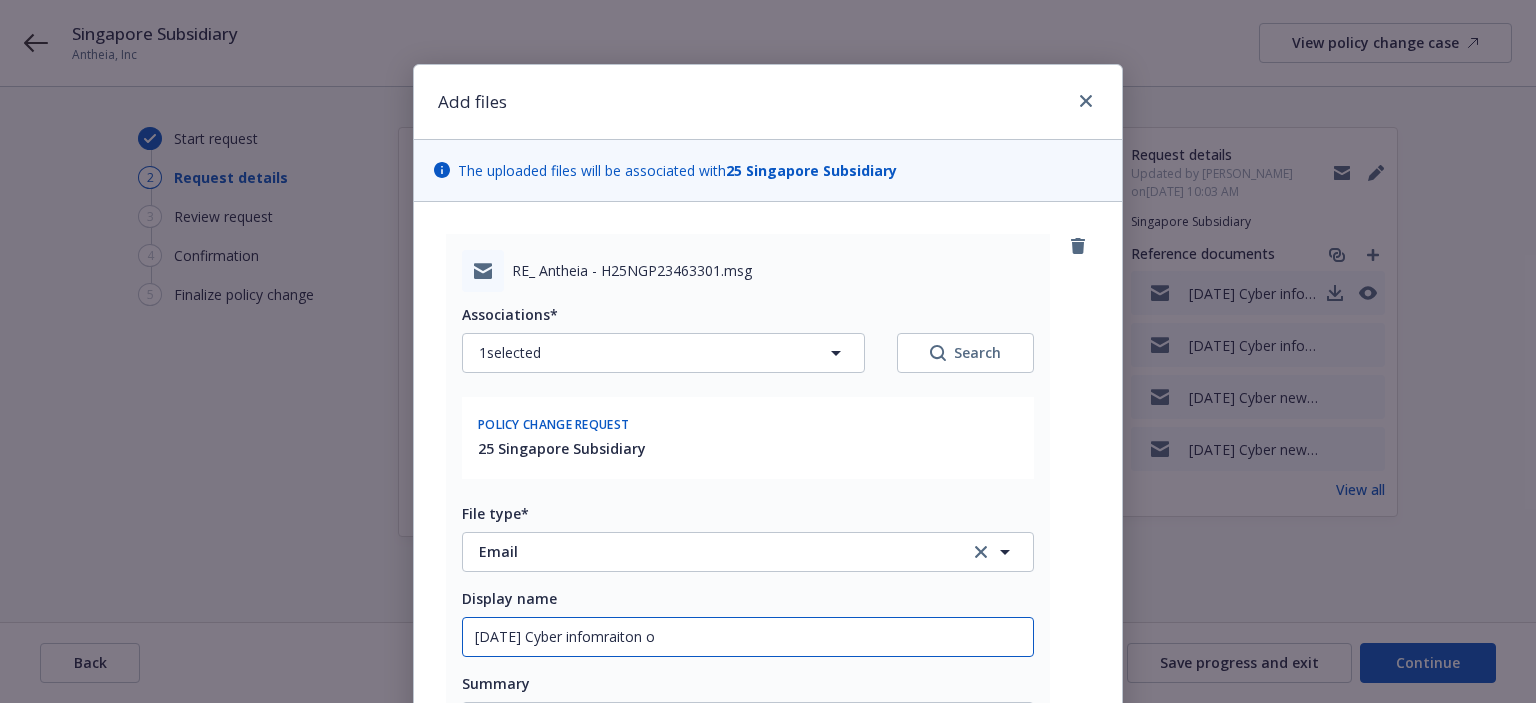 type on "x" 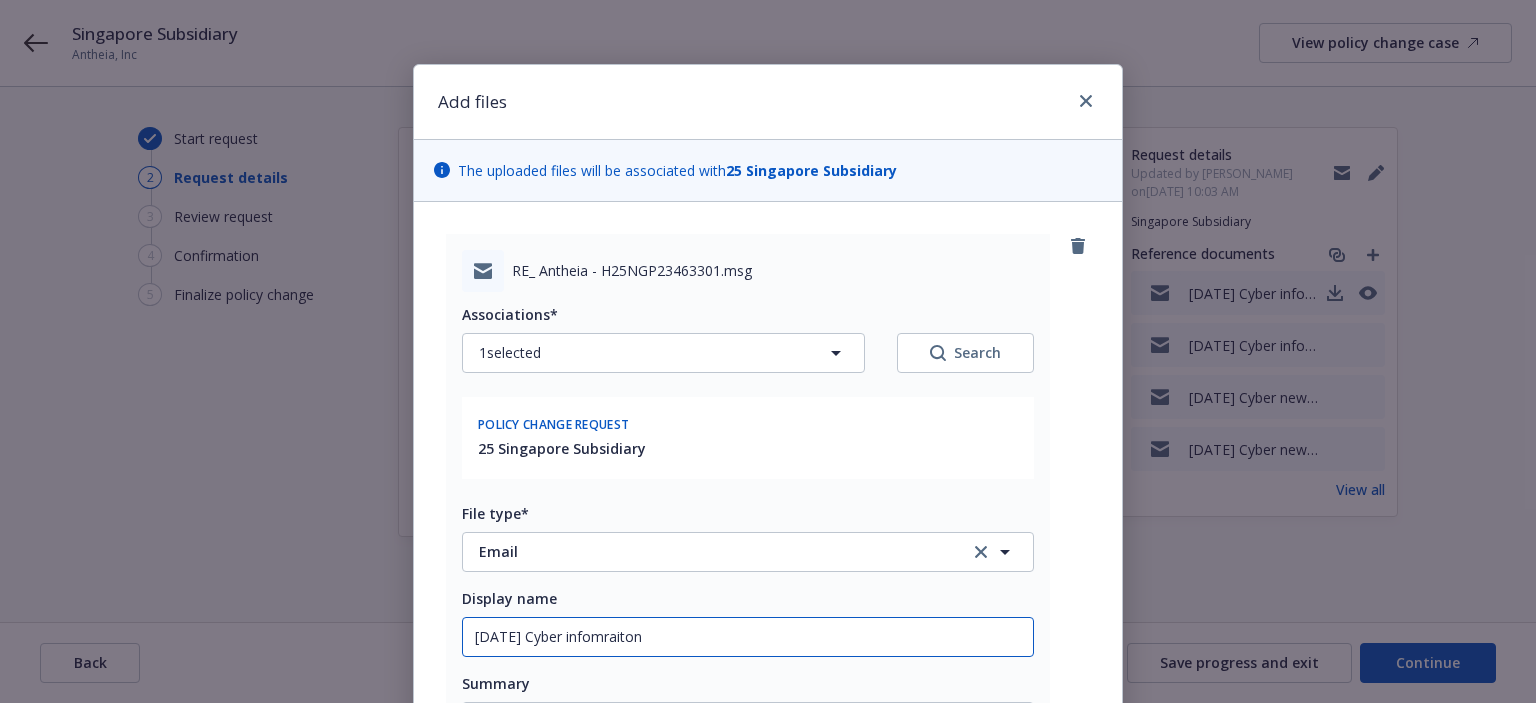 type on "x" 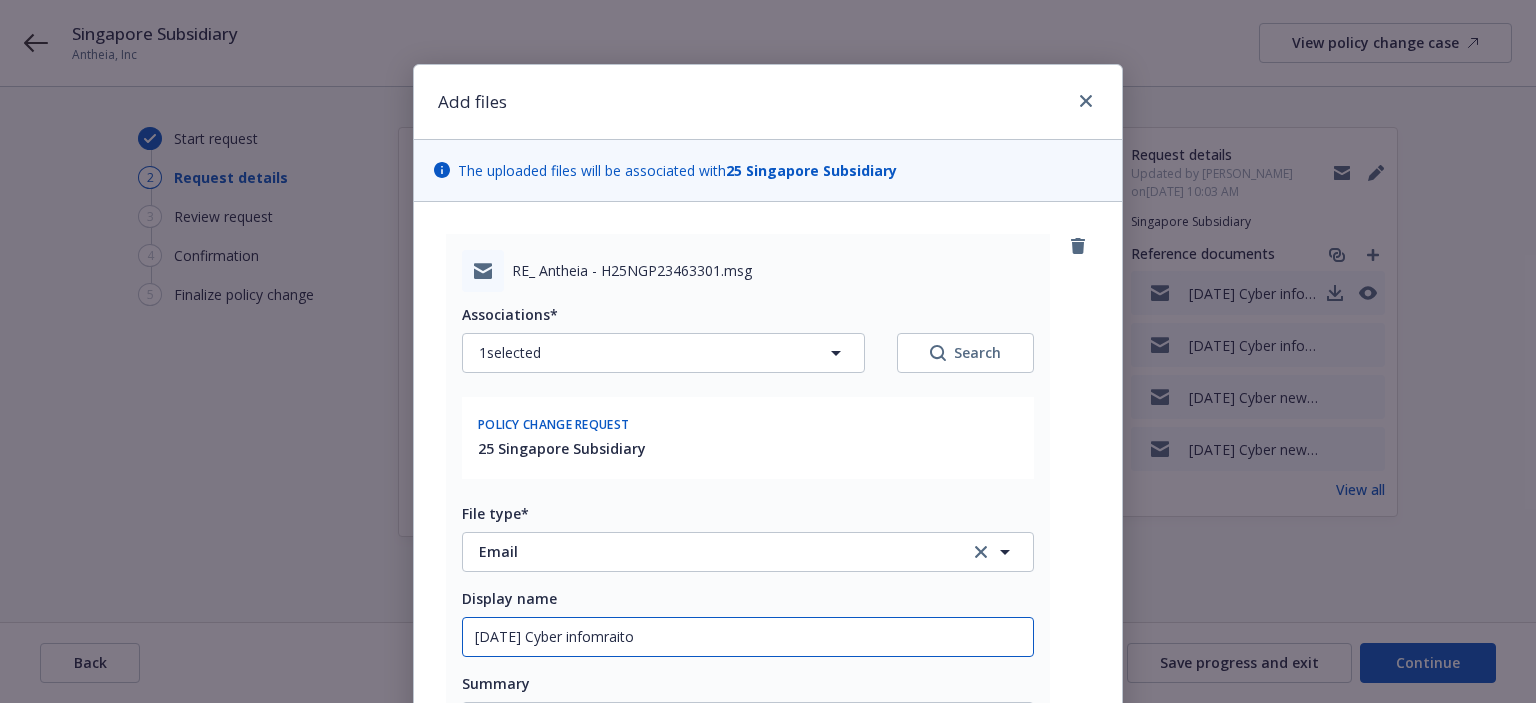 type on "x" 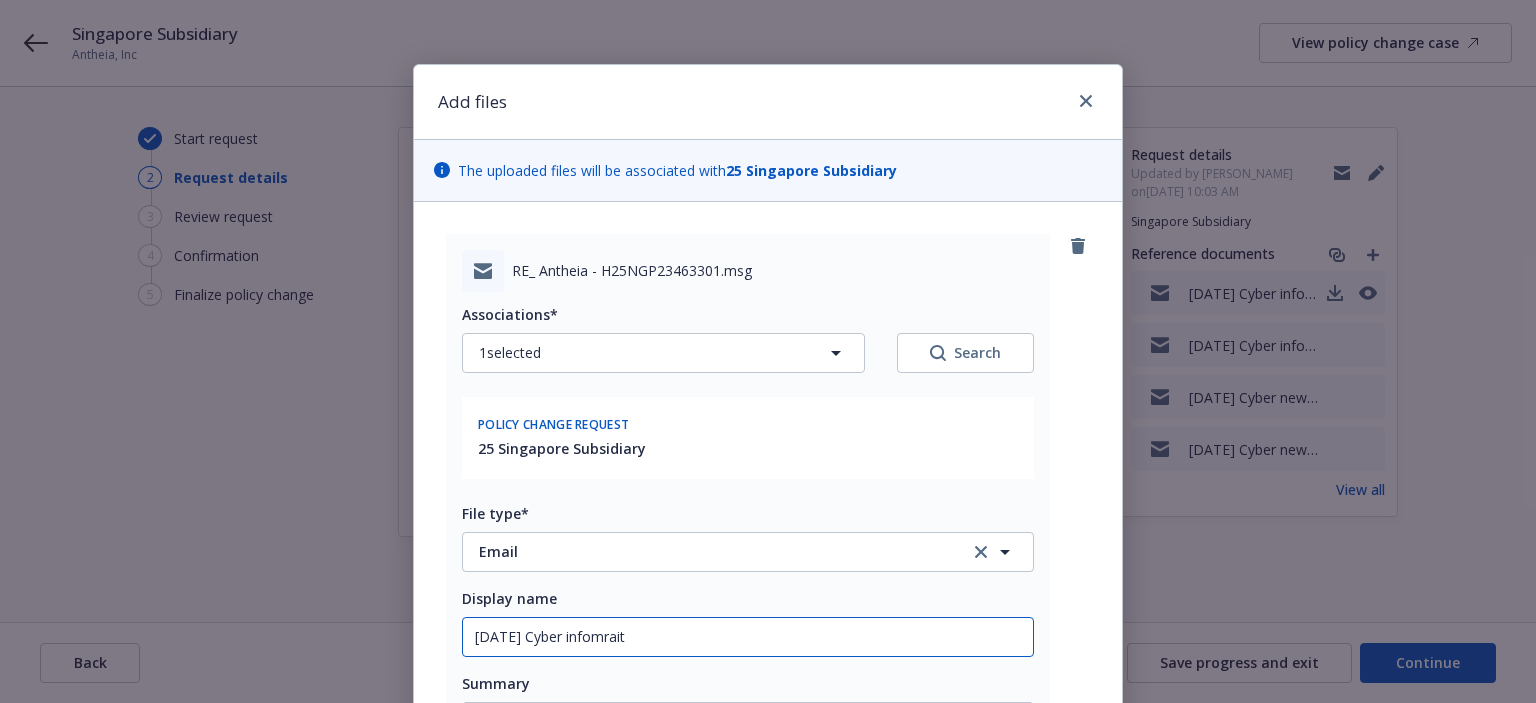 type on "x" 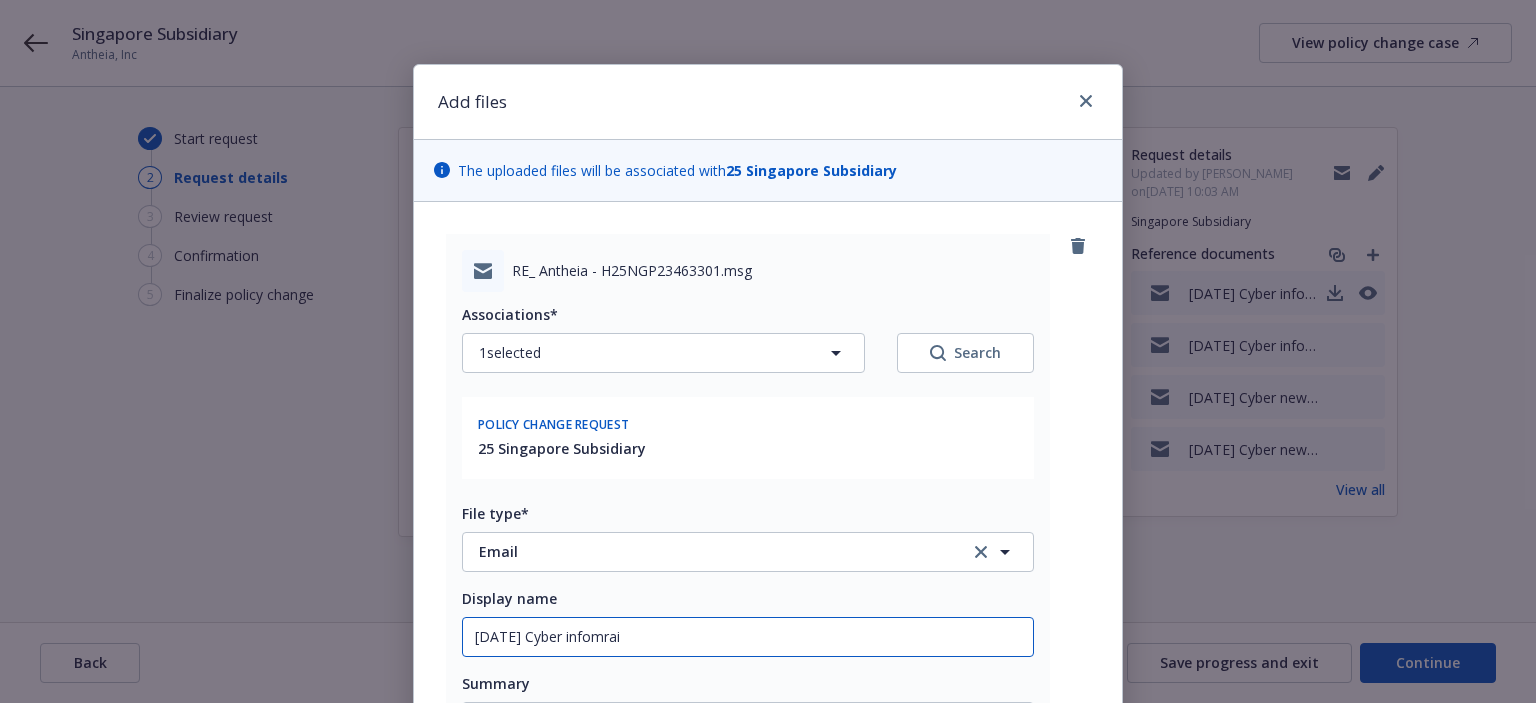 type on "x" 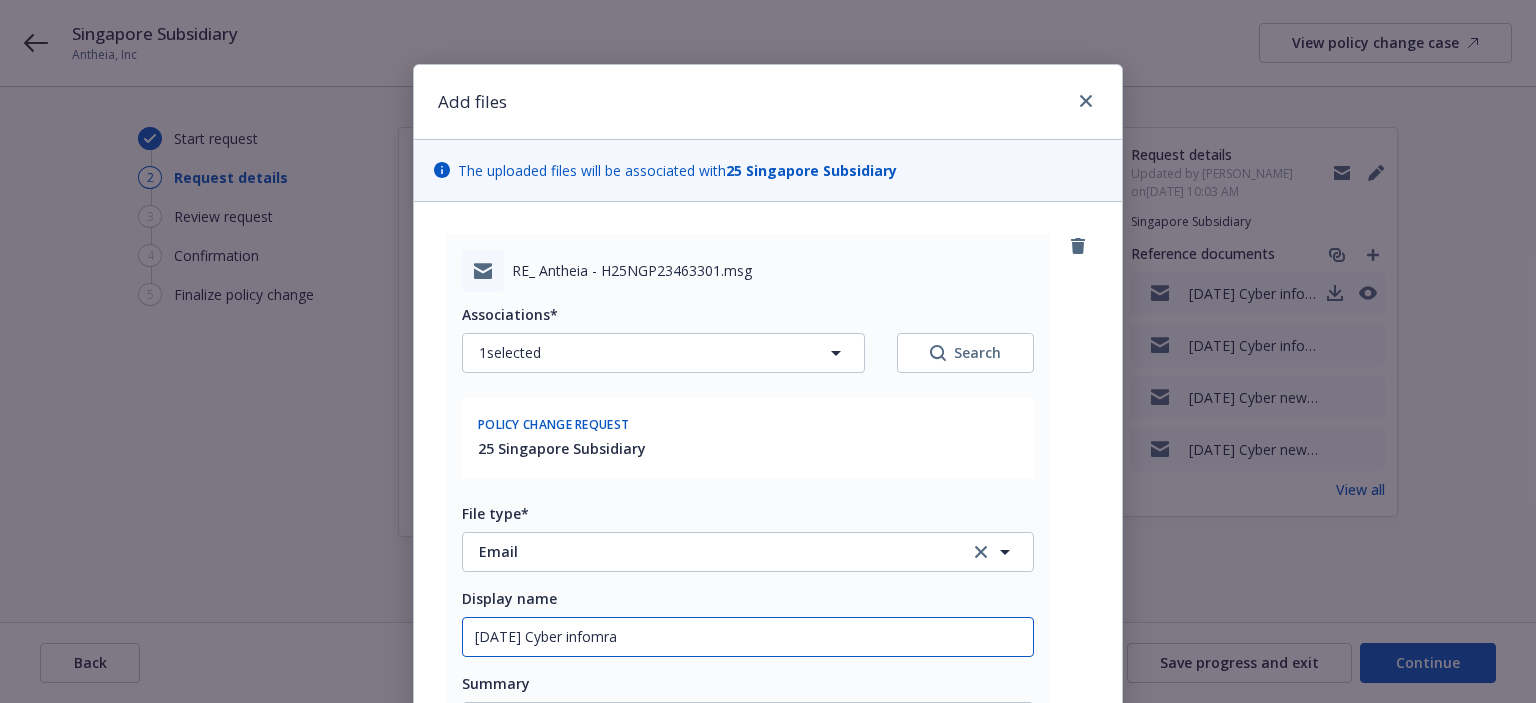 type on "x" 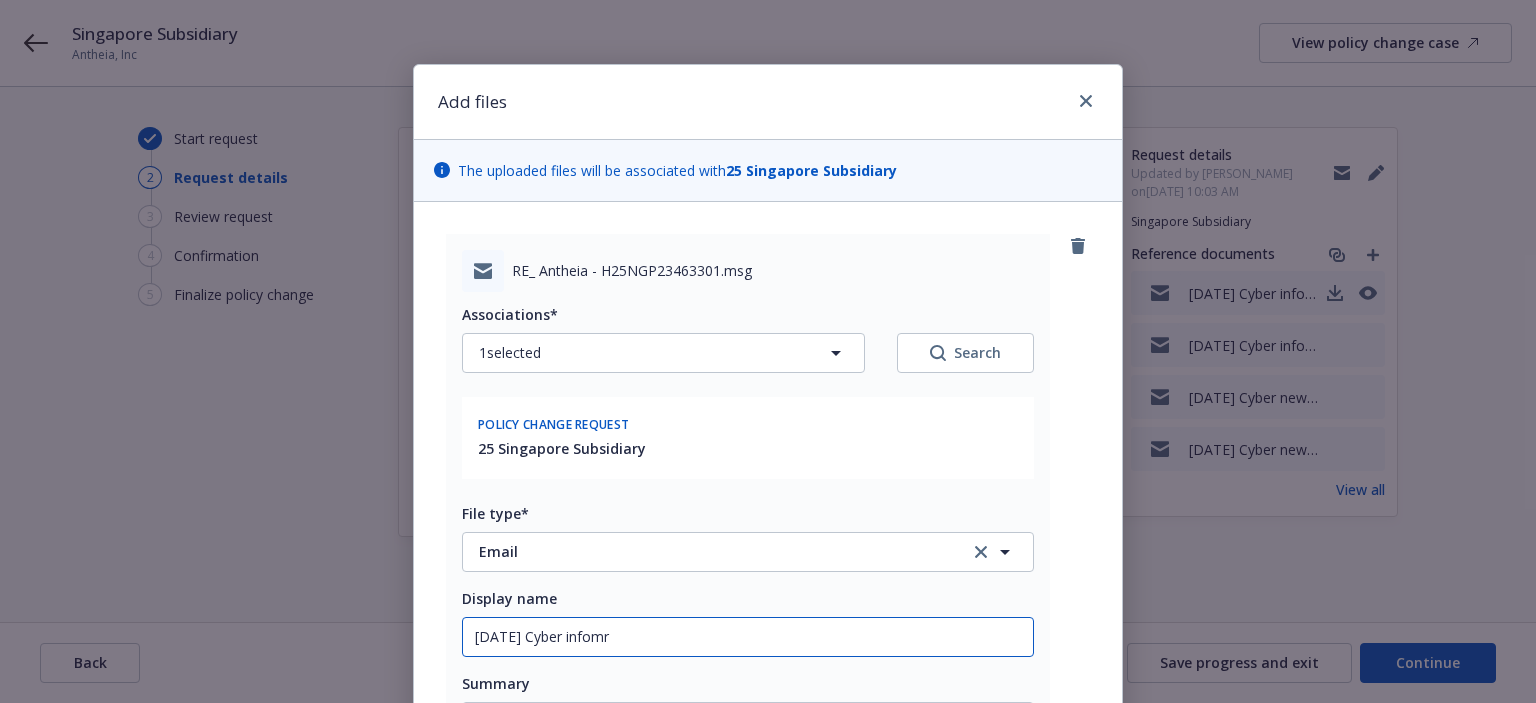 type on "x" 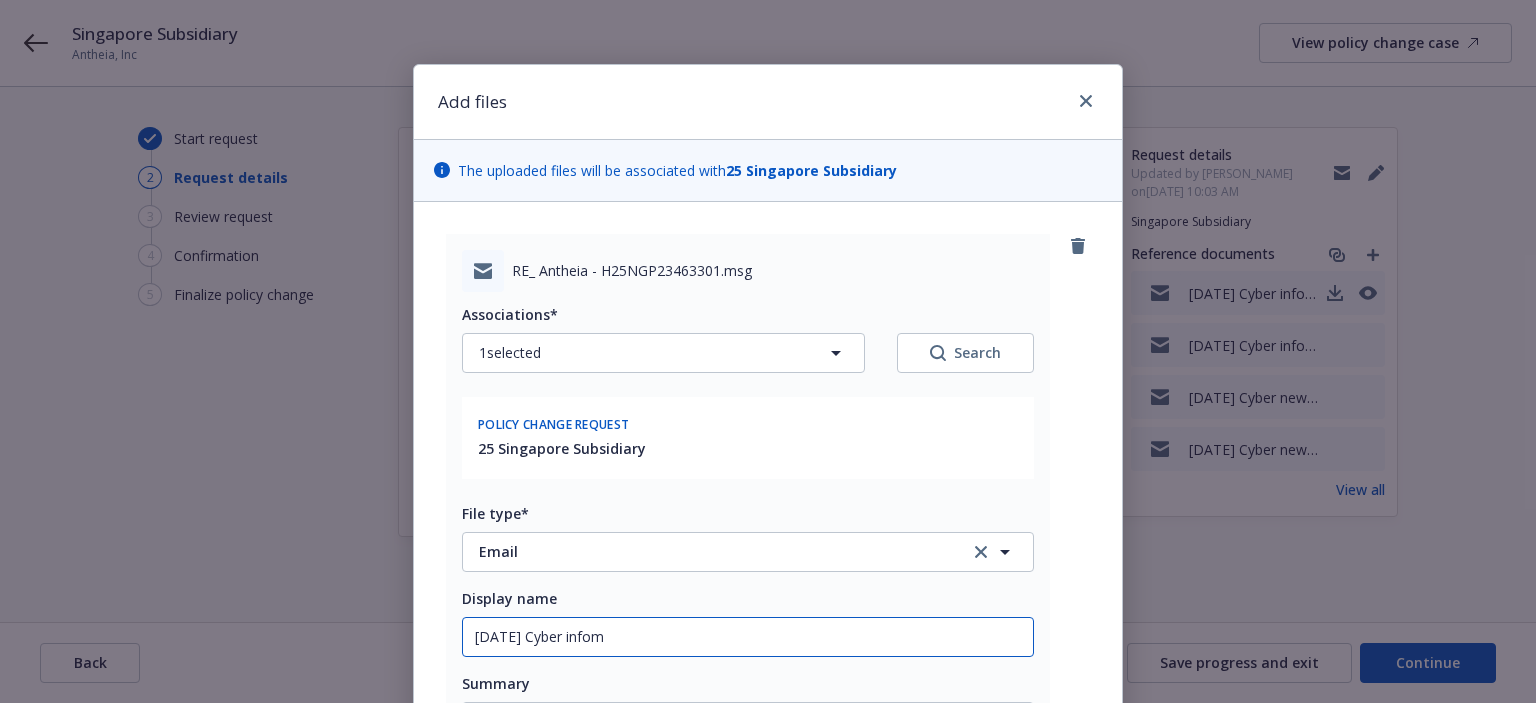 type on "x" 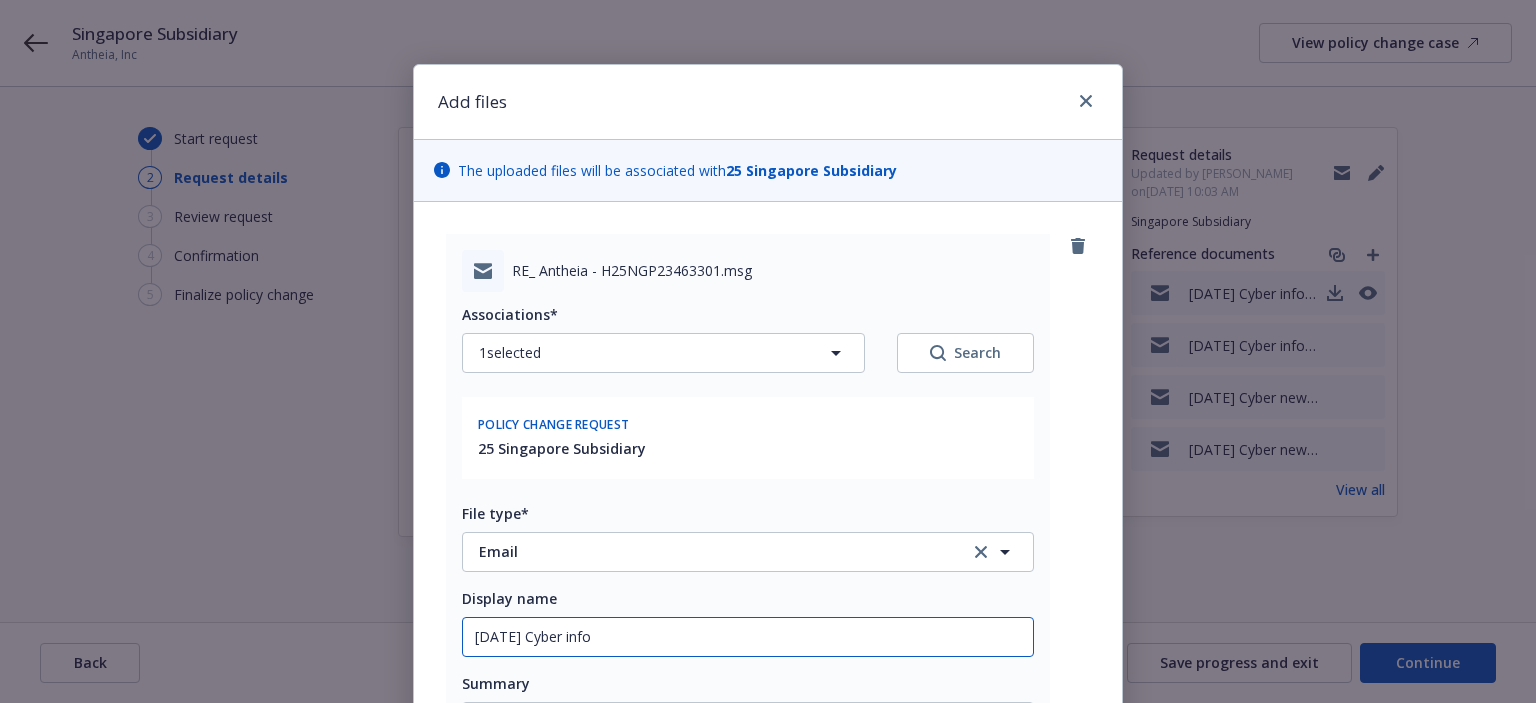 type on "x" 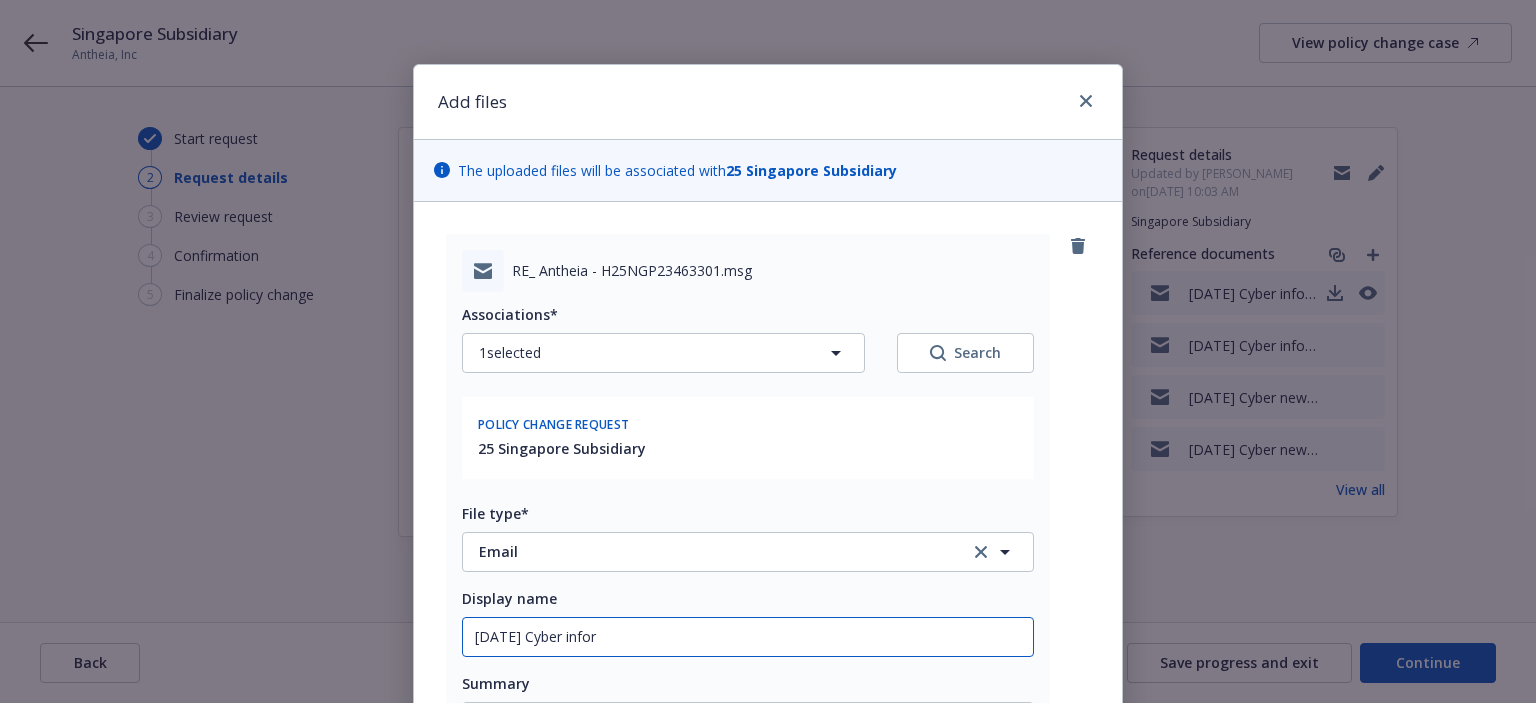type on "x" 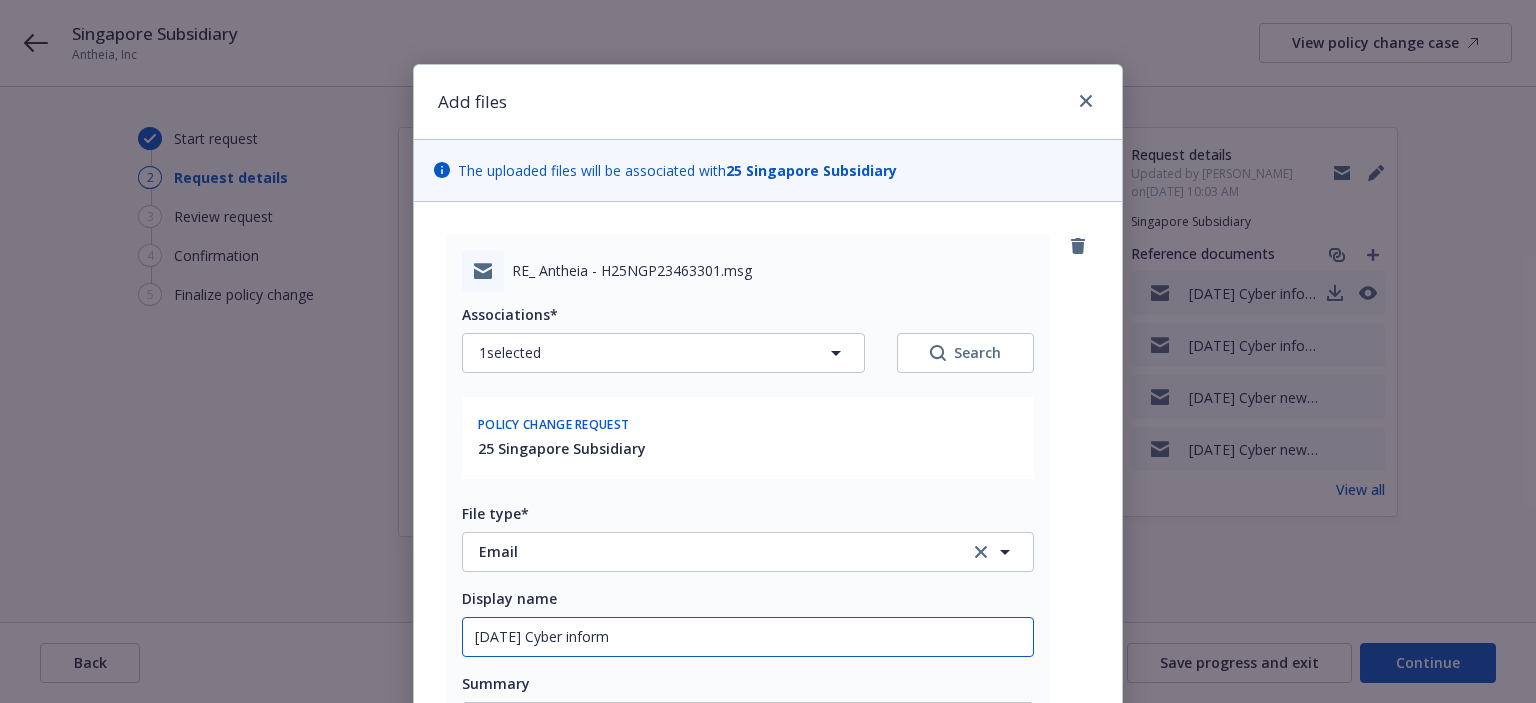 type on "x" 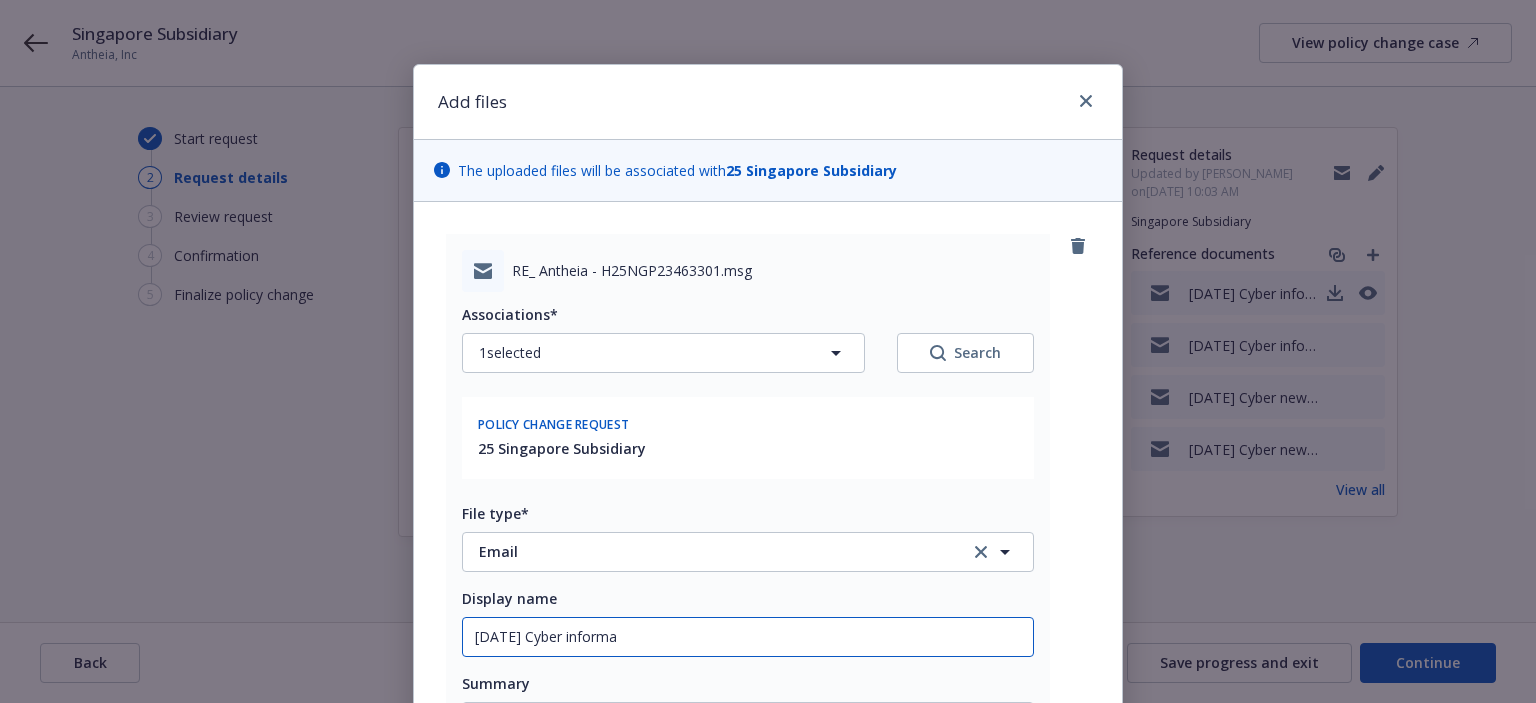 type on "x" 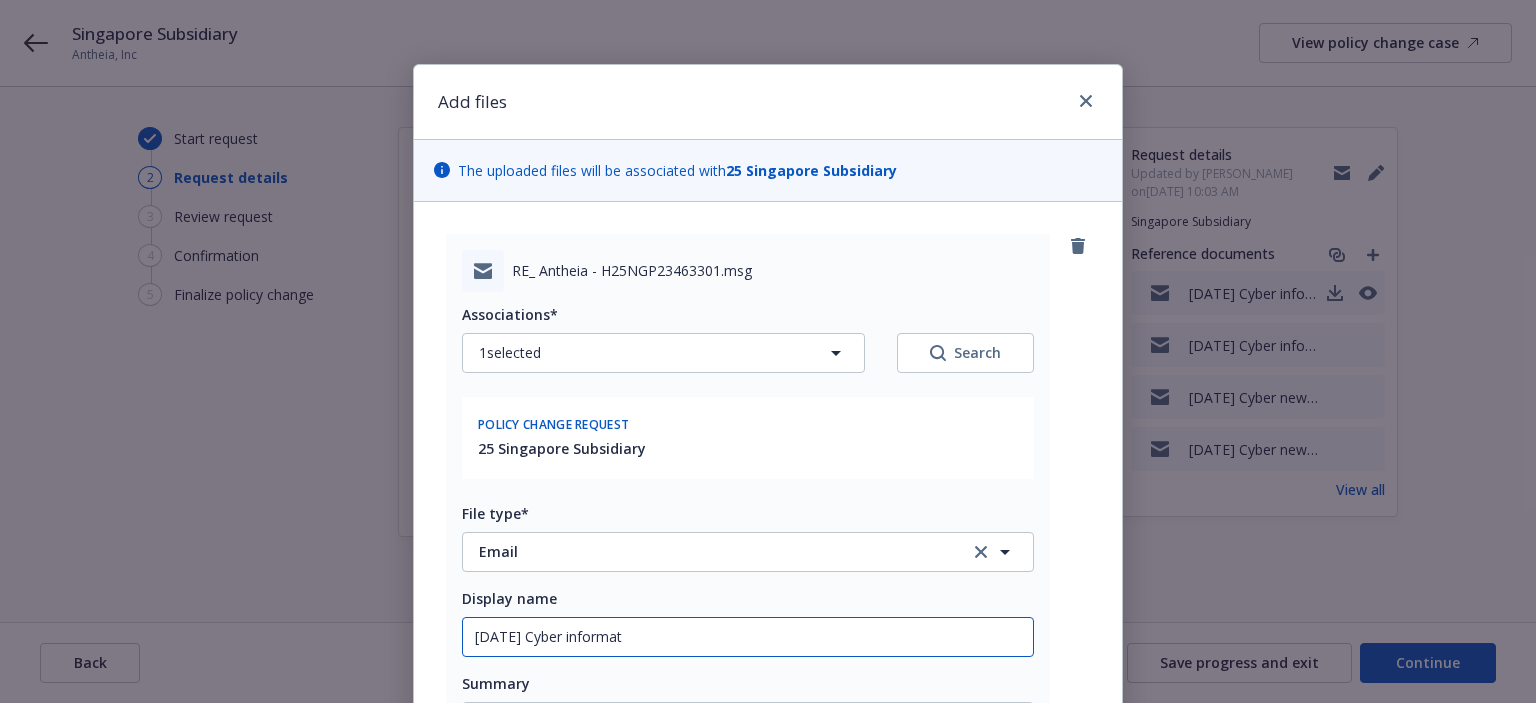 type on "x" 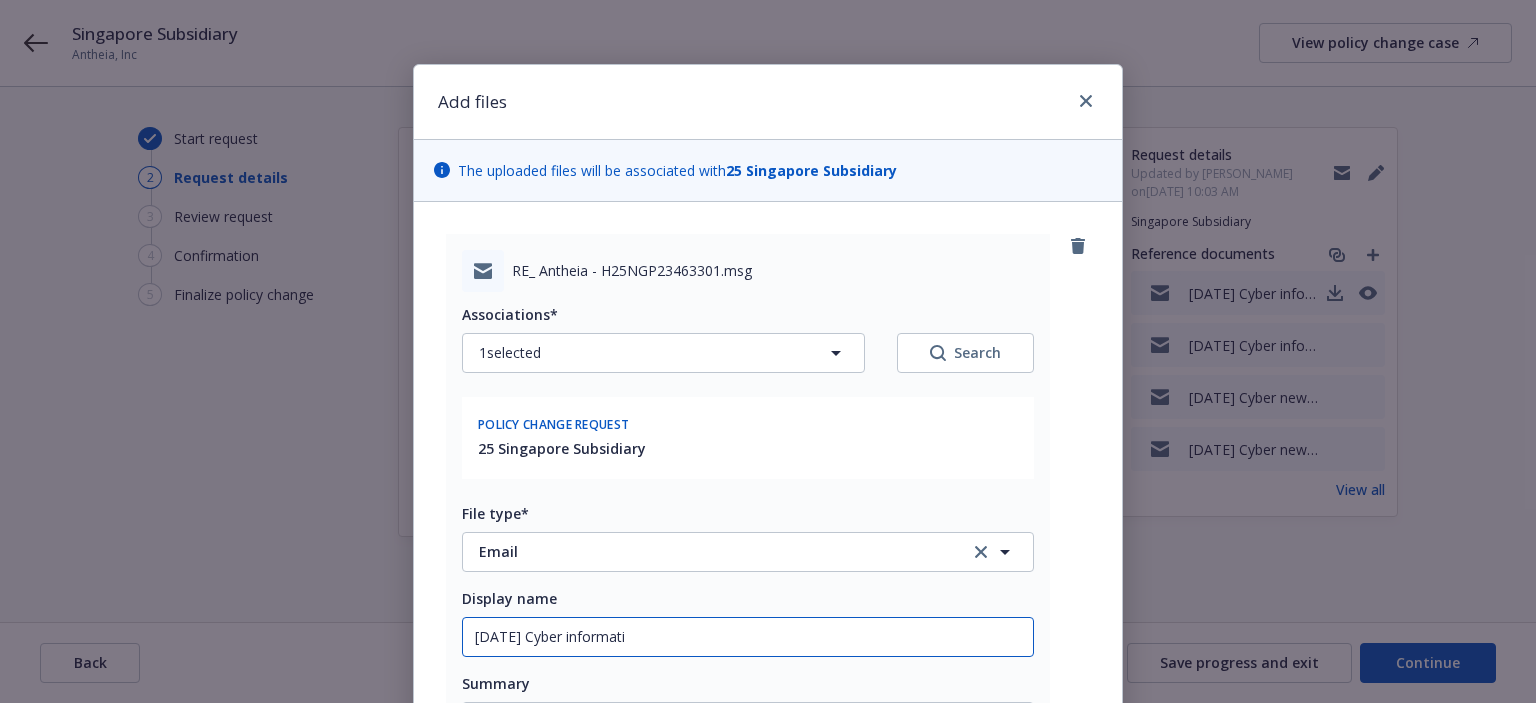 type on "x" 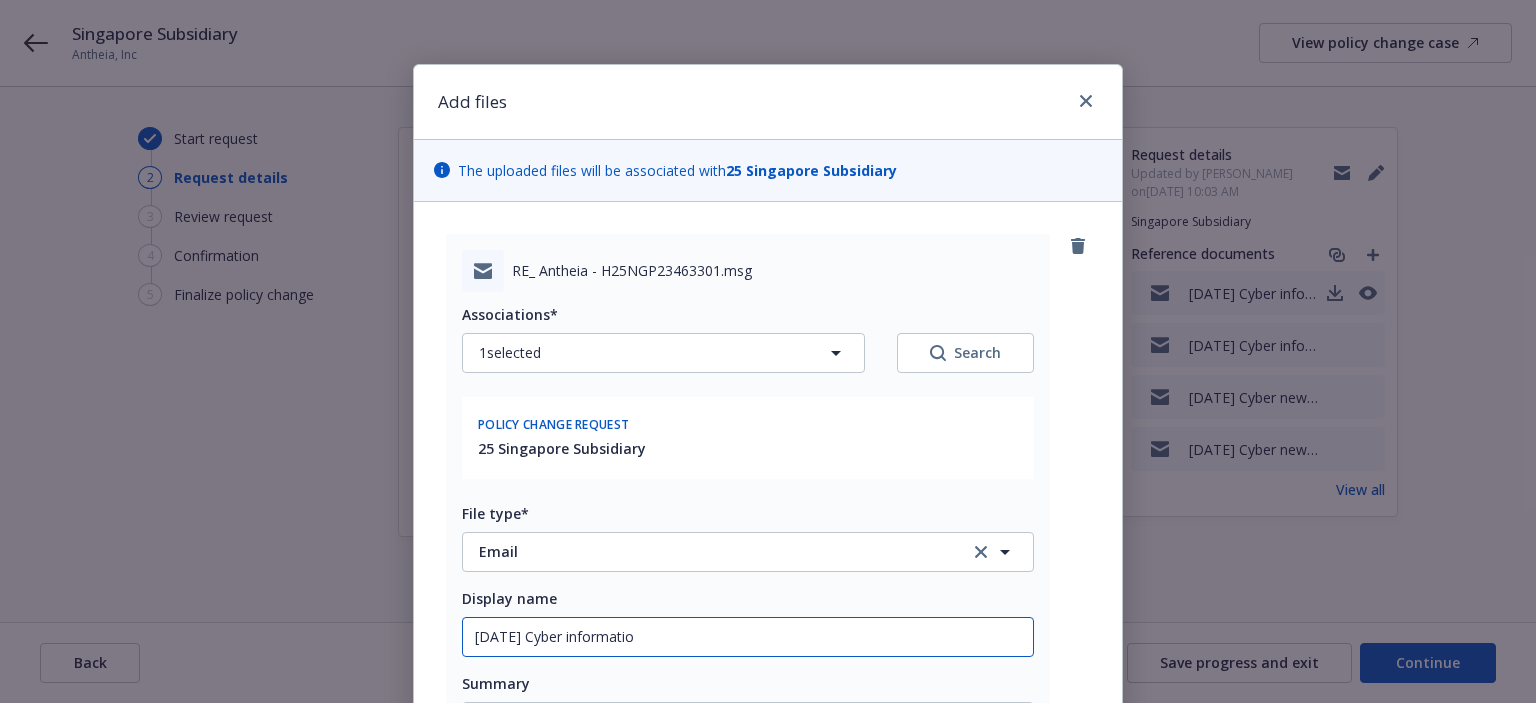type on "x" 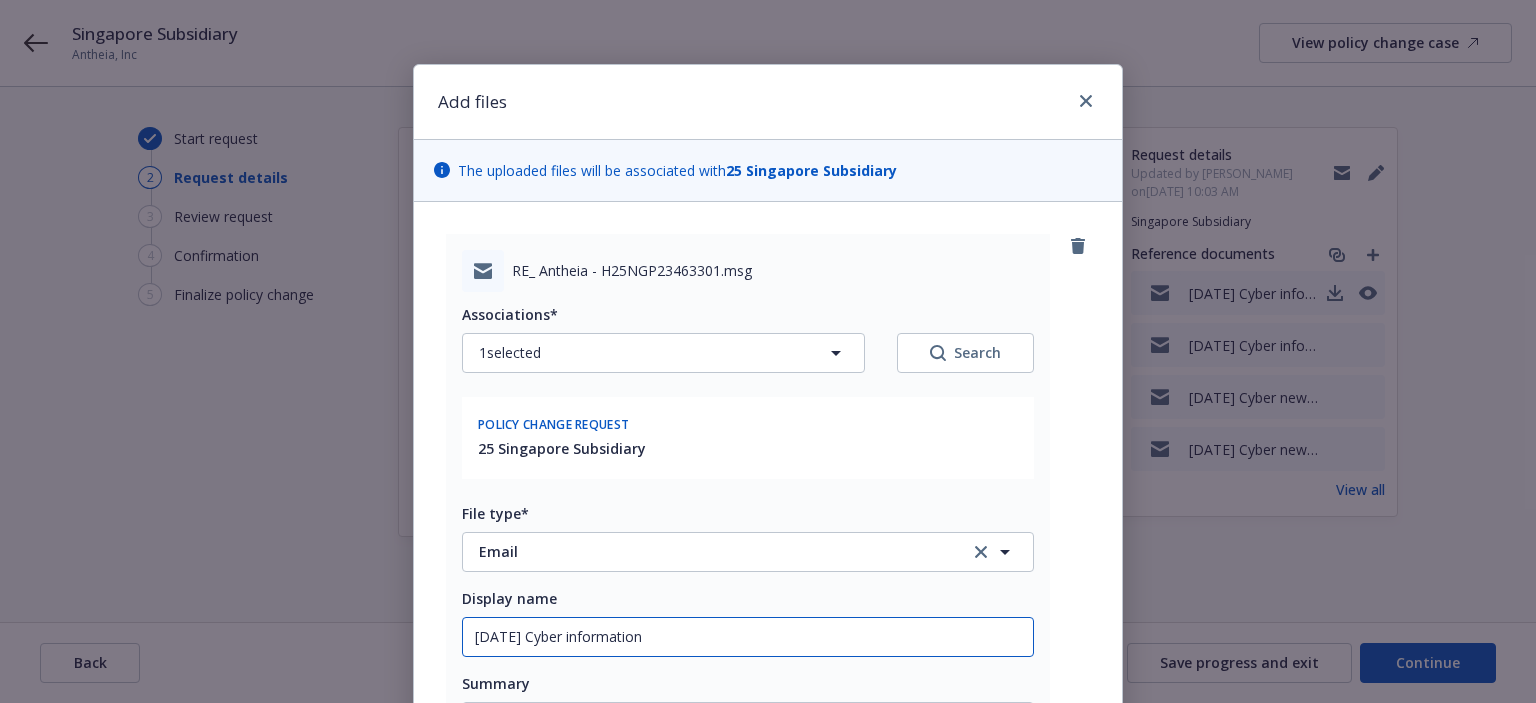 type on "x" 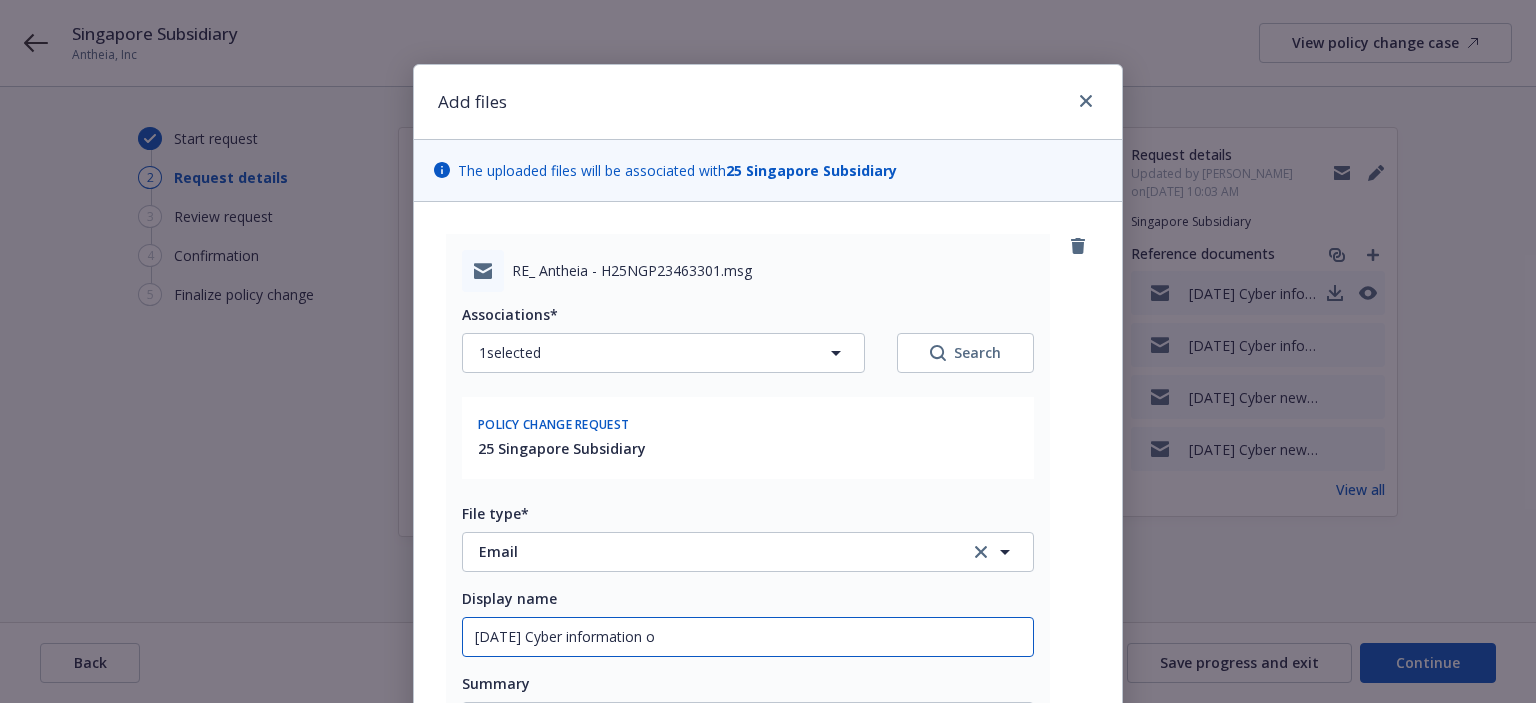 type on "x" 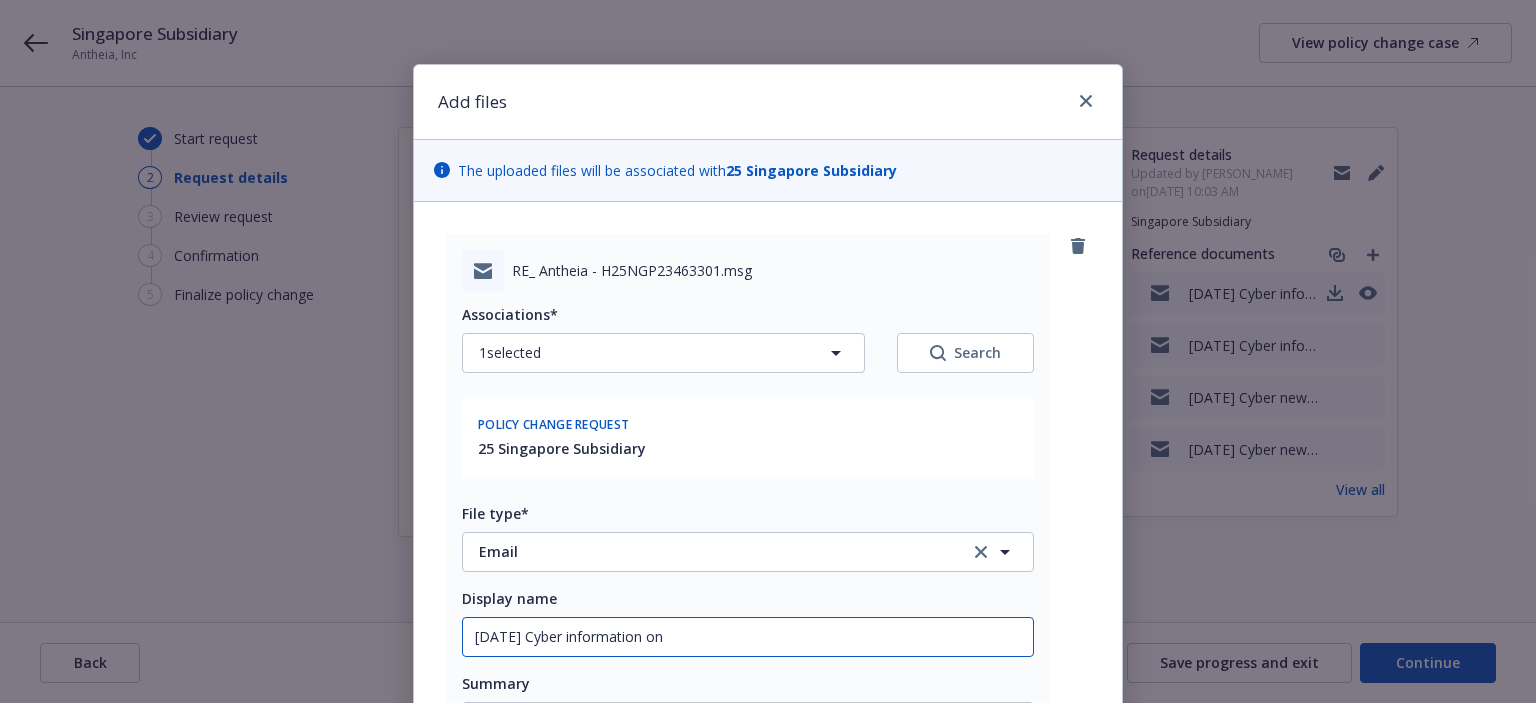 type on "x" 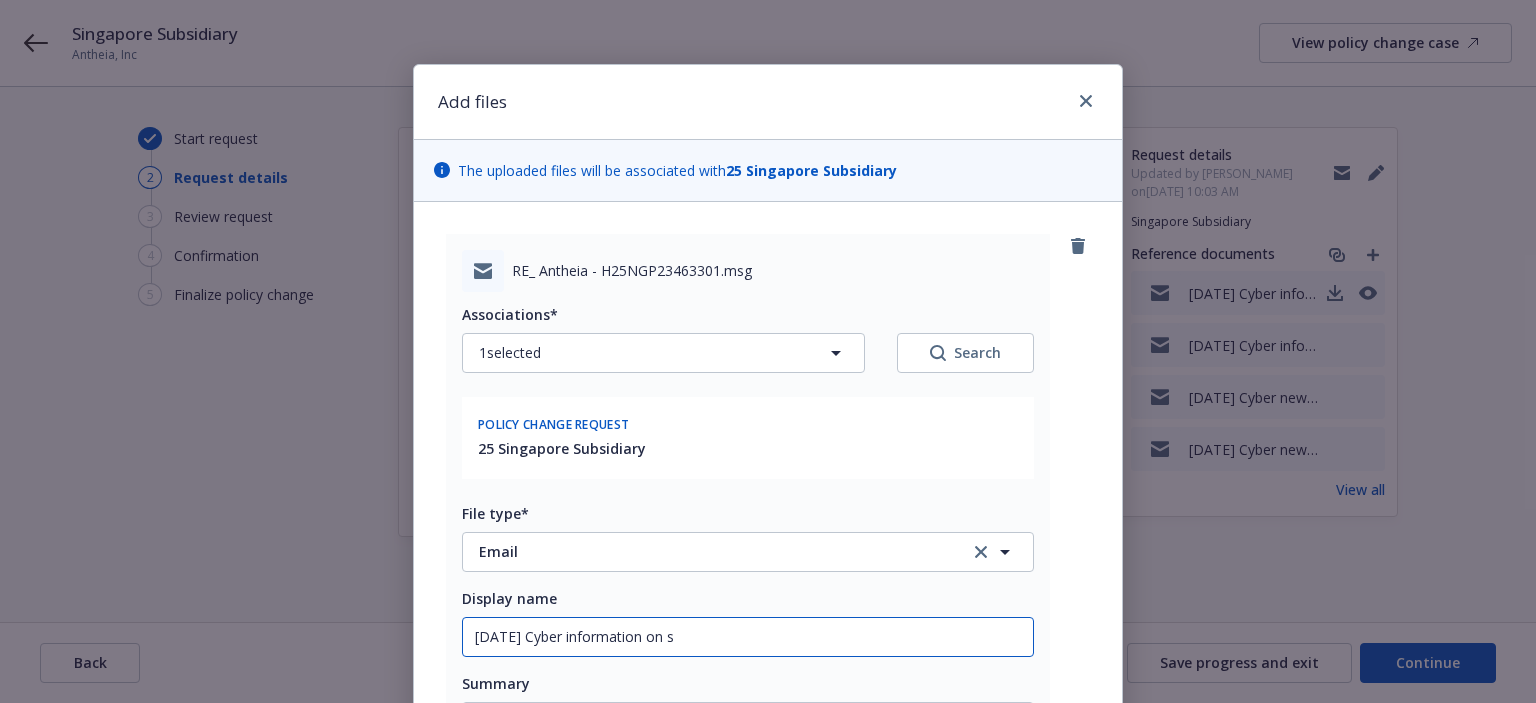 type on "x" 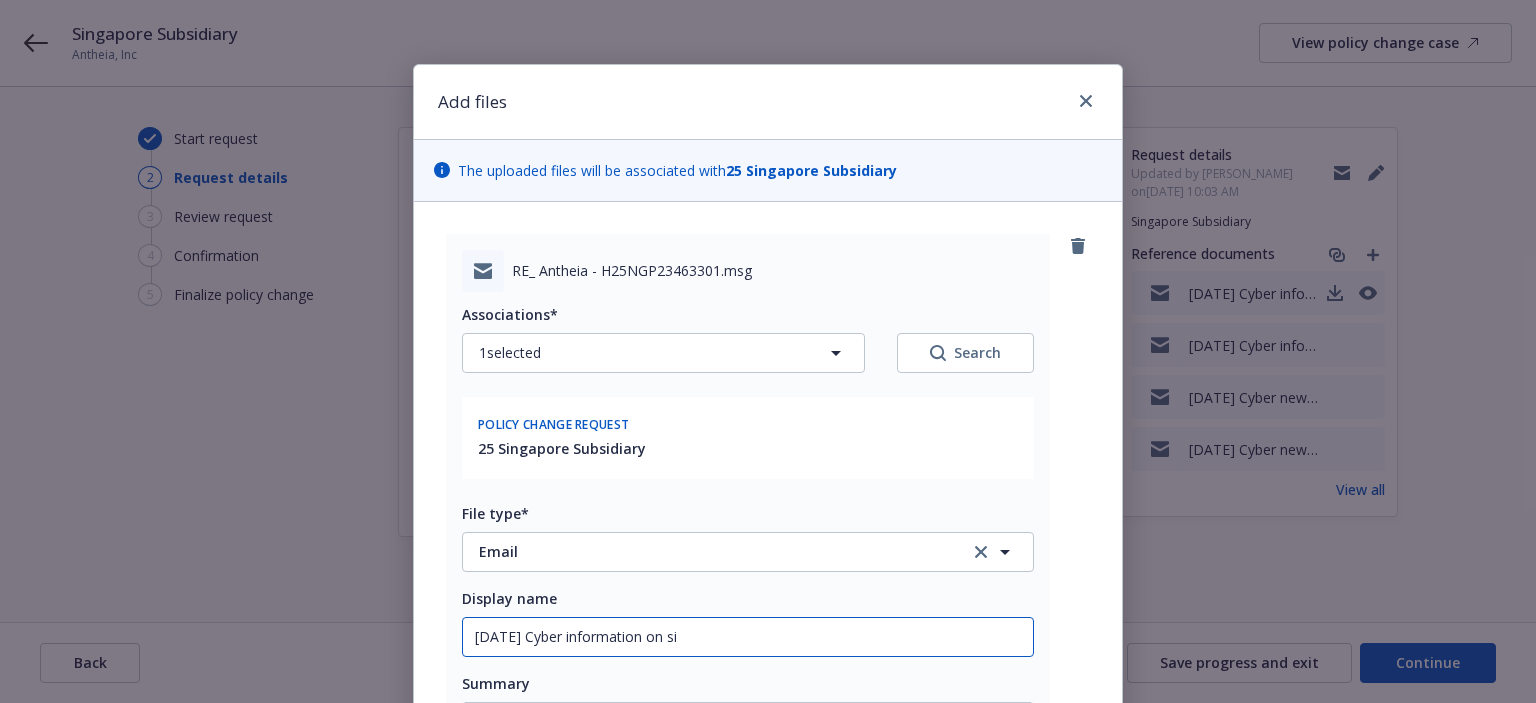 type on "x" 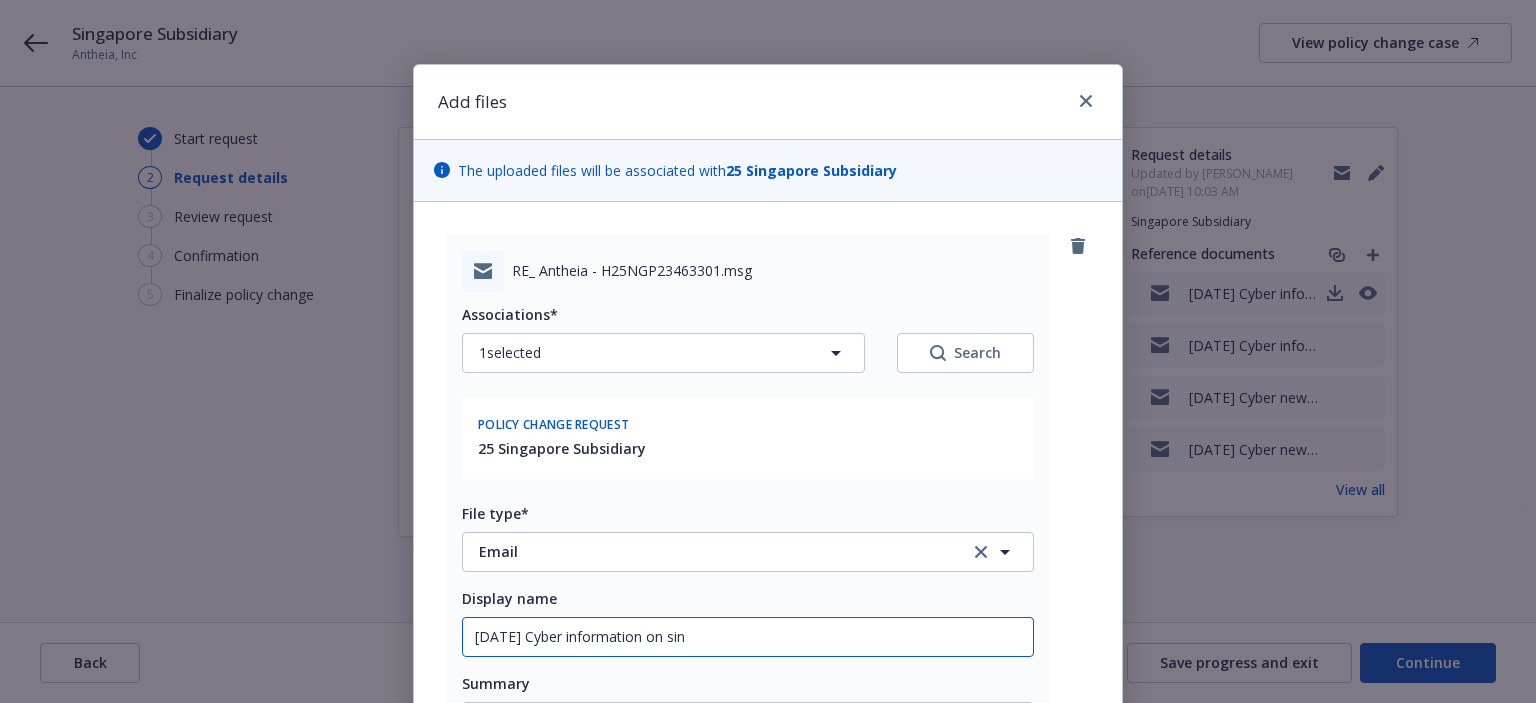 type on "x" 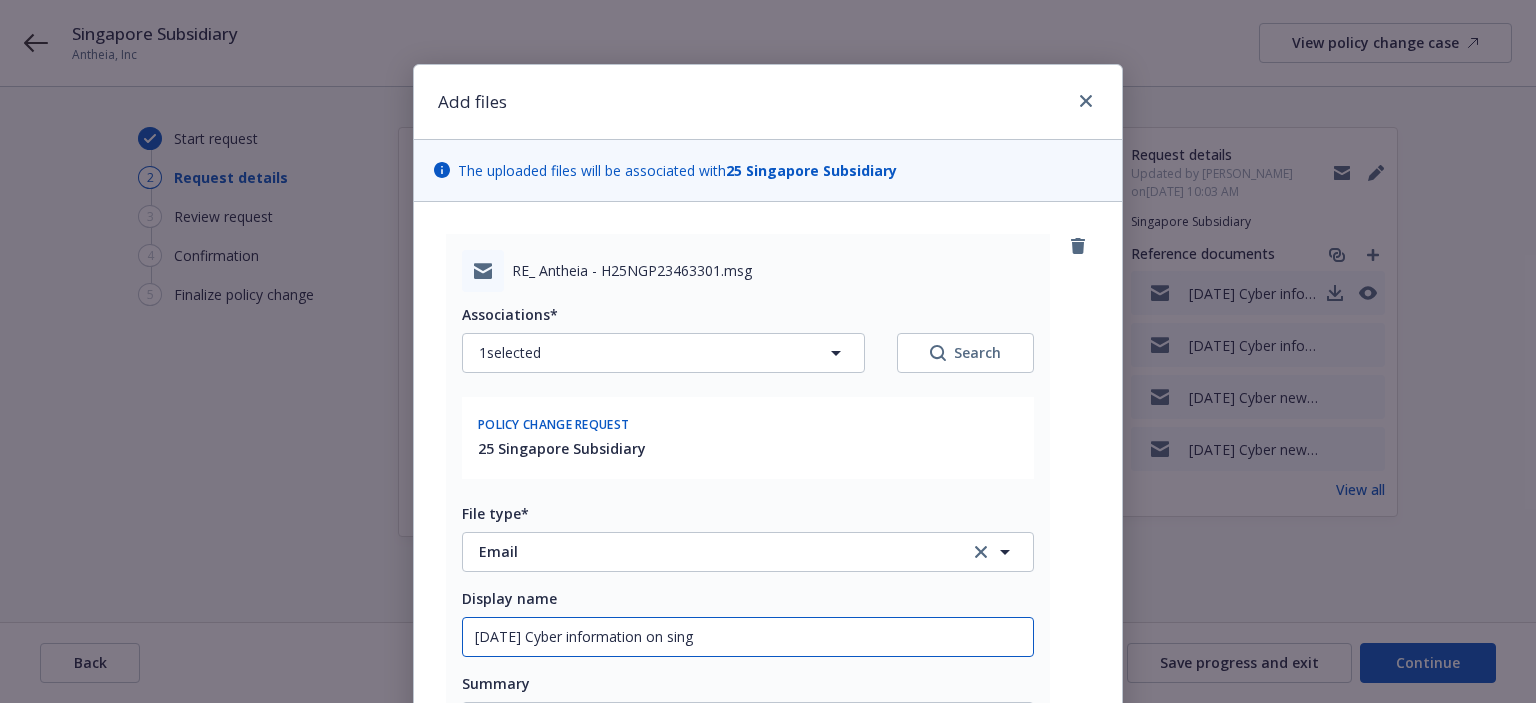 type on "x" 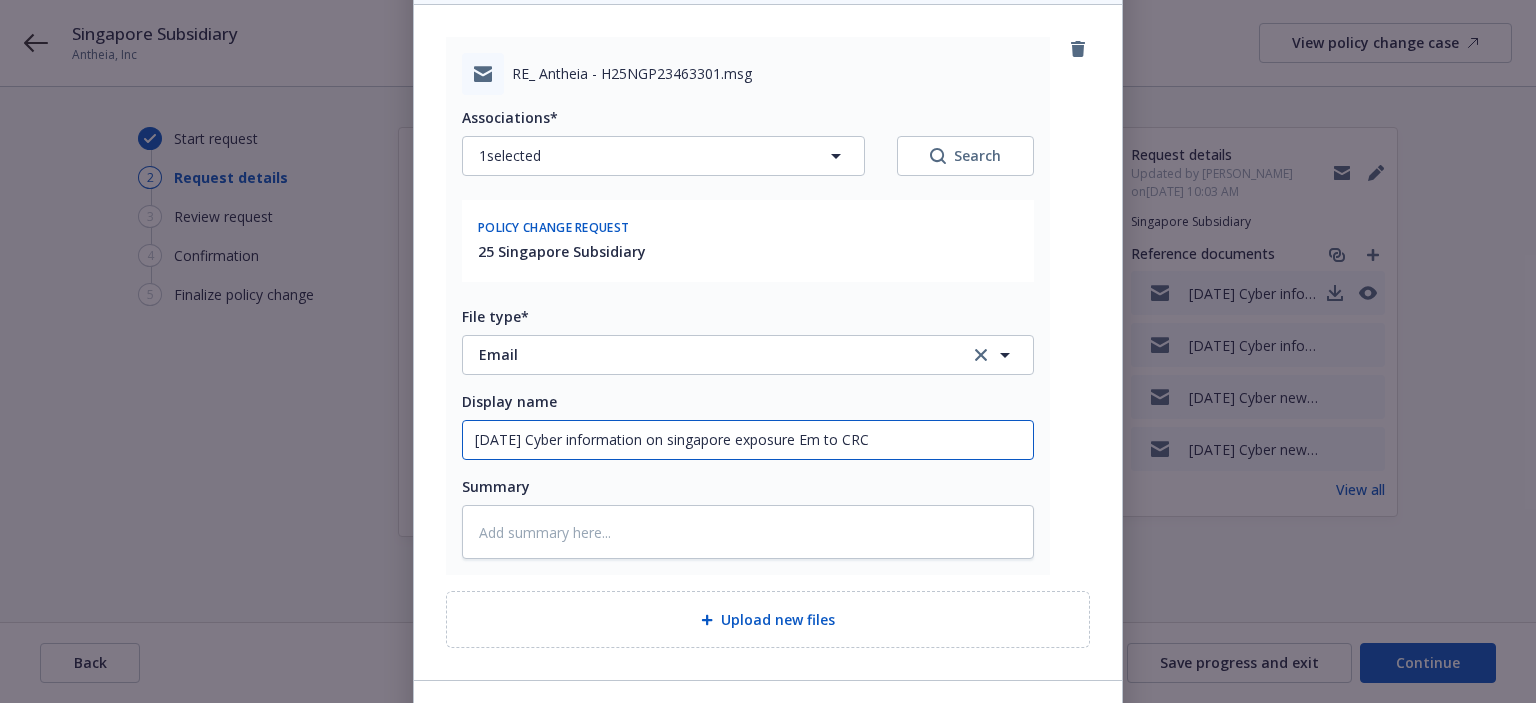 scroll, scrollTop: 326, scrollLeft: 0, axis: vertical 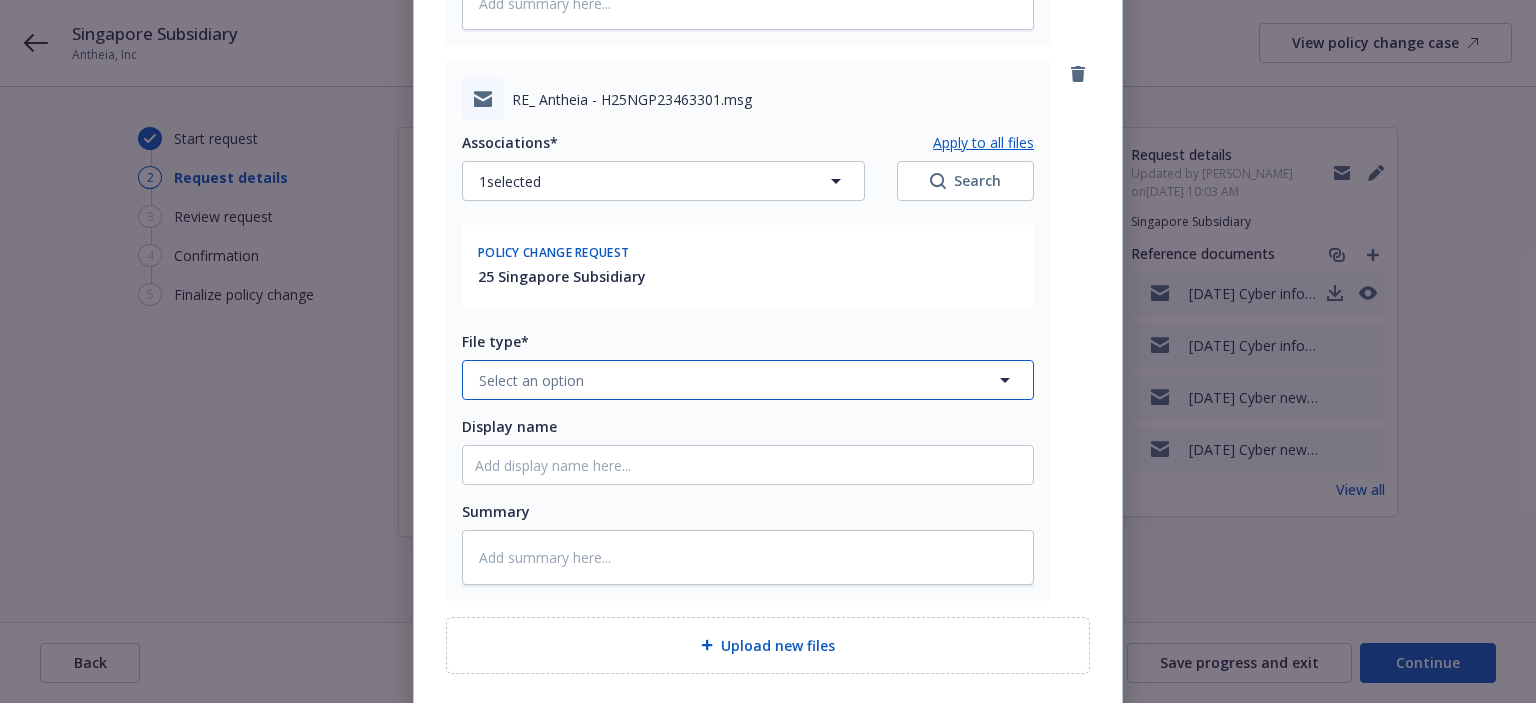 click on "Select an option" at bounding box center (531, 380) 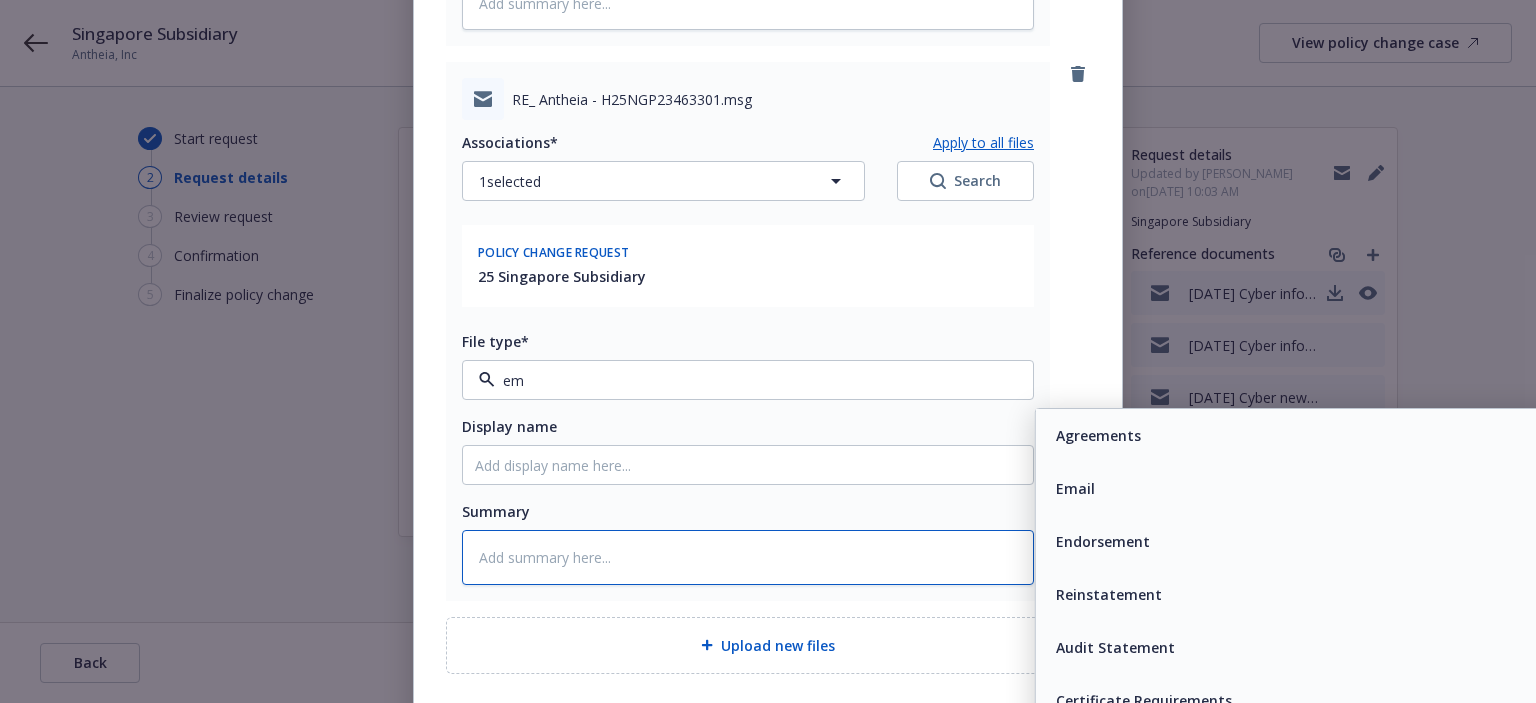 click at bounding box center [748, 557] 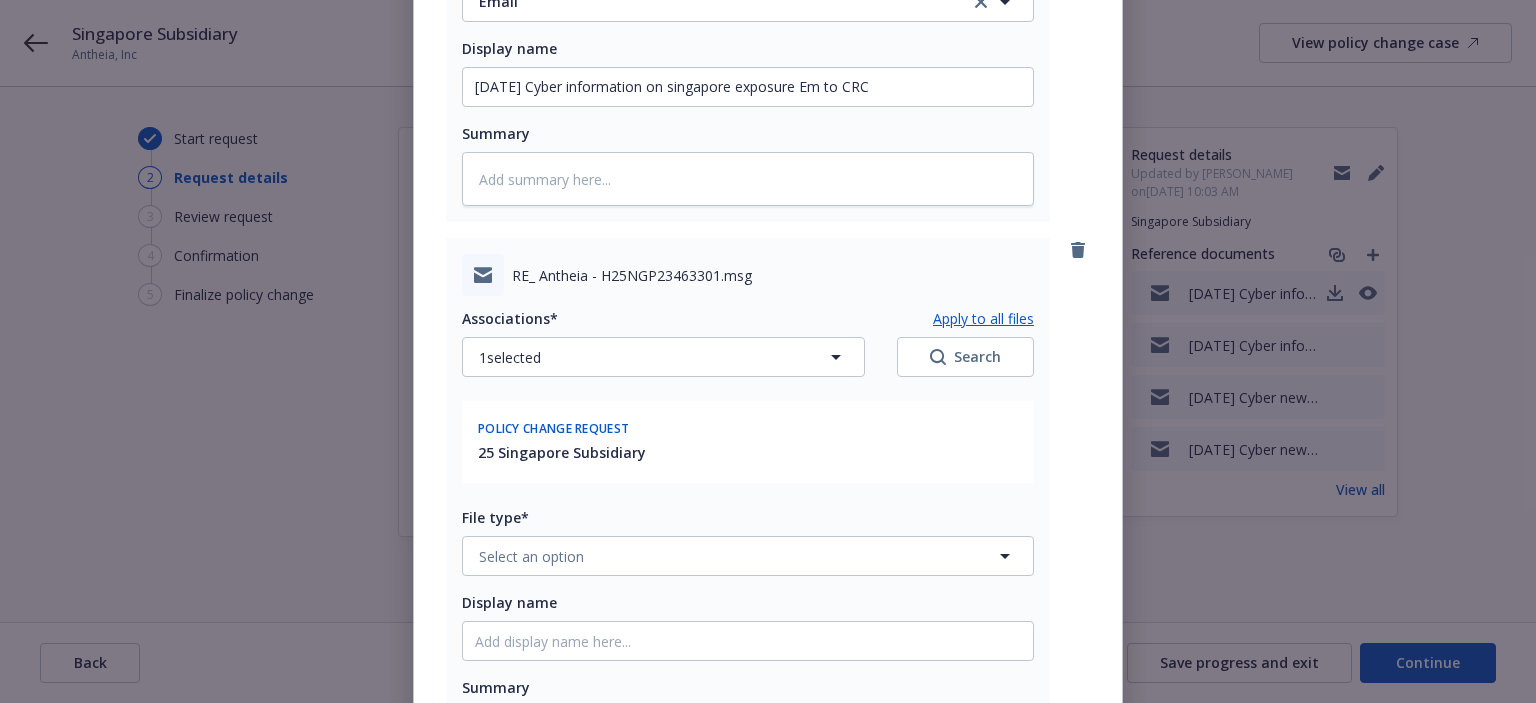 scroll, scrollTop: 526, scrollLeft: 0, axis: vertical 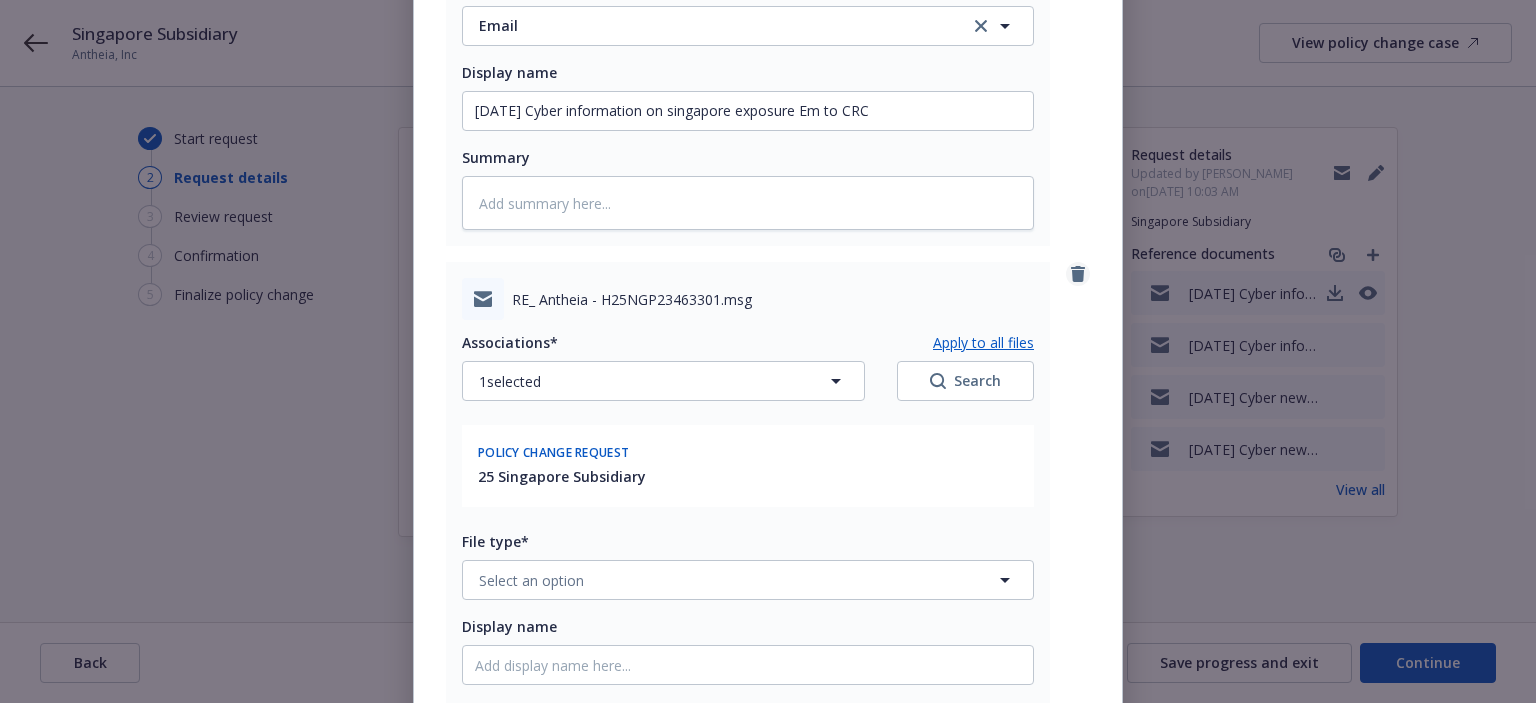click 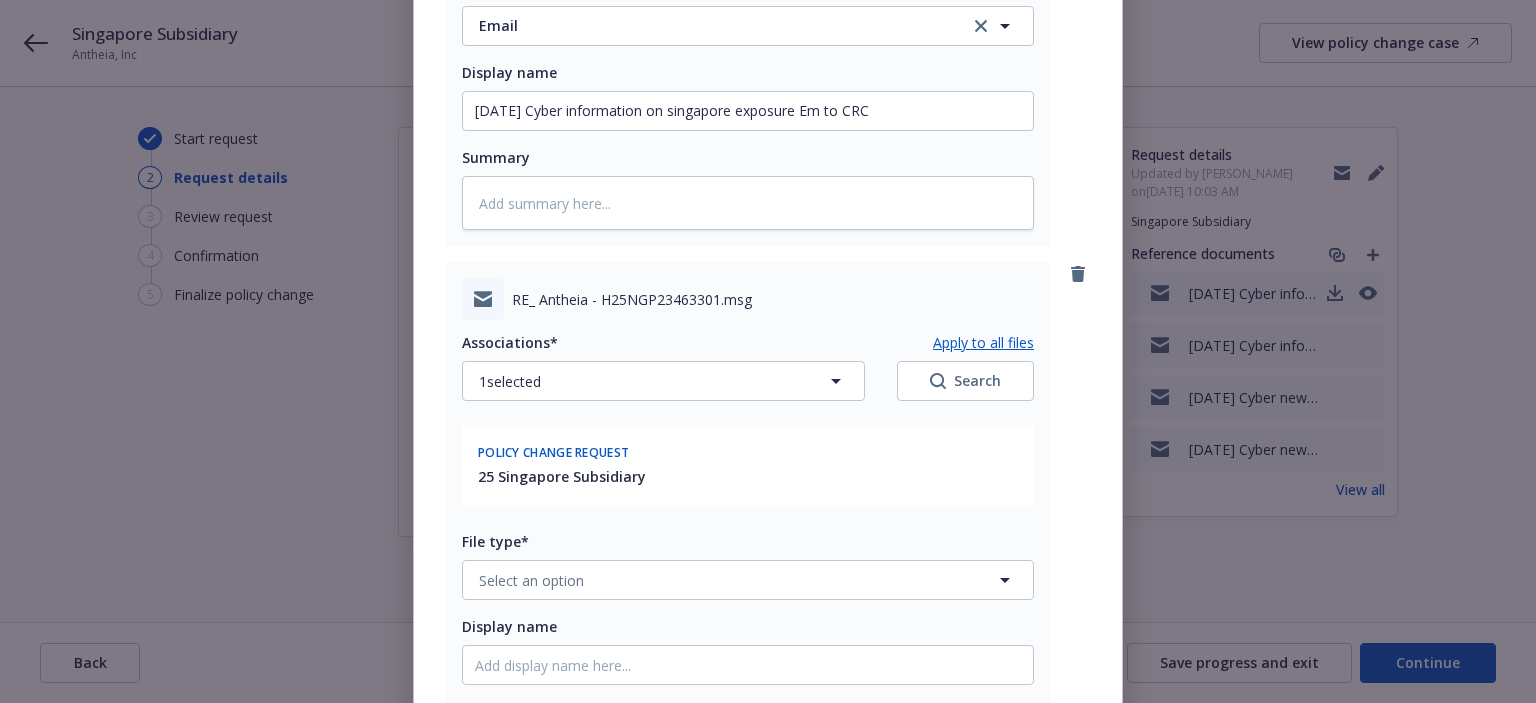 scroll, scrollTop: 326, scrollLeft: 0, axis: vertical 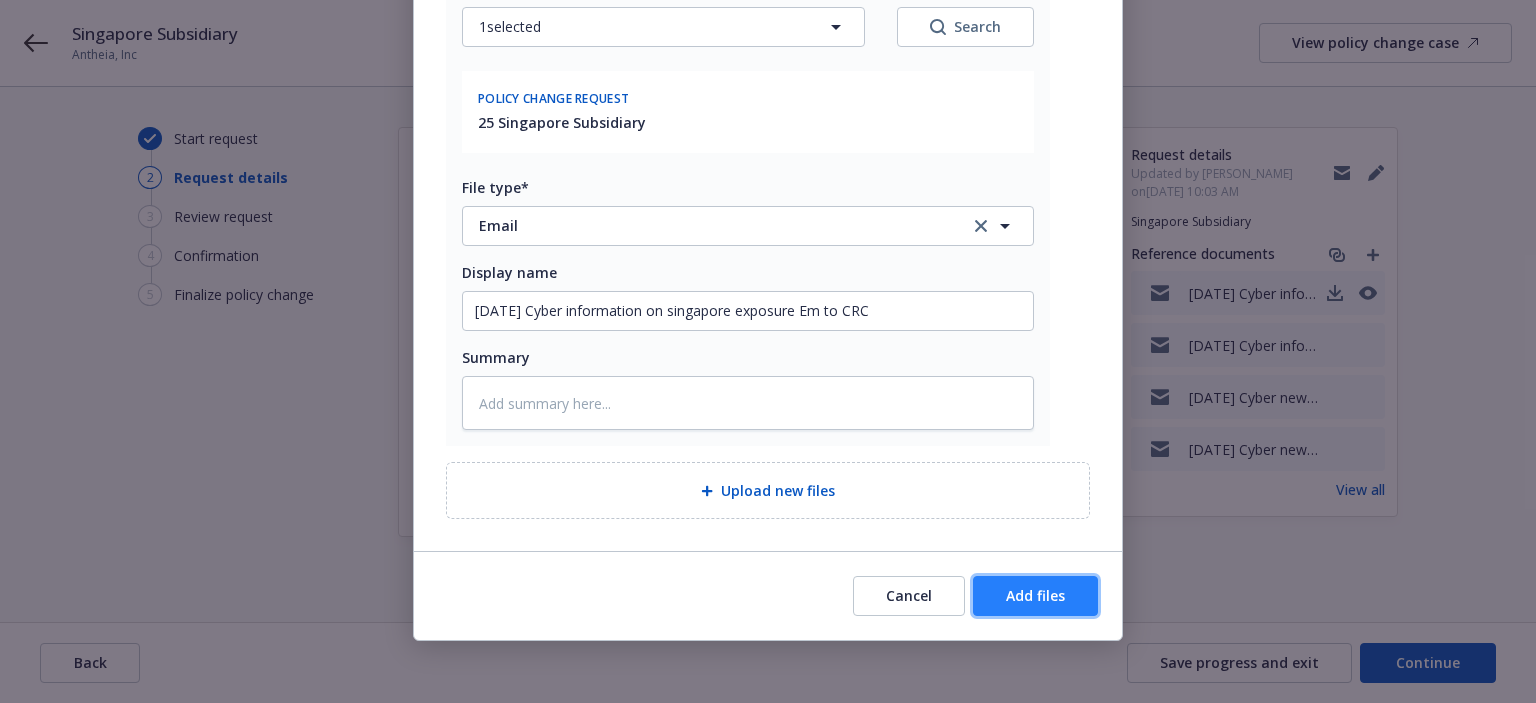 click on "Add files" at bounding box center (1035, 596) 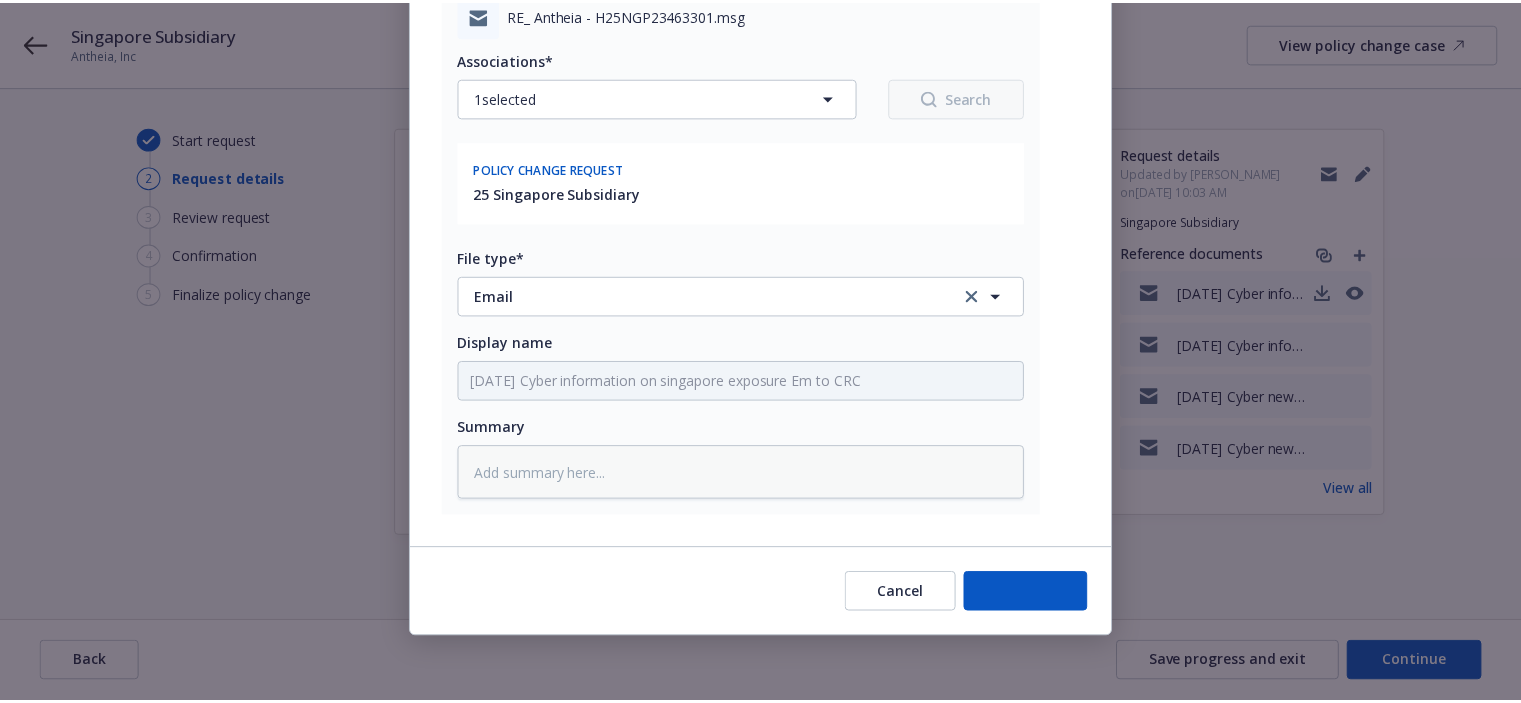 scroll, scrollTop: 253, scrollLeft: 0, axis: vertical 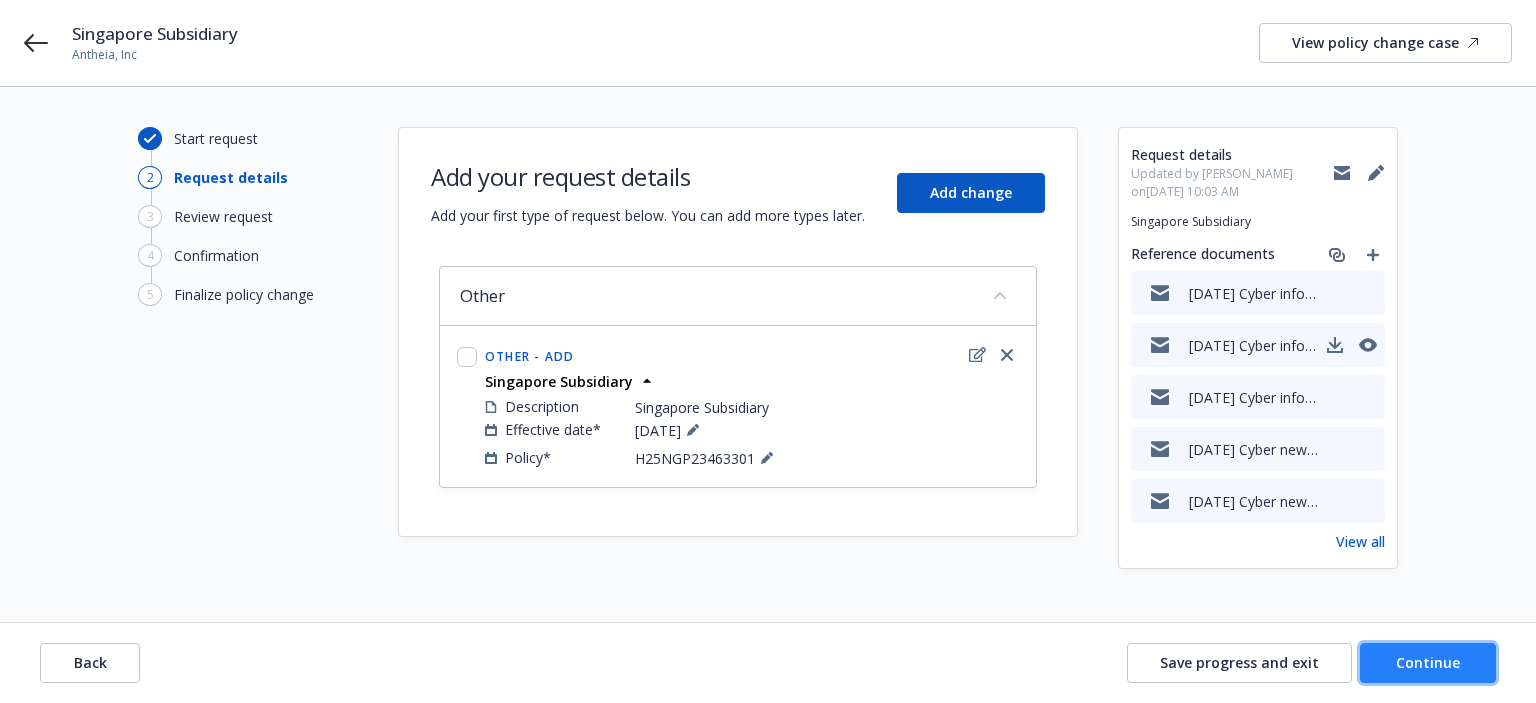 click on "Continue" at bounding box center (1428, 662) 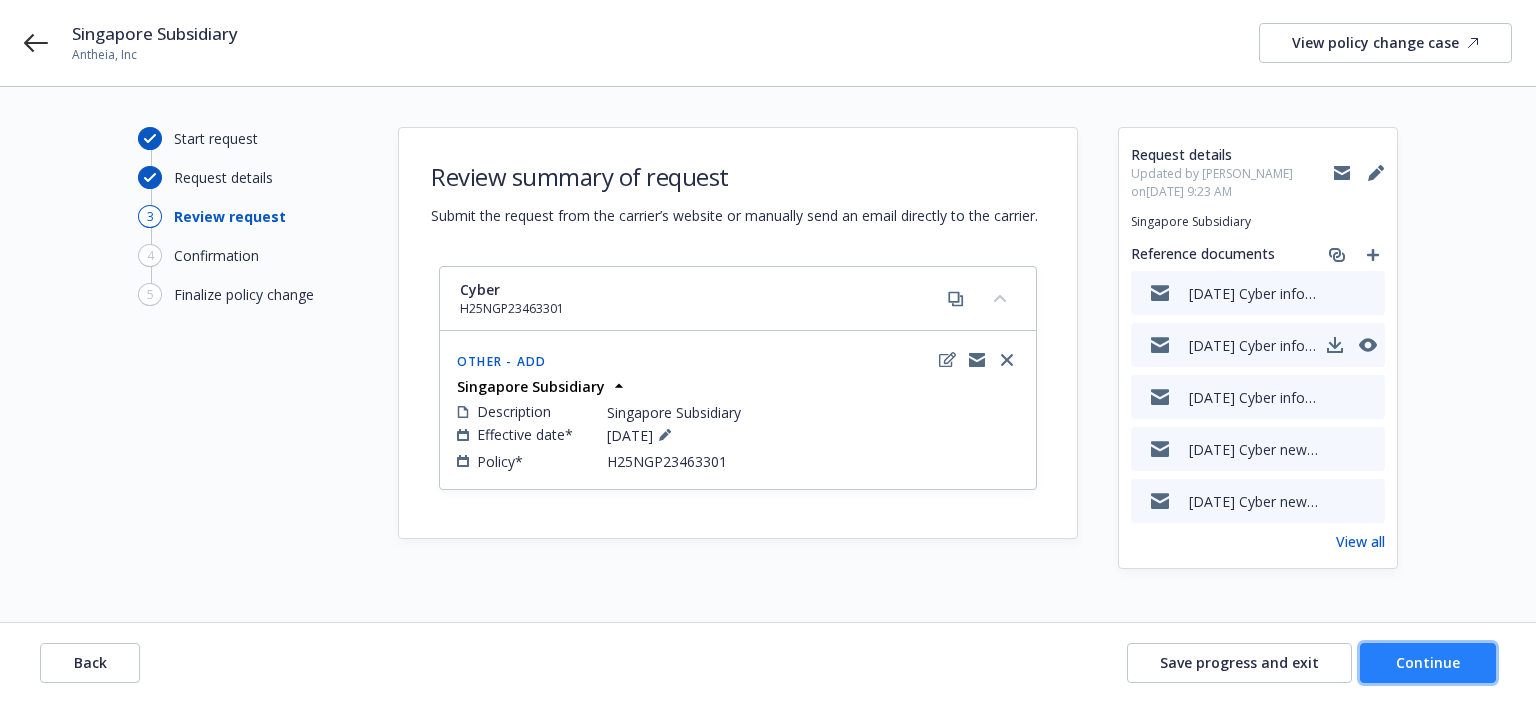 click on "Continue" at bounding box center [1428, 662] 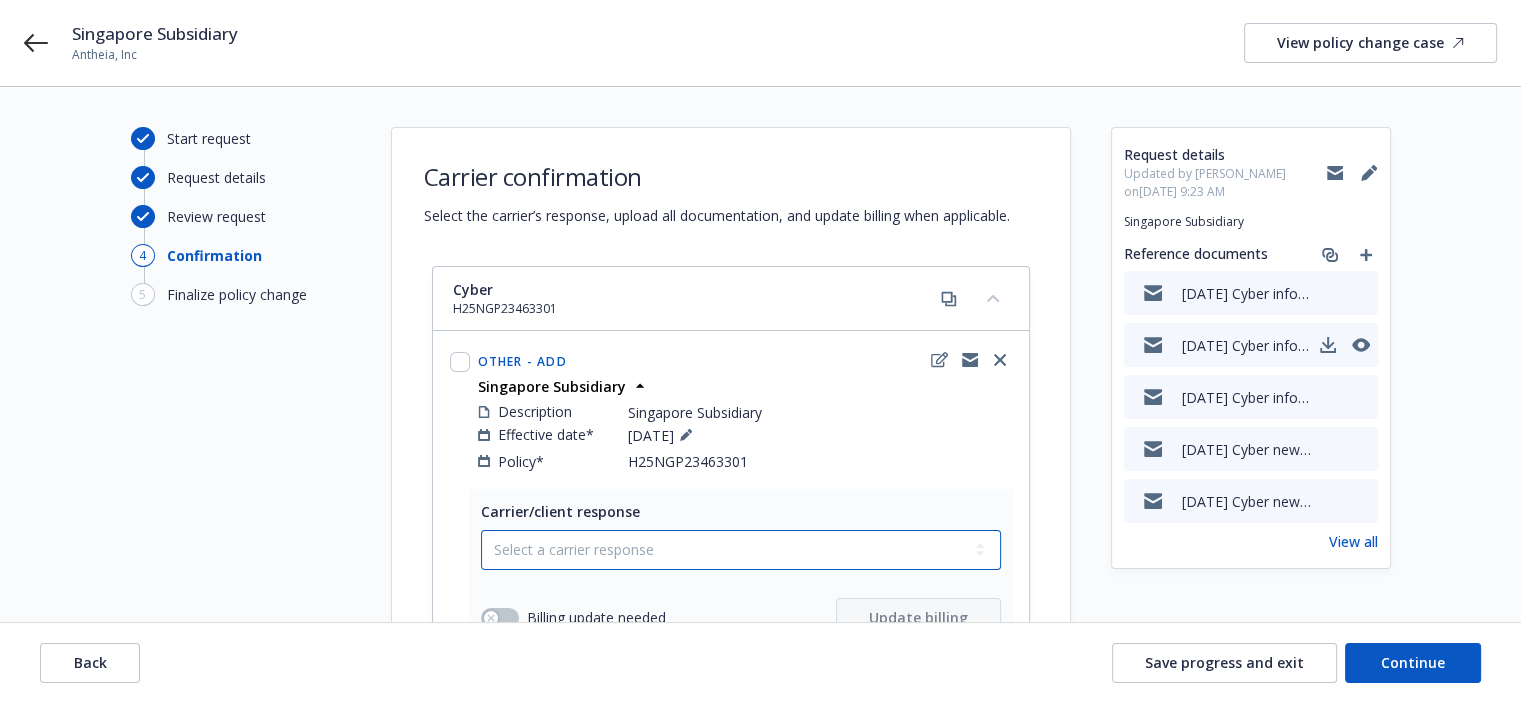click on "Select a carrier response Accepted Accepted with revision No endorsement needed Declined by carrier Rejected by client" at bounding box center (741, 550) 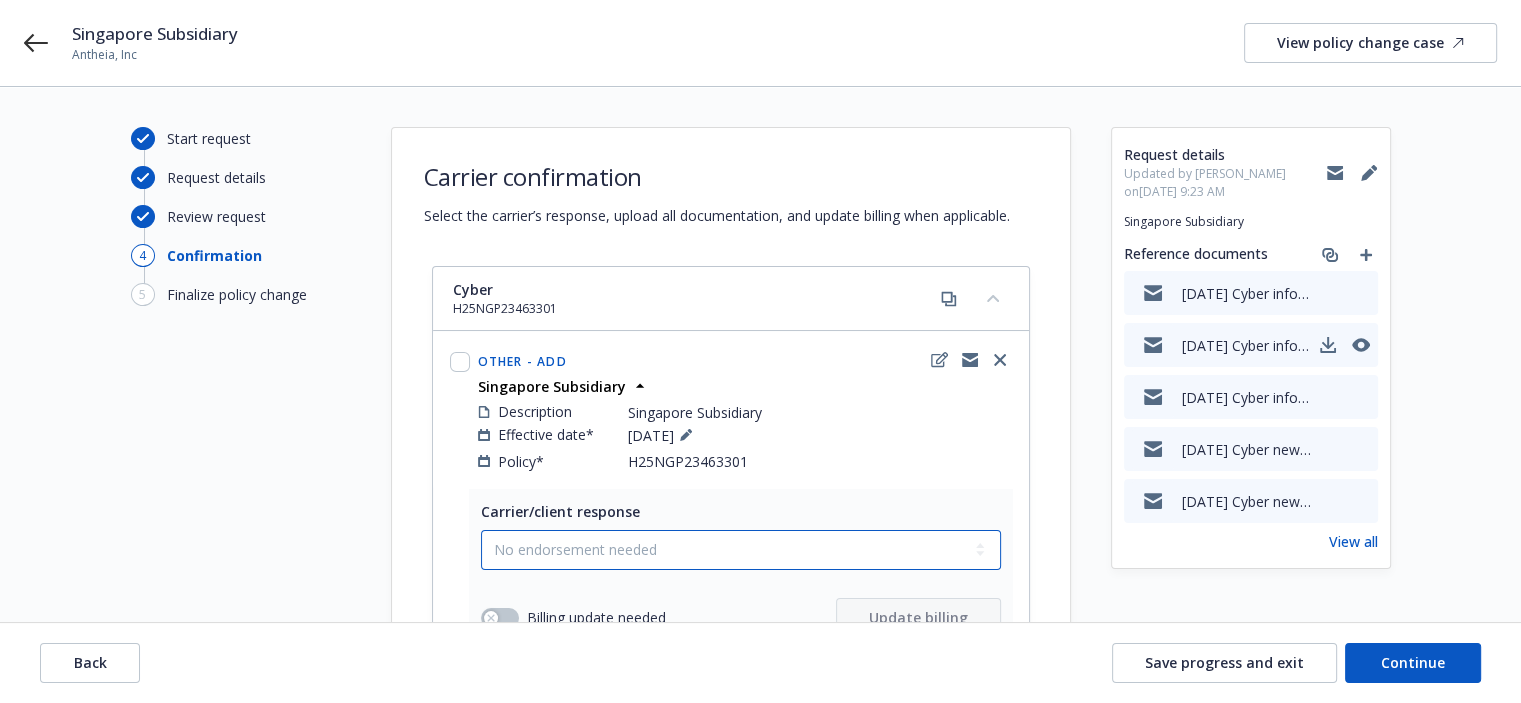 click on "Select a carrier response Accepted Accepted with revision No endorsement needed Declined by carrier Rejected by client" at bounding box center [741, 550] 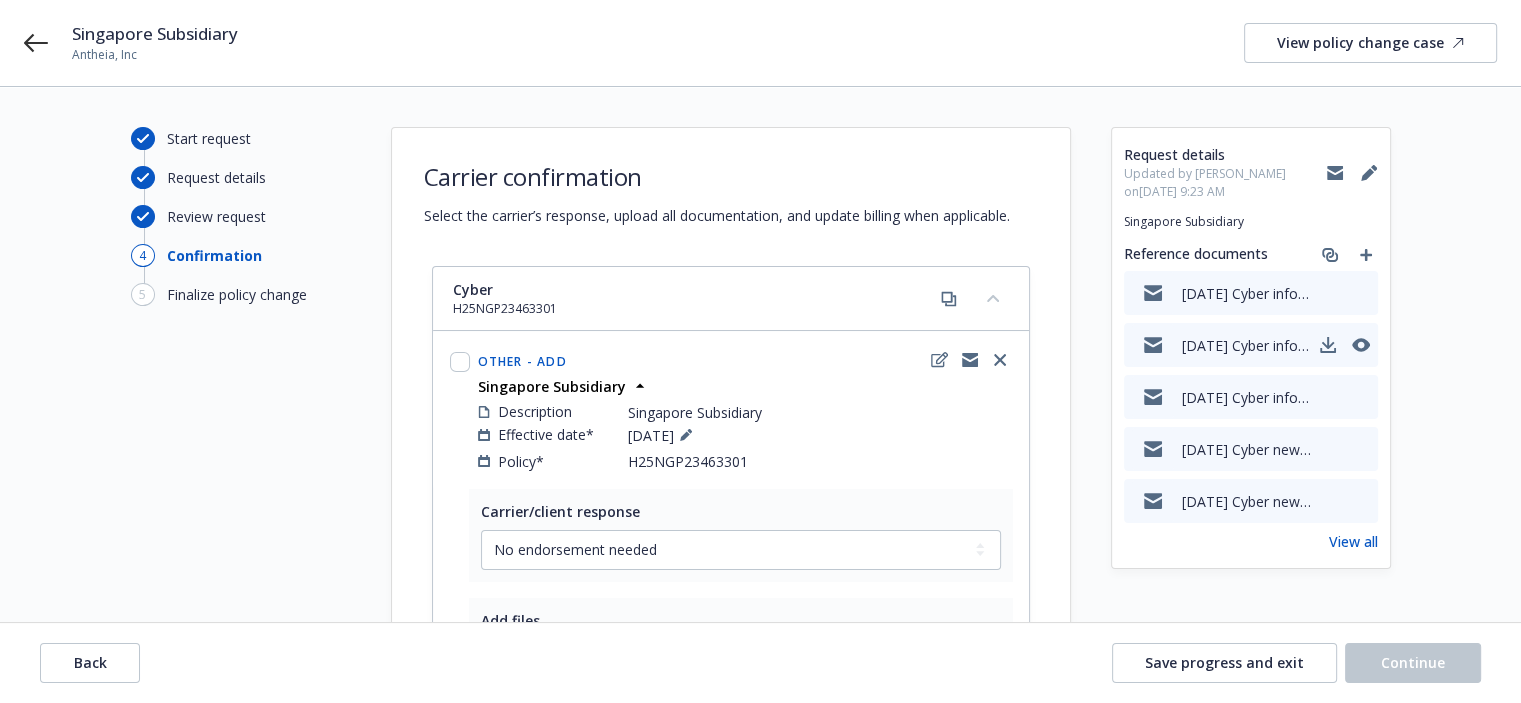 click on "Cyber H25NGP23463301 Other - Add Singapore Subsidiary   Description Singapore Subsidiary   Effective date* 06/06/2025   Policy* H25NGP23463301 Carrier/client response Select a carrier response Accepted Accepted with revision No endorsement needed Declined by carrier Rejected by client Add files Attach the endorsement and any other supplemental documents from the carrier. Upload new files Select existing files Finalize change" at bounding box center (731, 560) 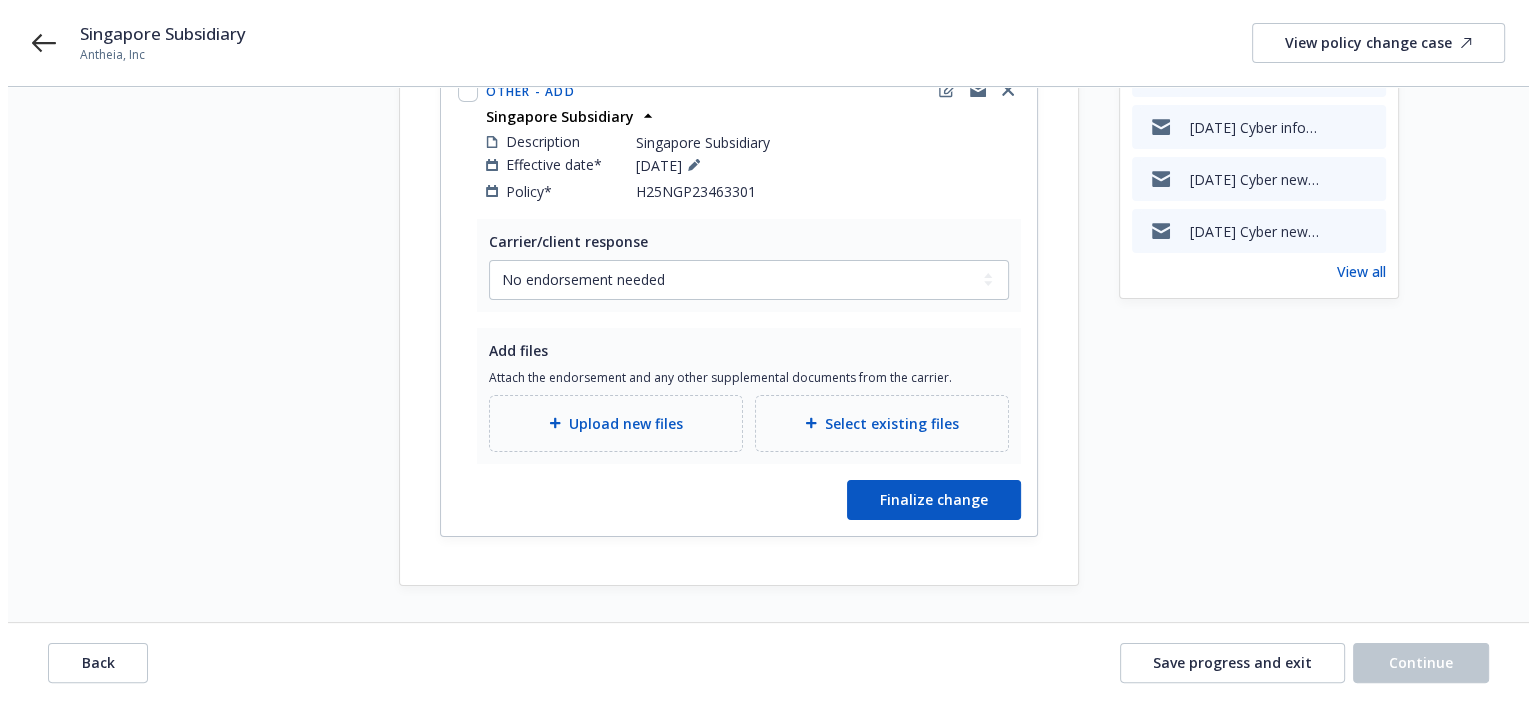 scroll, scrollTop: 271, scrollLeft: 0, axis: vertical 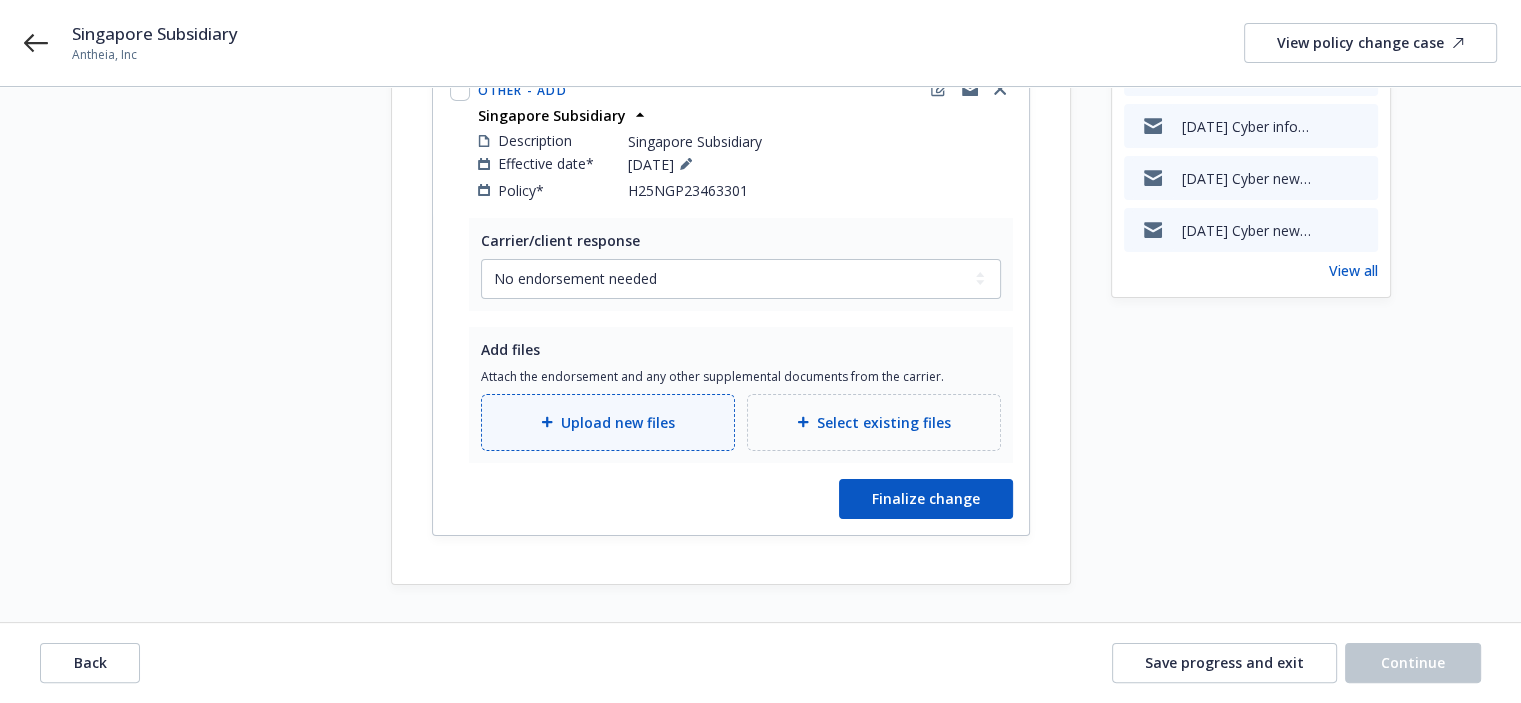 click on "Upload new files" at bounding box center (608, 422) 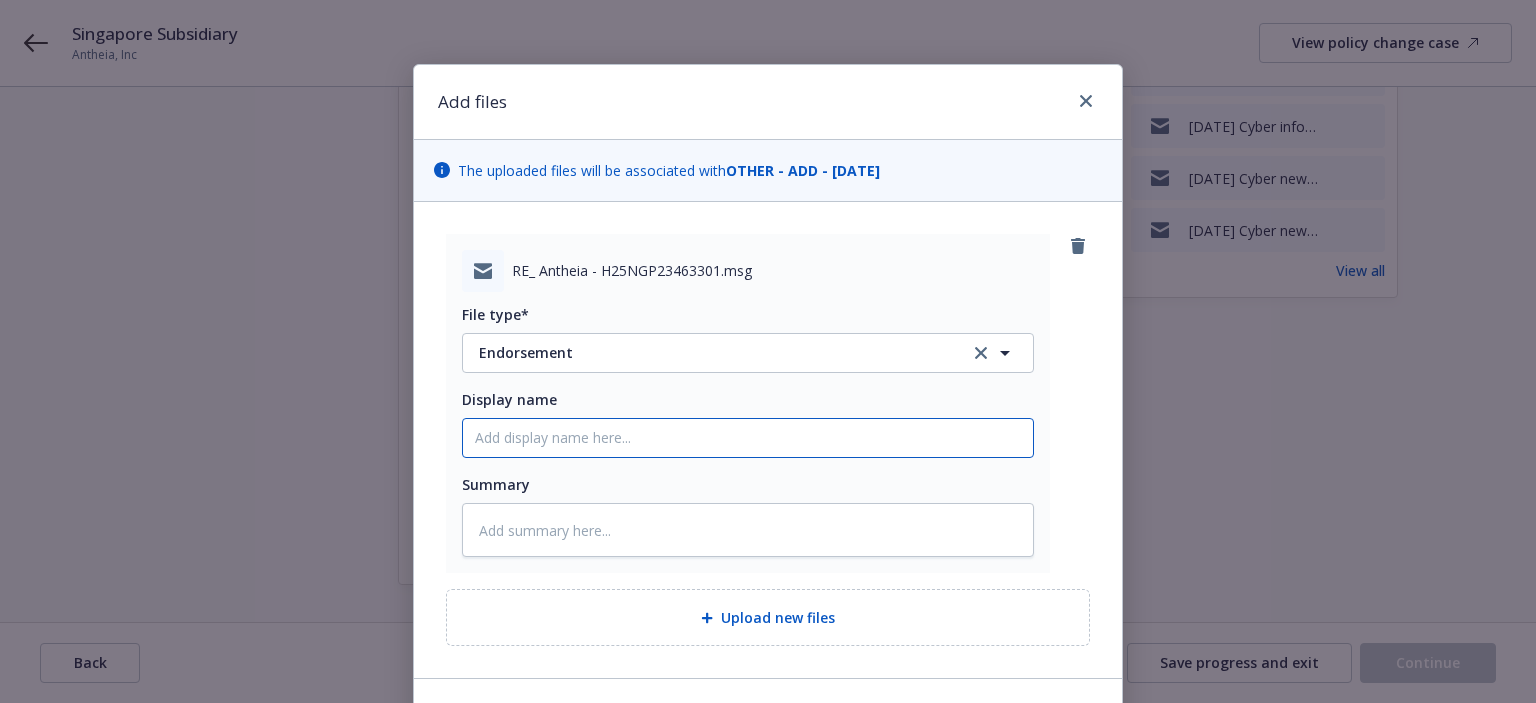 click on "Display name" at bounding box center [748, 438] 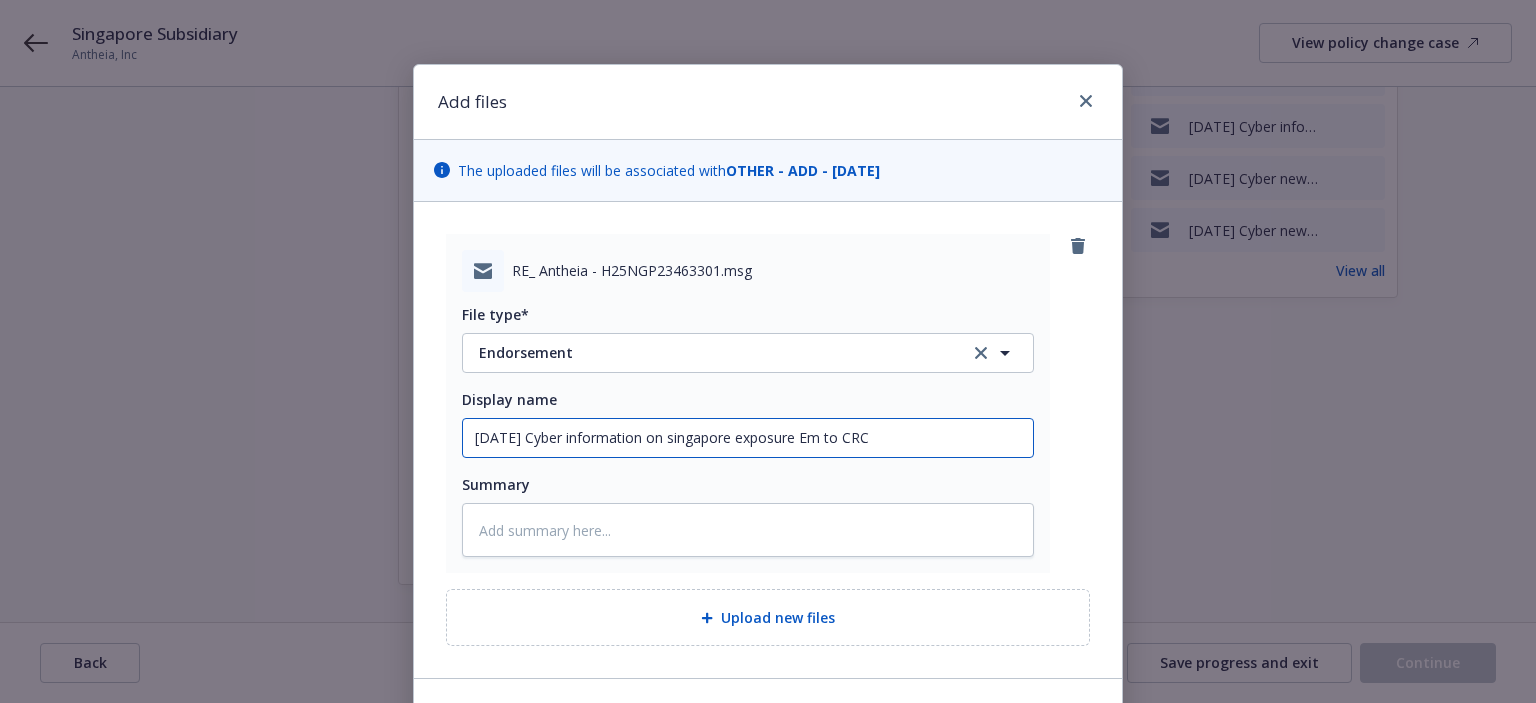 click on "7/10/2025 Cyber information on singapore exposure Em to CRC" at bounding box center [748, 438] 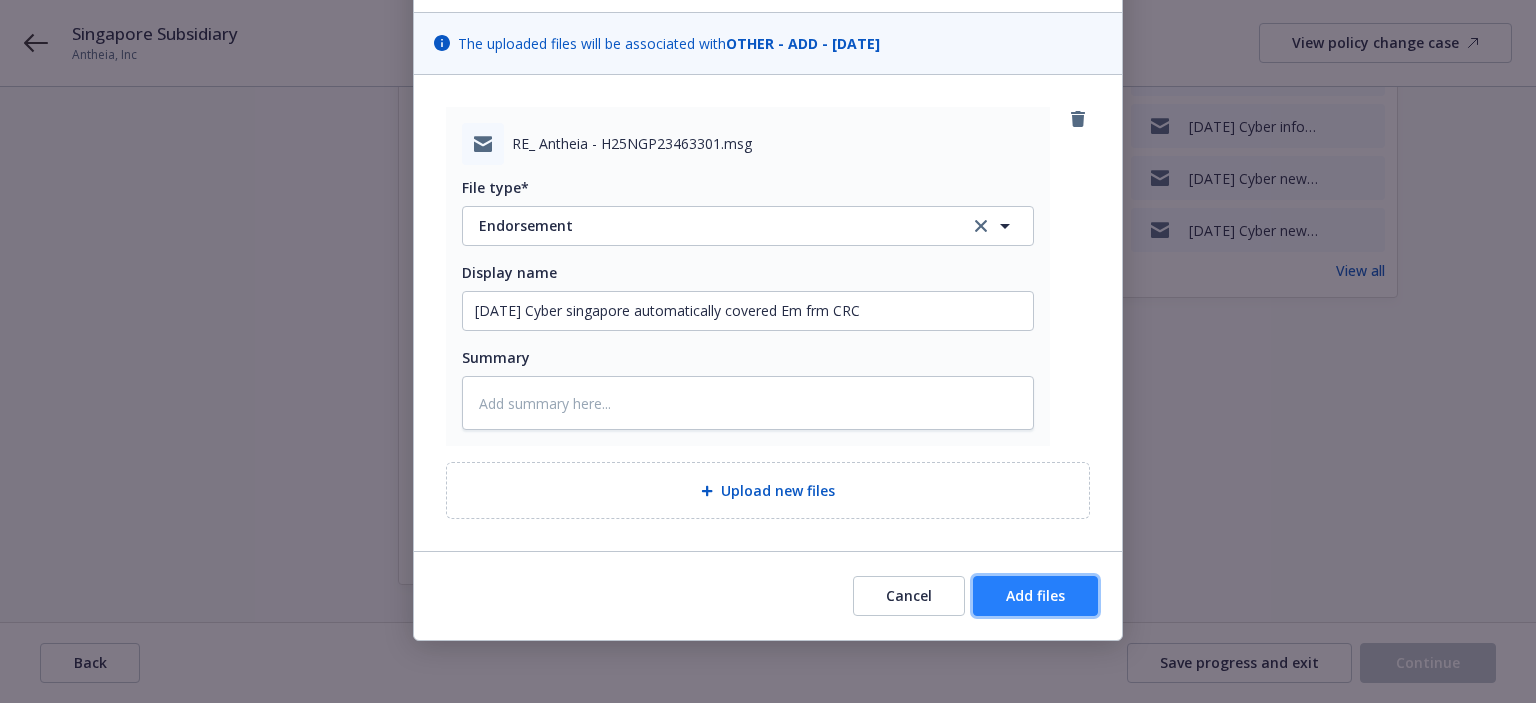 click on "Add files" at bounding box center (1035, 596) 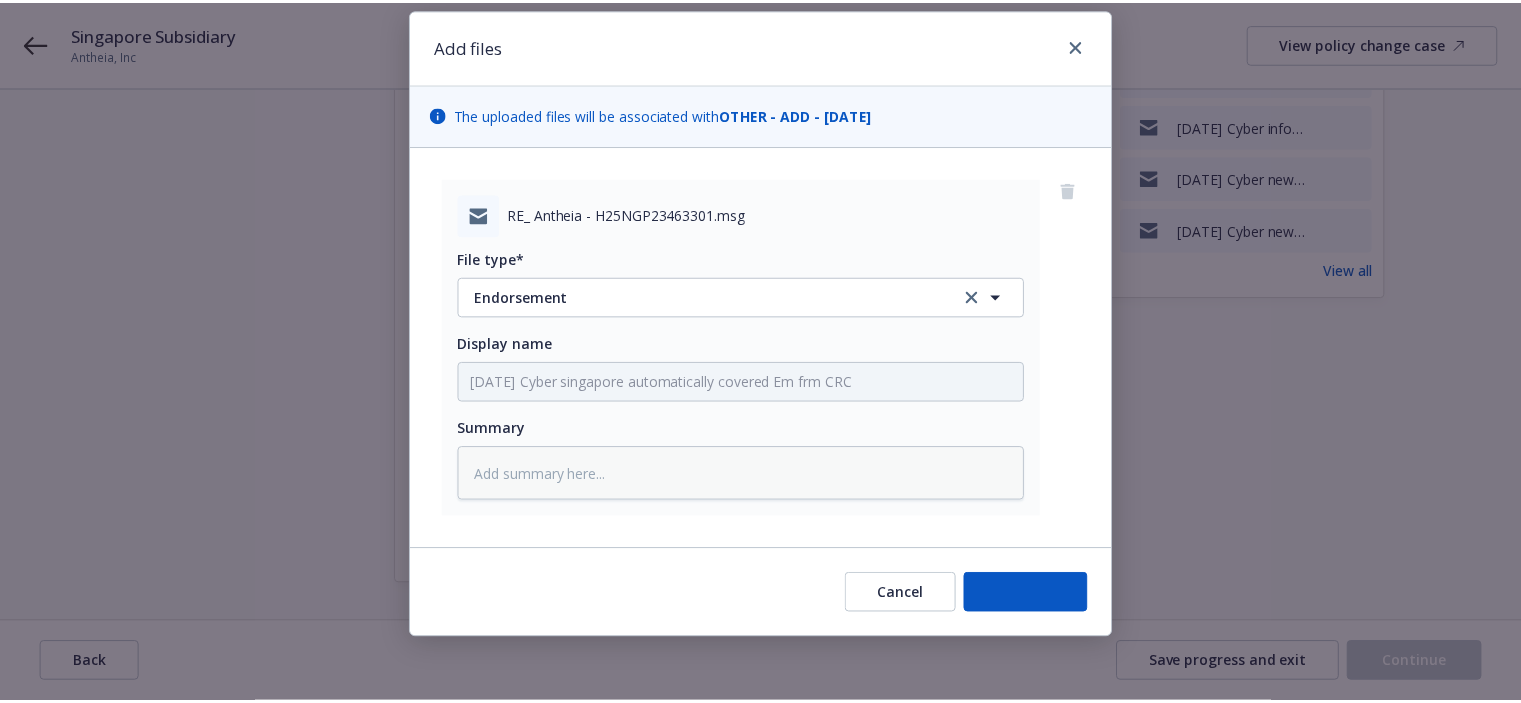 scroll, scrollTop: 55, scrollLeft: 0, axis: vertical 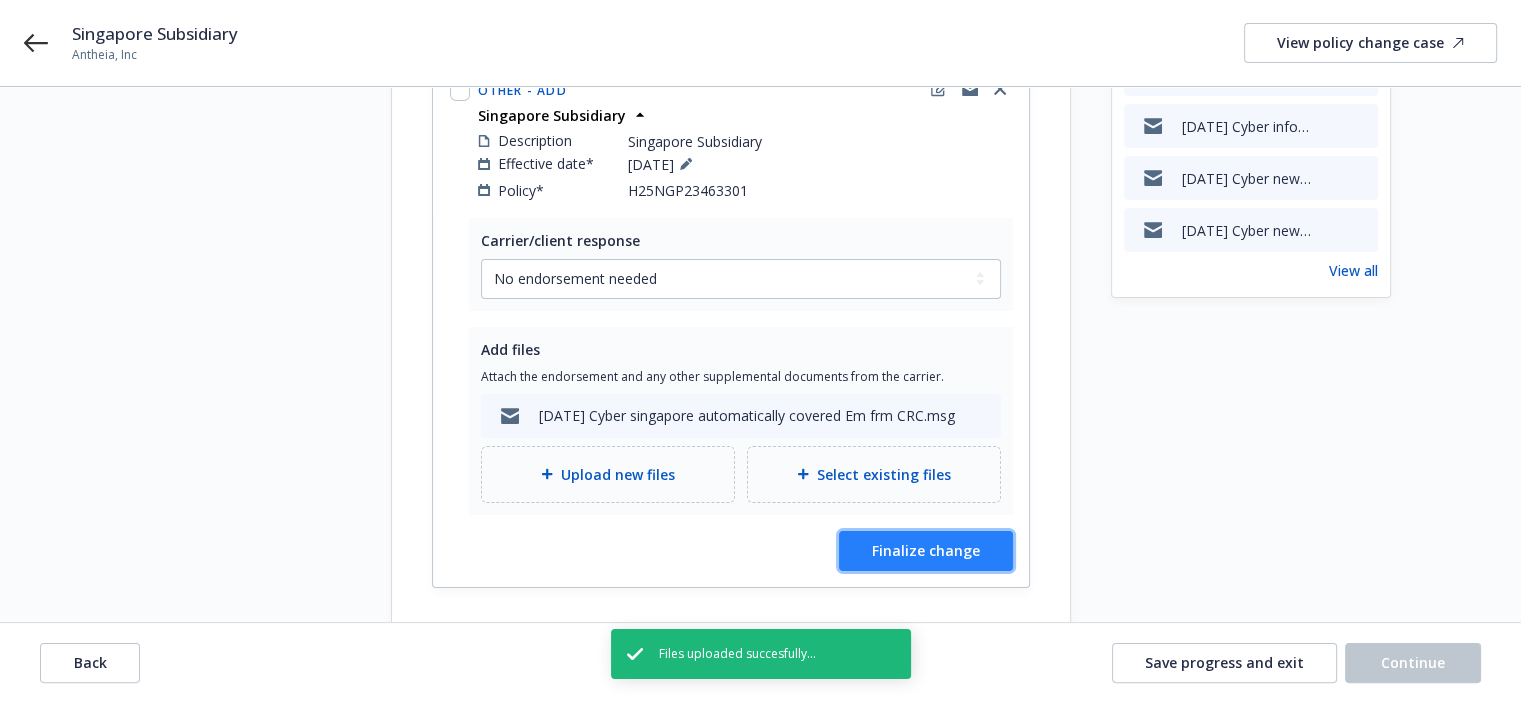 click on "Finalize change" at bounding box center [926, 550] 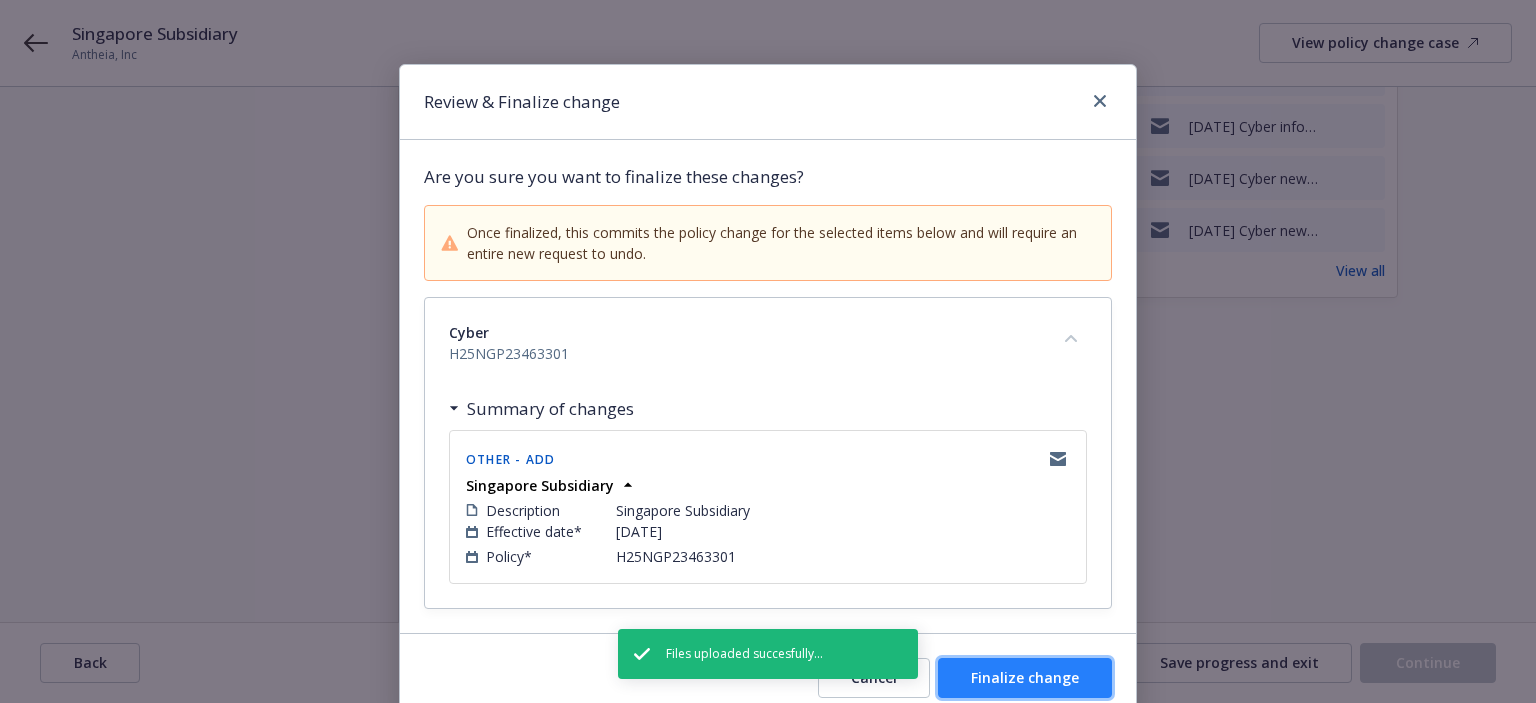 click on "Finalize change" at bounding box center [1025, 677] 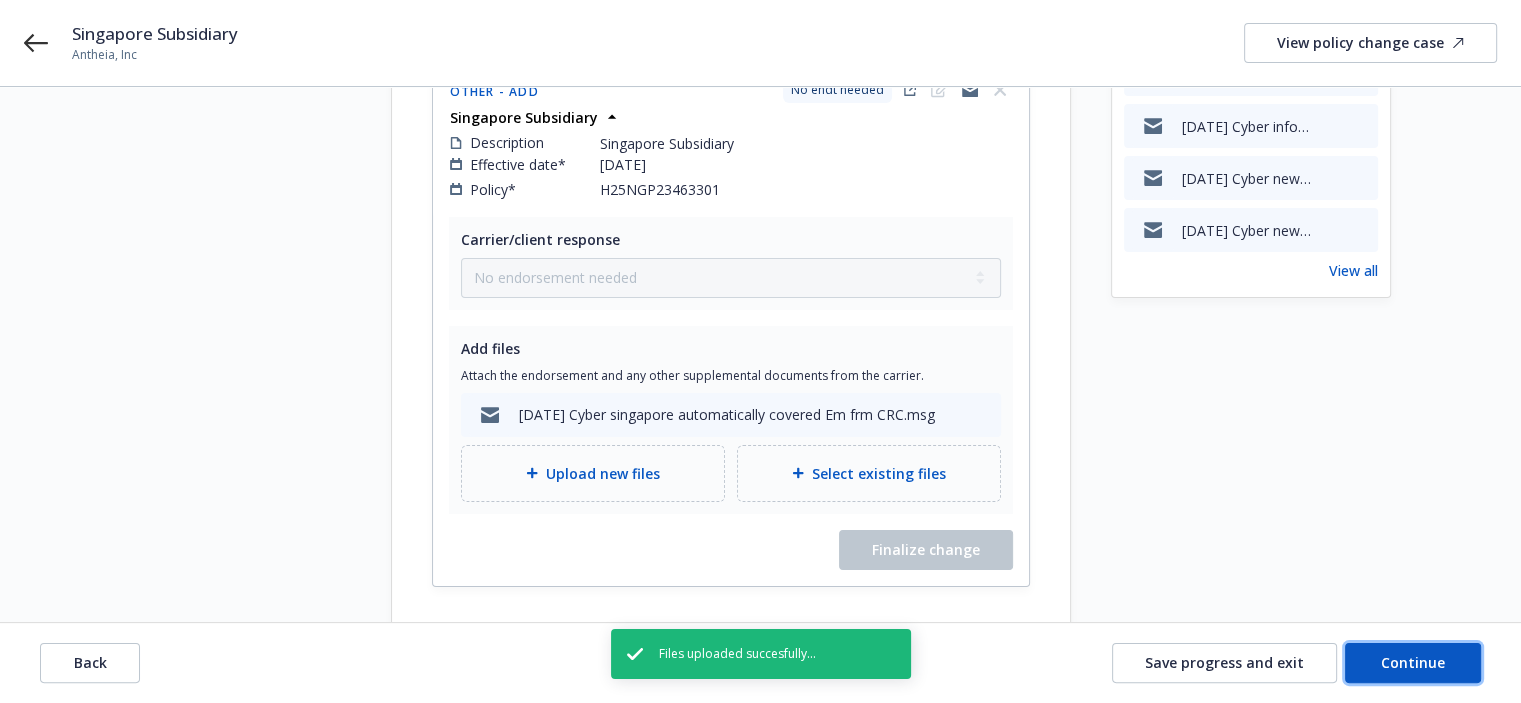 click on "Continue" at bounding box center [1413, 663] 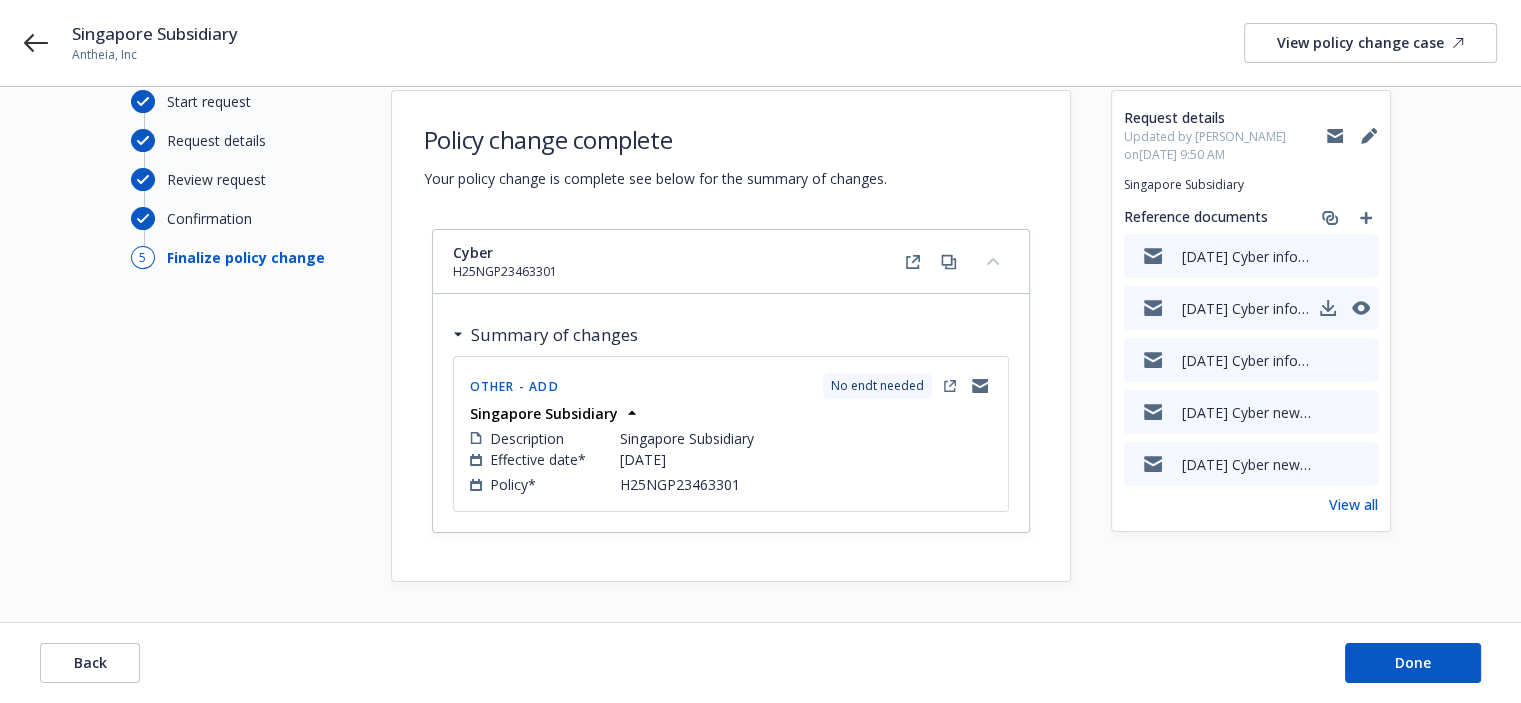 scroll, scrollTop: 35, scrollLeft: 0, axis: vertical 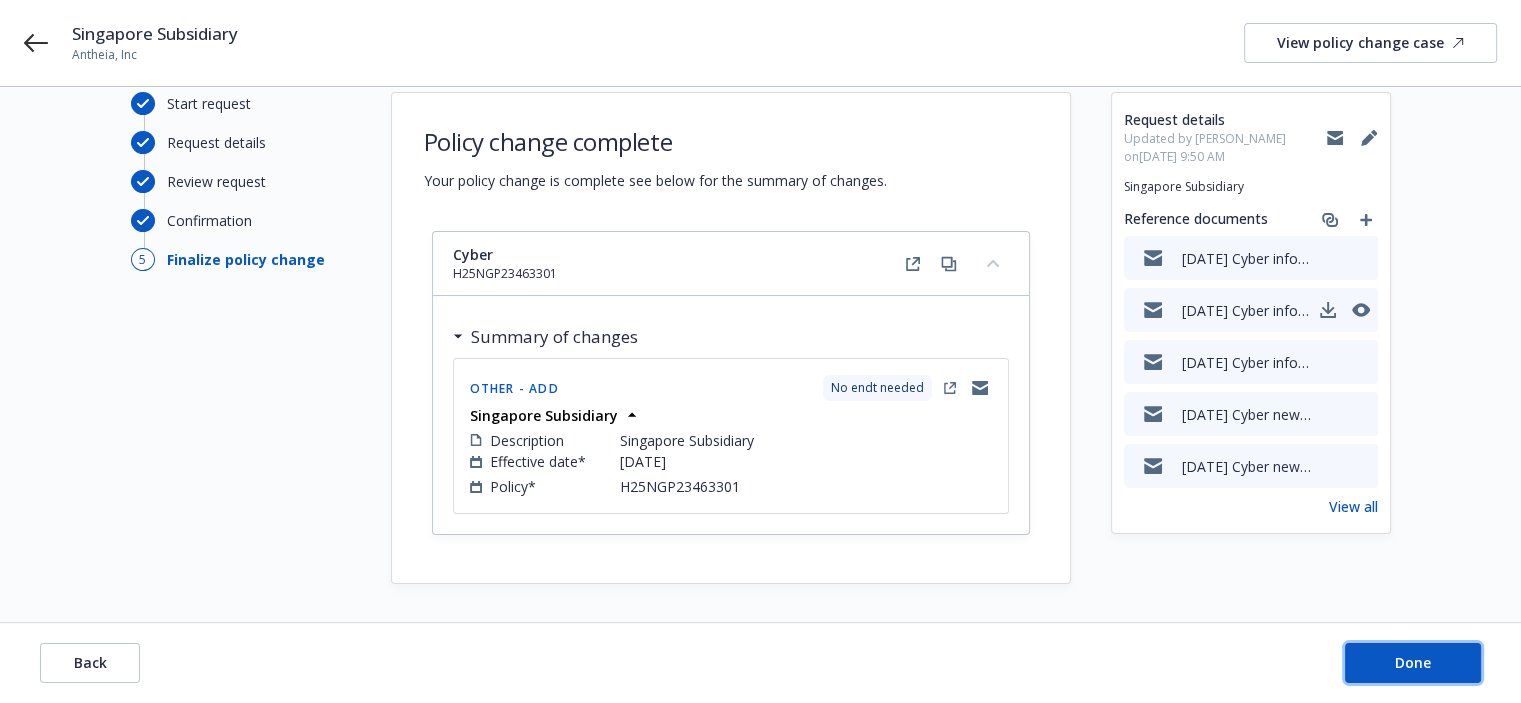 click on "Done" at bounding box center (1413, 663) 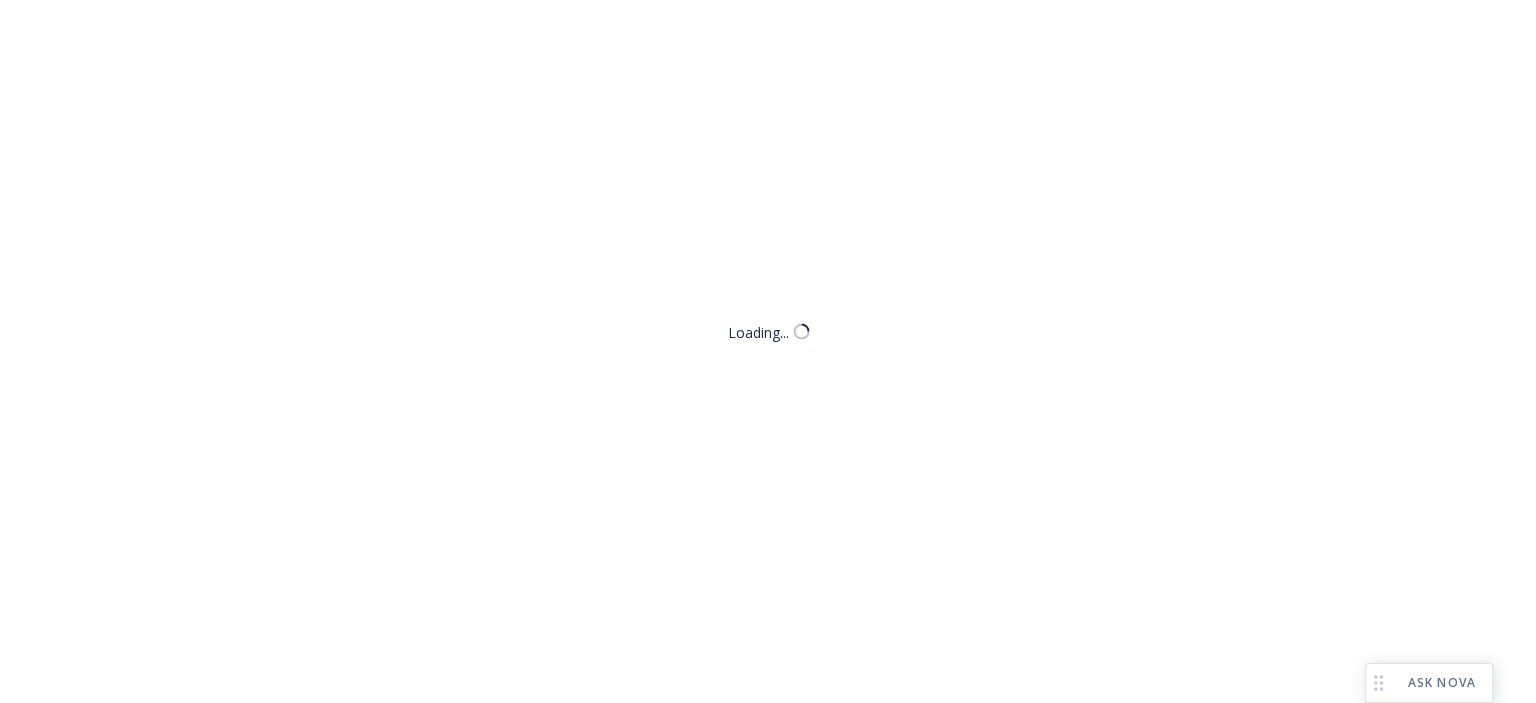 scroll, scrollTop: 0, scrollLeft: 0, axis: both 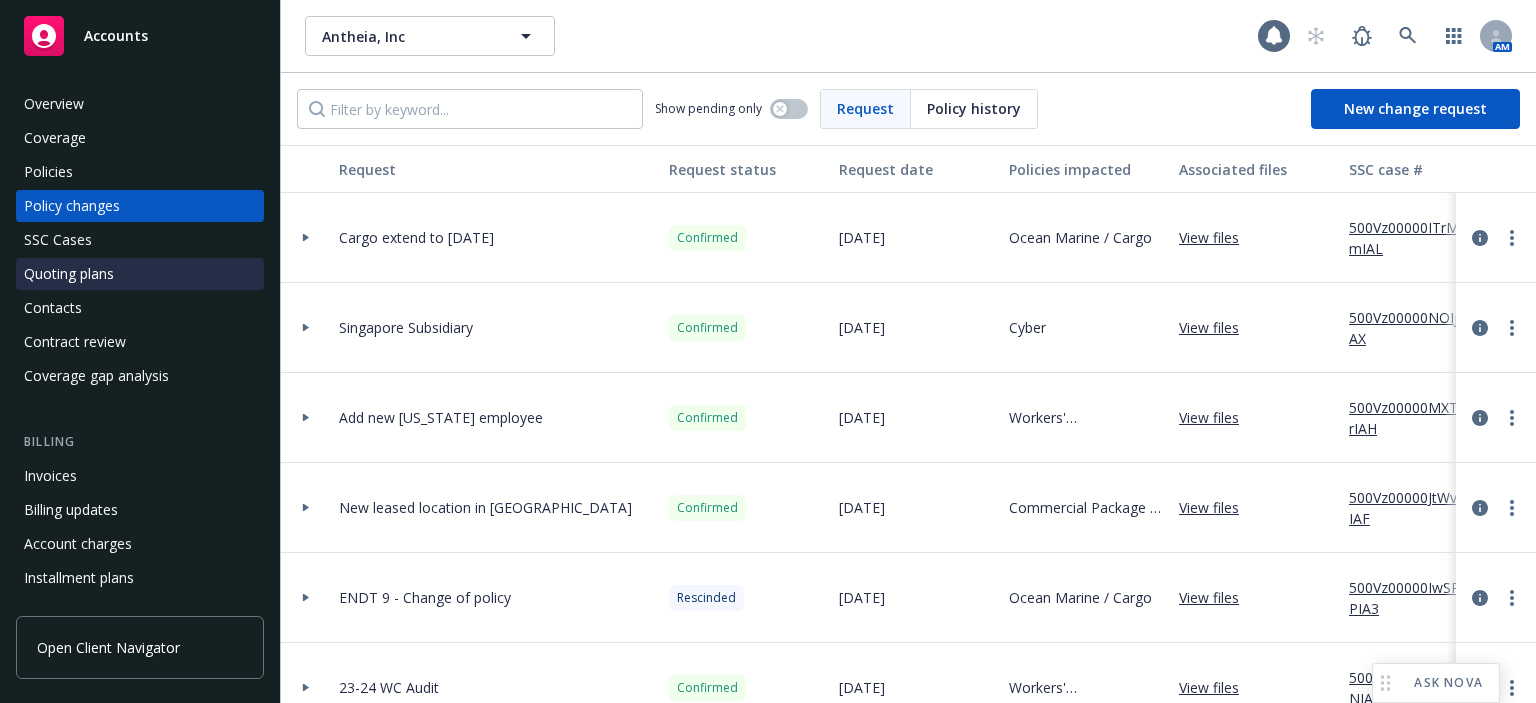 click on "Quoting plans" at bounding box center (140, 274) 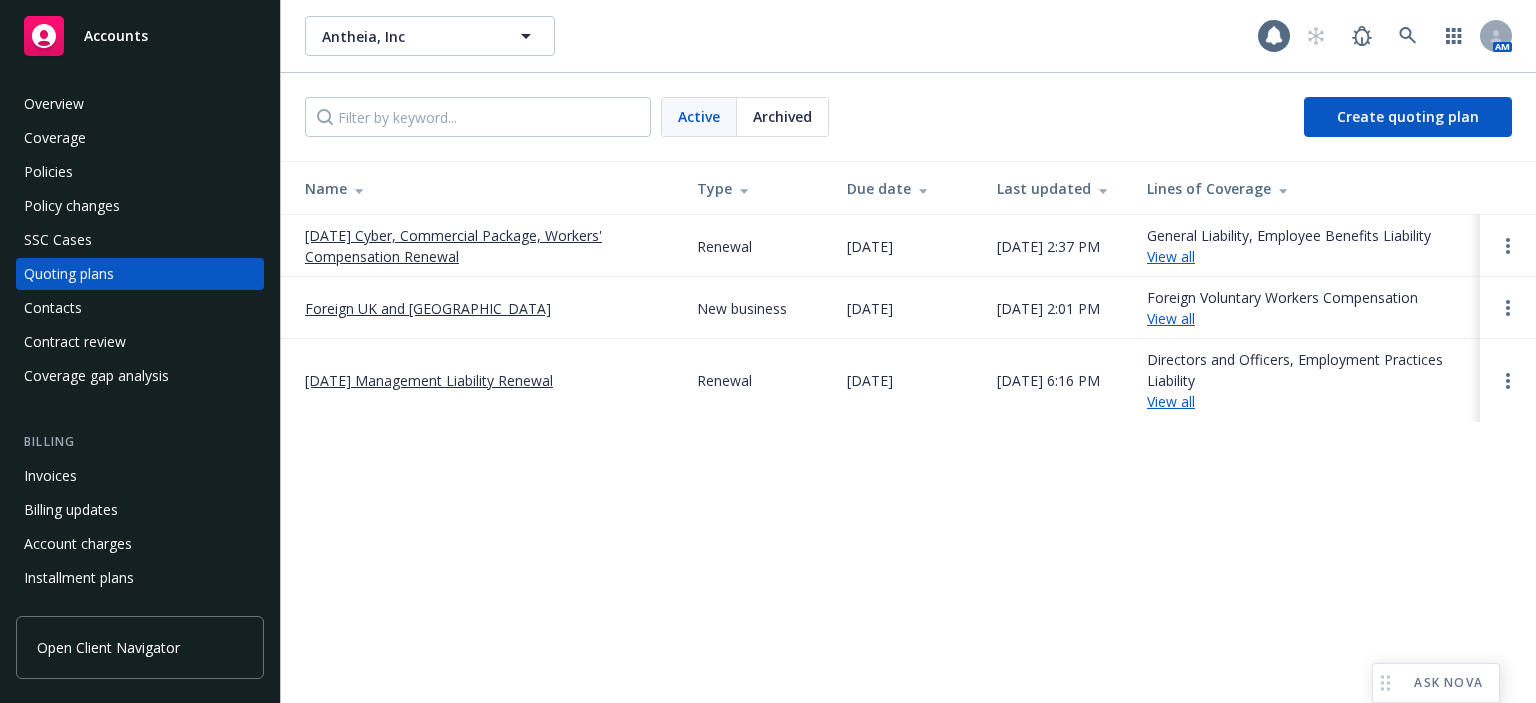 click on "Foreign UK and Singapore" at bounding box center [428, 308] 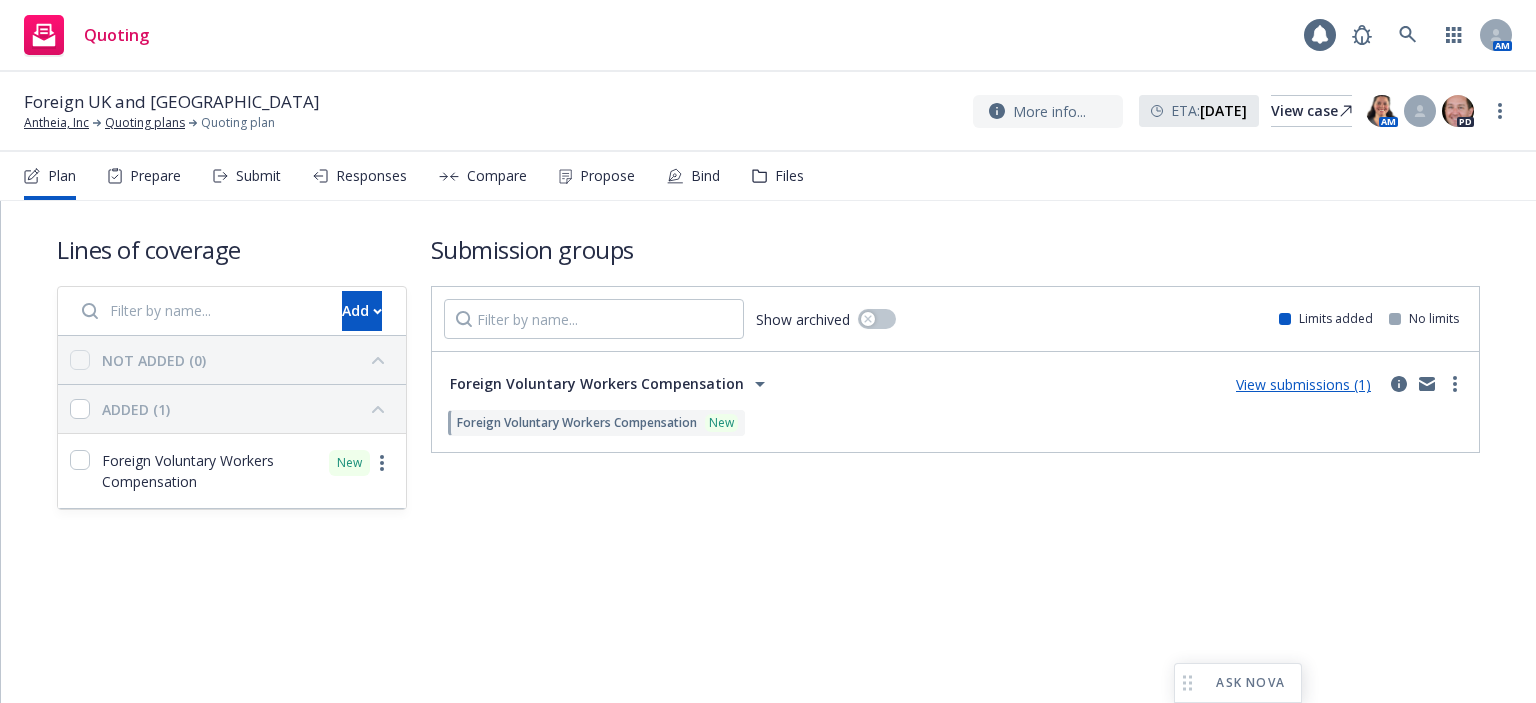 scroll, scrollTop: 0, scrollLeft: 0, axis: both 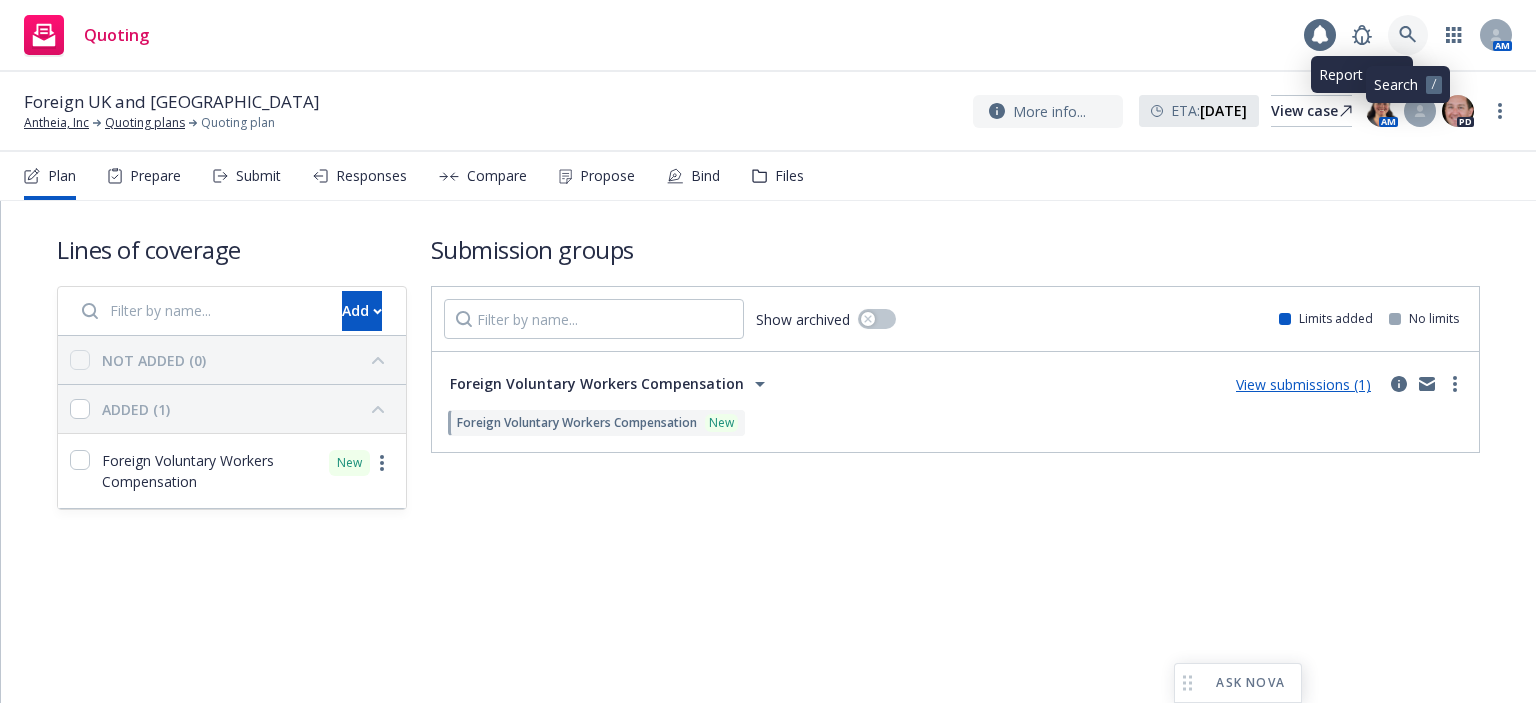 click at bounding box center [1408, 35] 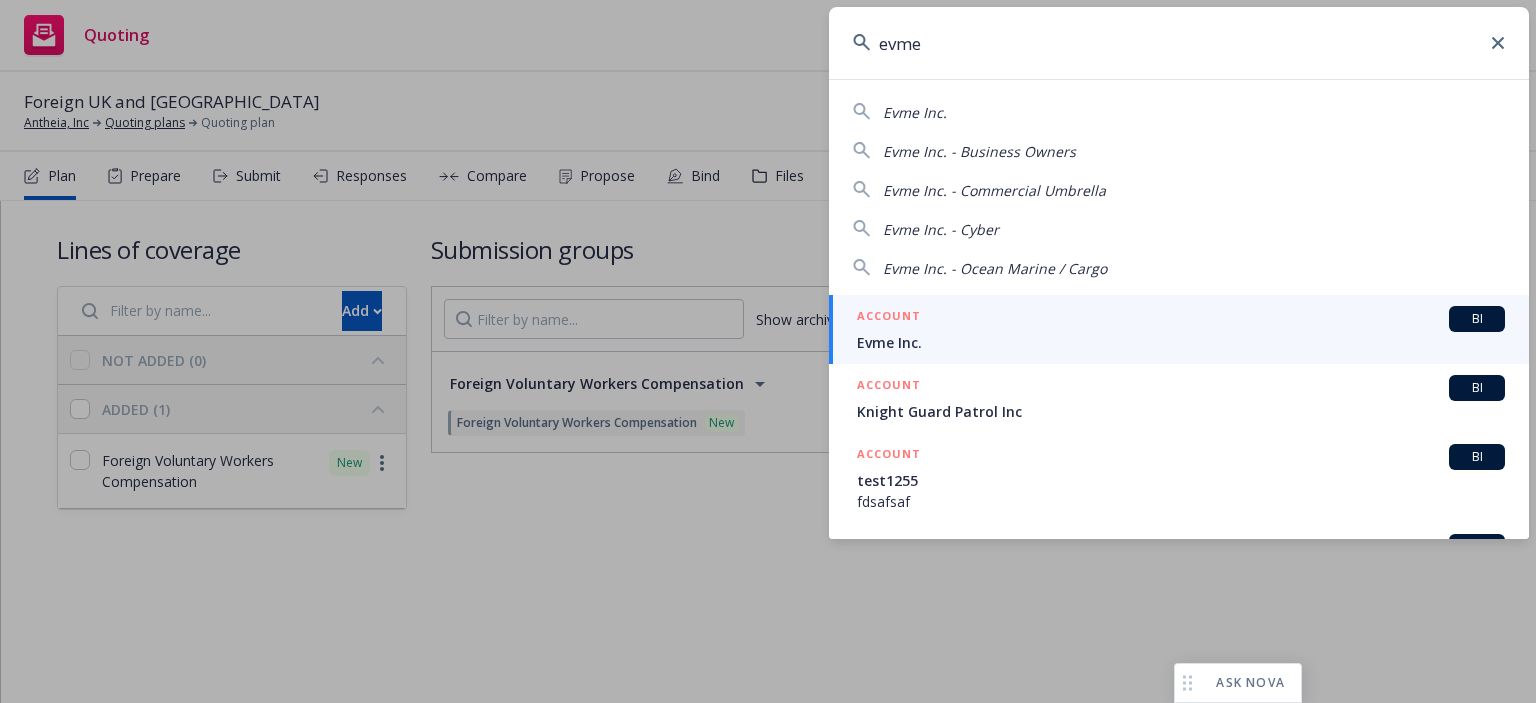 type on "evme" 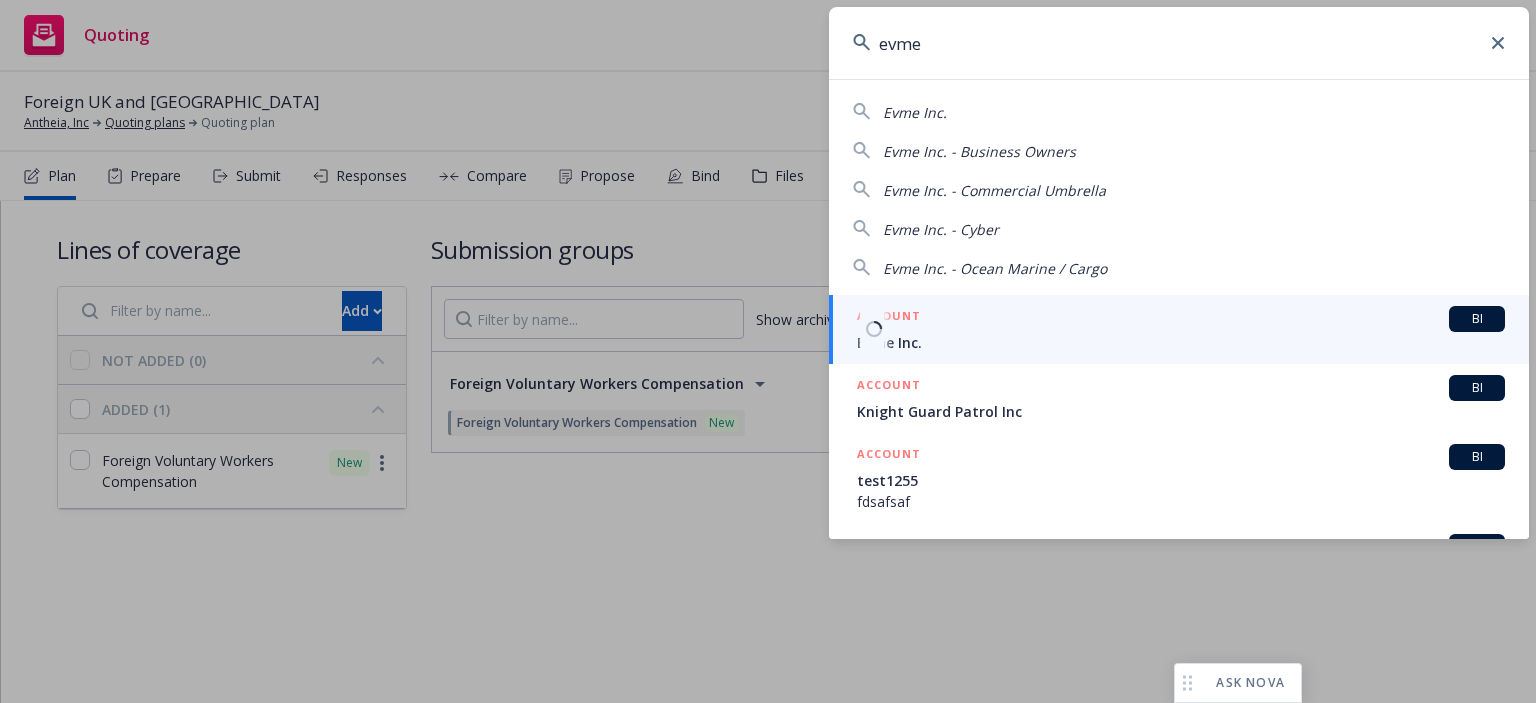 click on "Evme Inc." at bounding box center [1181, 342] 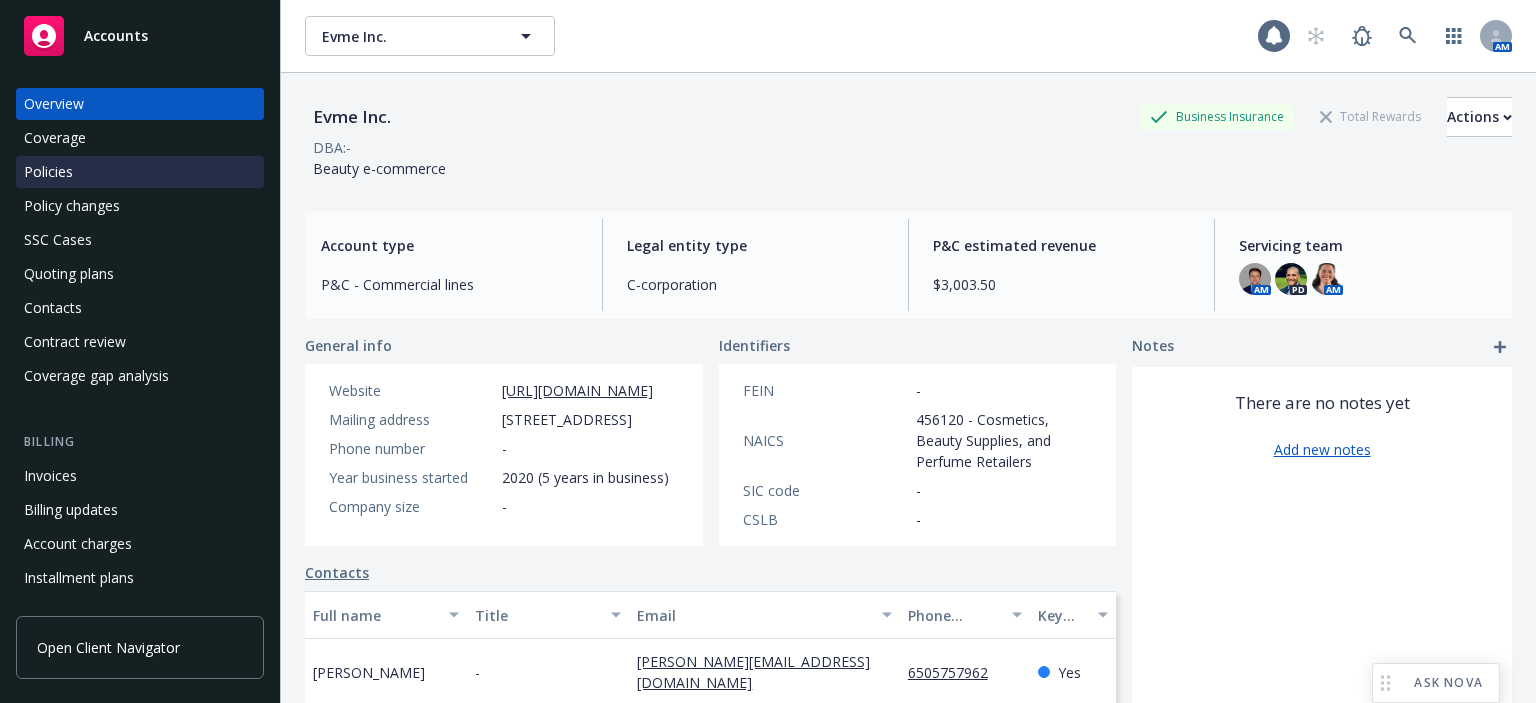 scroll, scrollTop: 0, scrollLeft: 0, axis: both 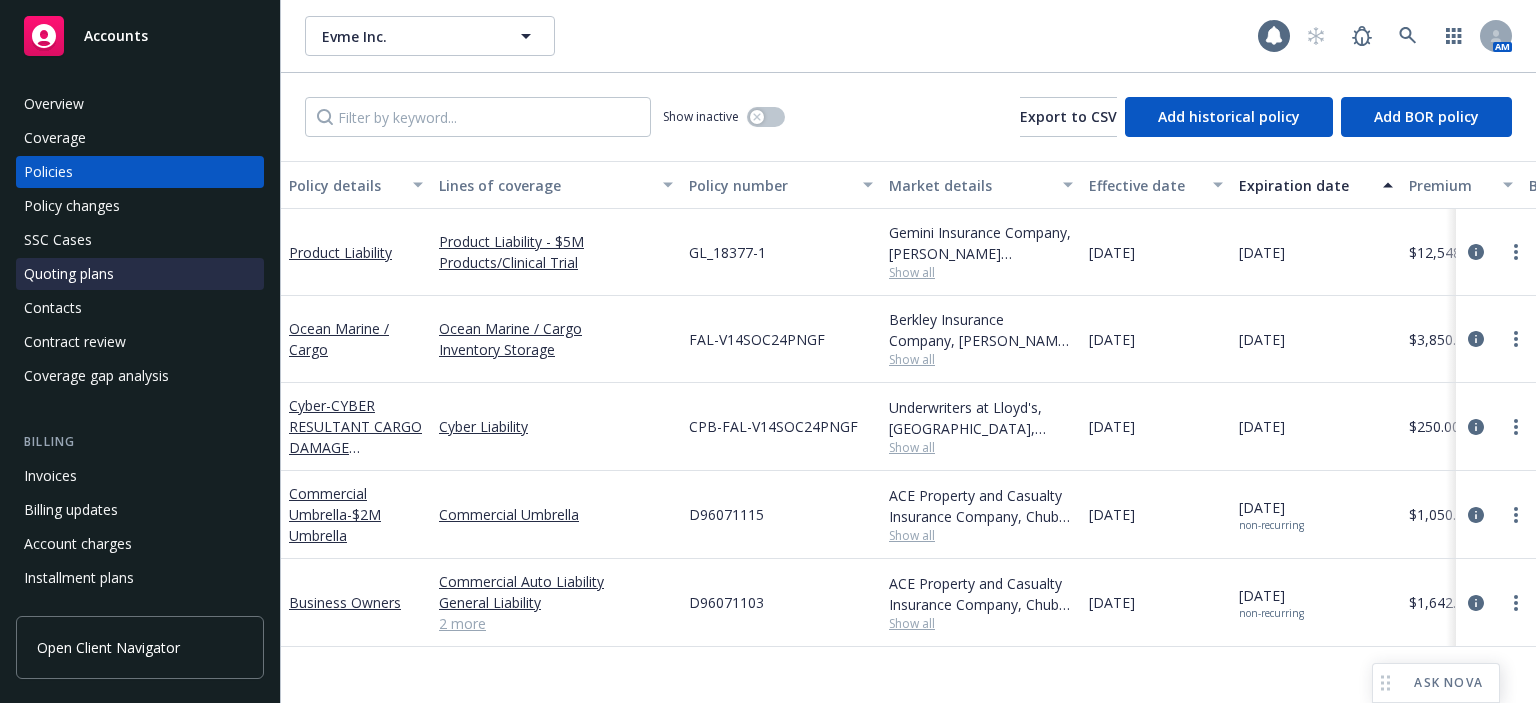 click on "Quoting plans" at bounding box center [140, 274] 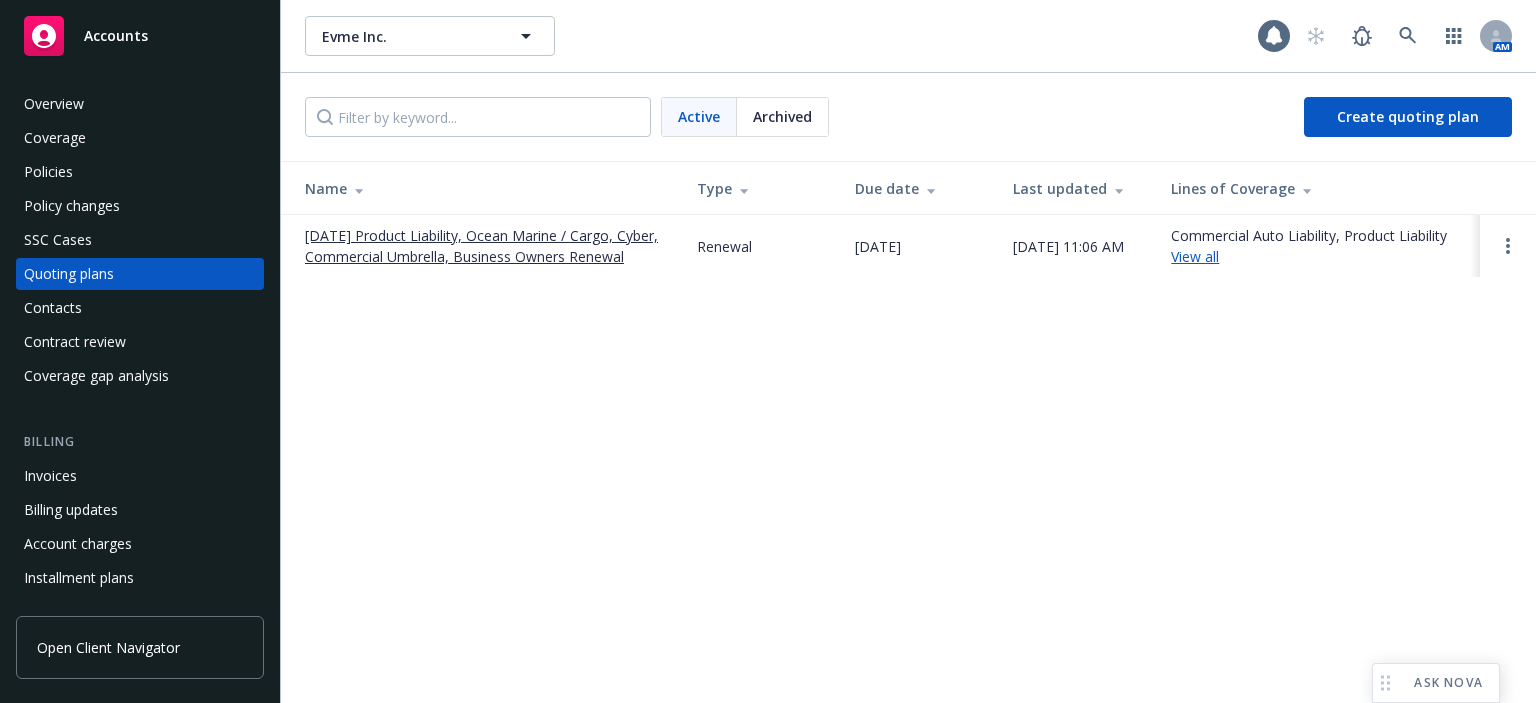 click on "[DATE] Product Liability, Ocean Marine / Cargo, Cyber, Commercial Umbrella, Business Owners Renewal" at bounding box center (485, 246) 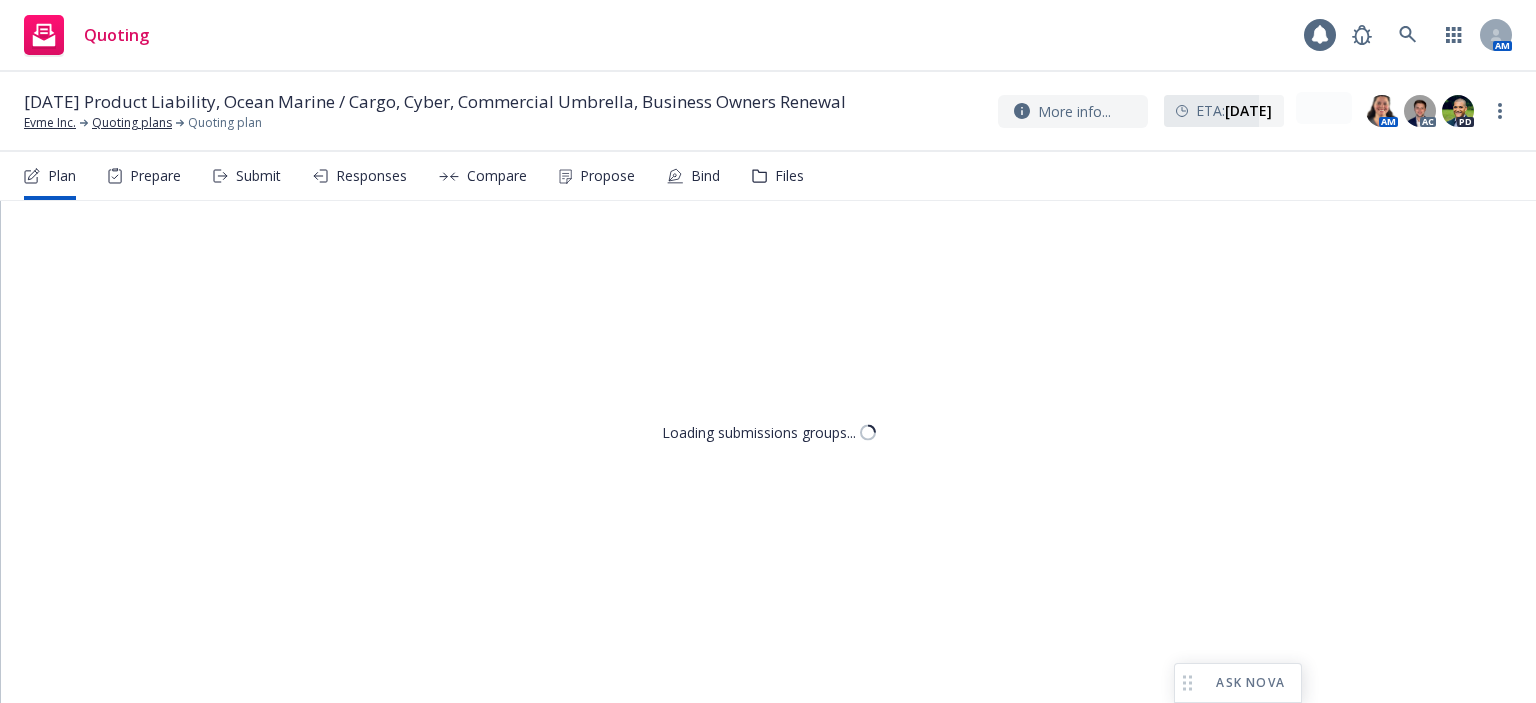 scroll, scrollTop: 0, scrollLeft: 0, axis: both 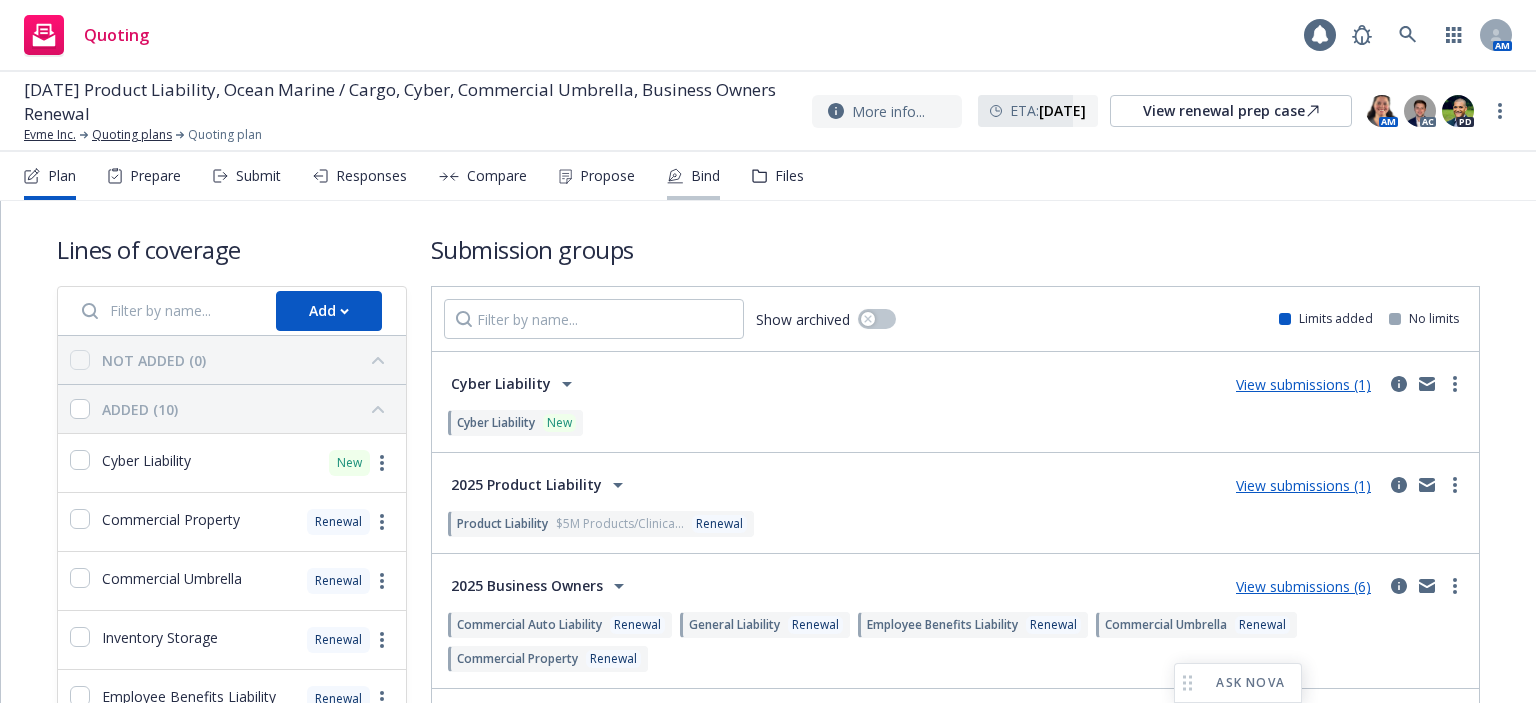 click on "Bind" at bounding box center [705, 176] 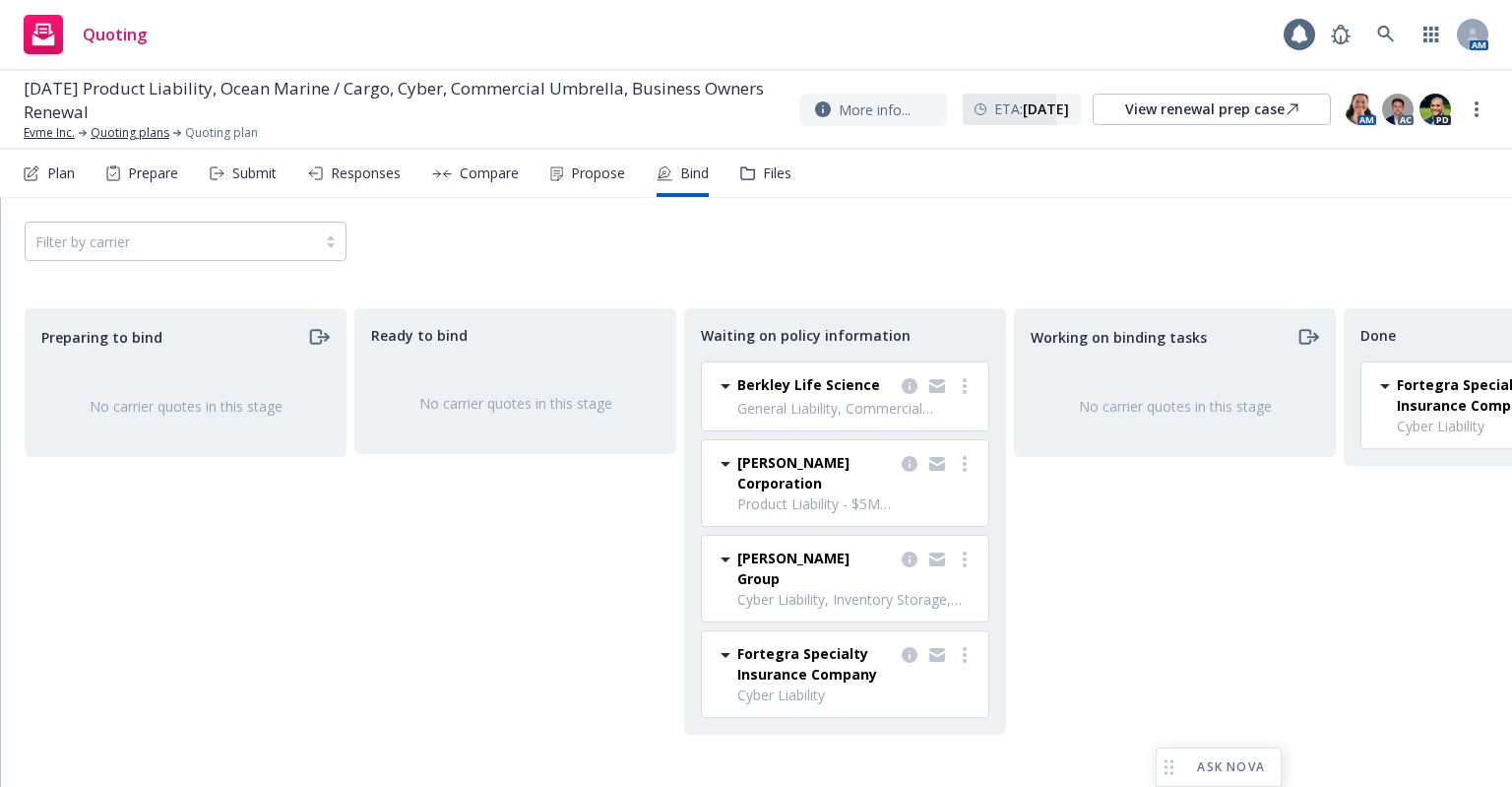 scroll, scrollTop: 0, scrollLeft: 0, axis: both 